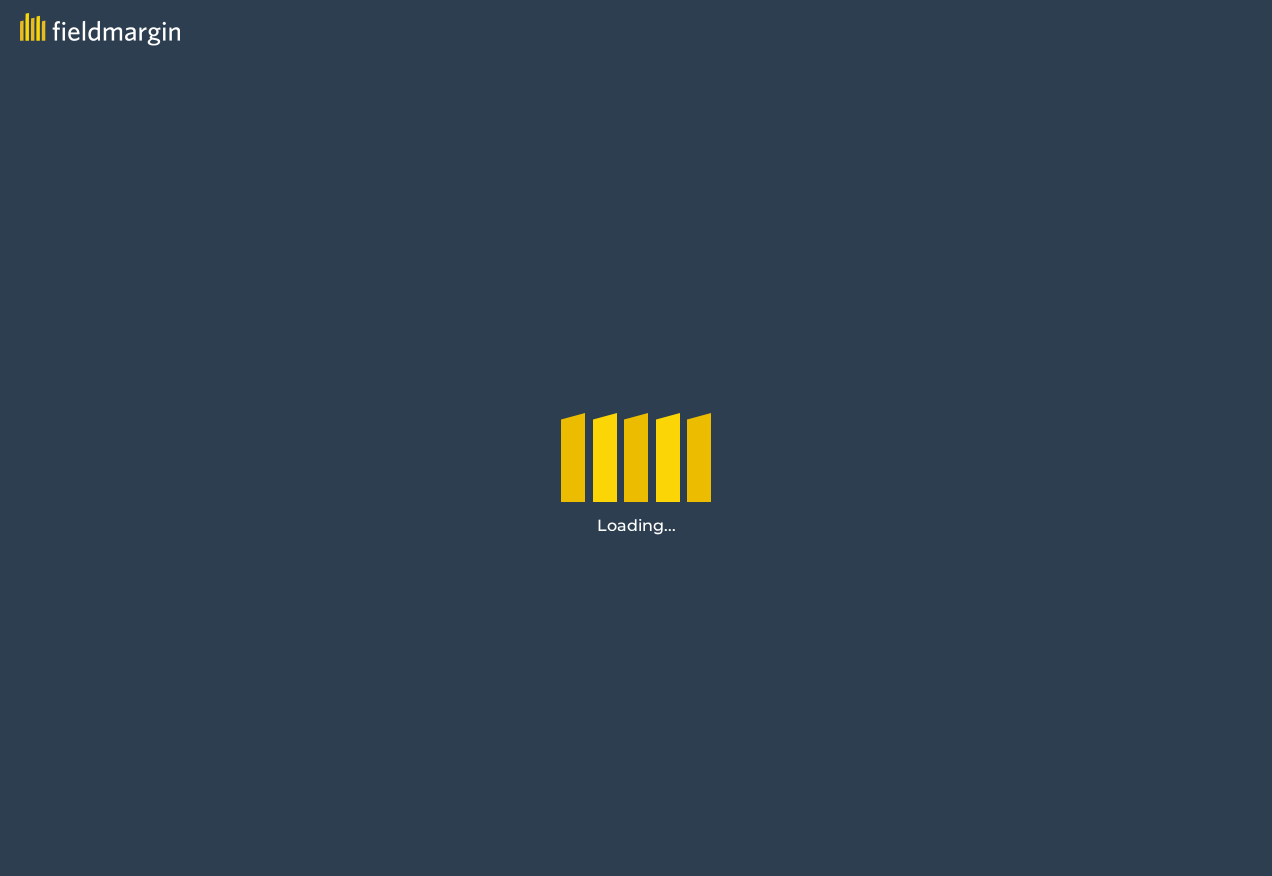 scroll, scrollTop: 0, scrollLeft: 0, axis: both 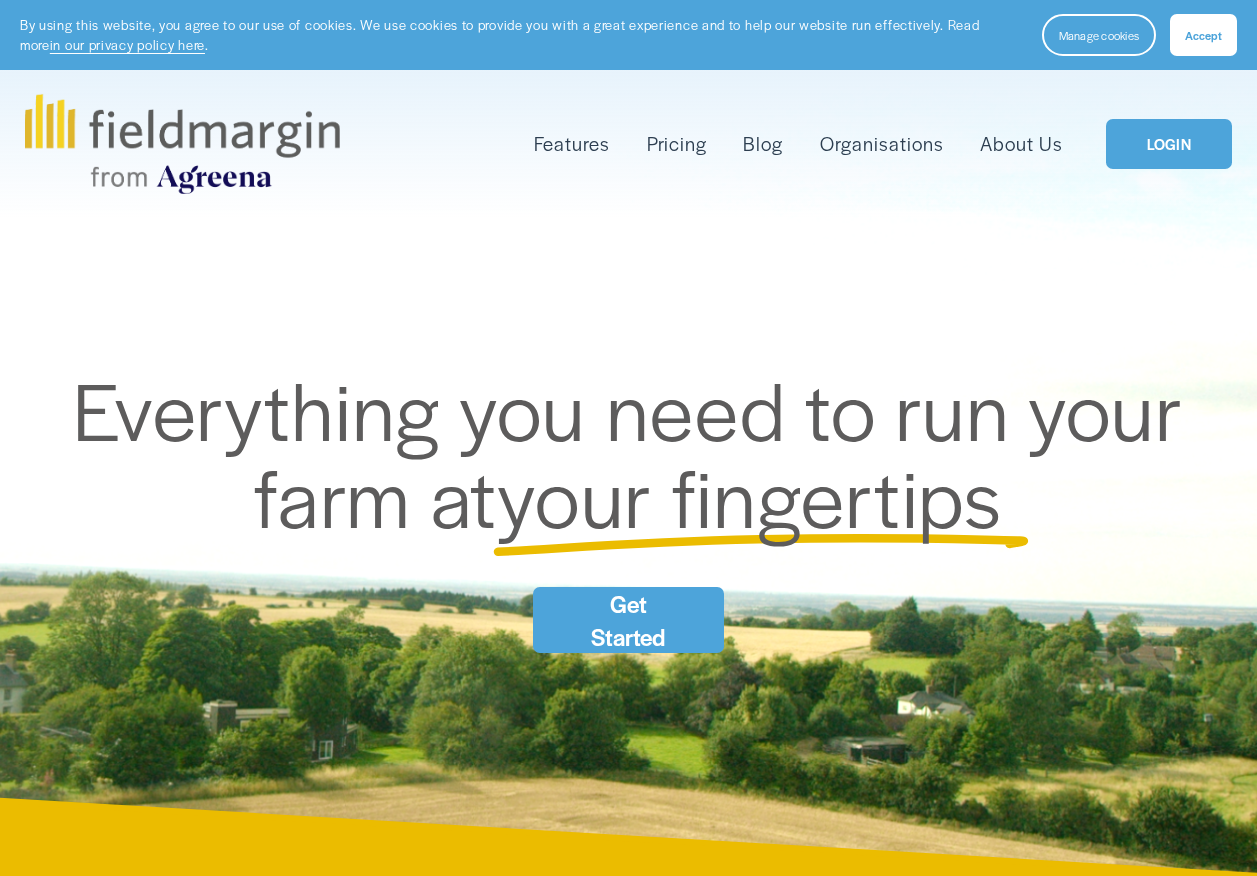 click on "By using this website, you agree to our use of cookies. We use cookies to provide you with a great experience and to help our website run effectively. Read more  in our privacy policy here . Manage cookies Accept" at bounding box center [628, 35] 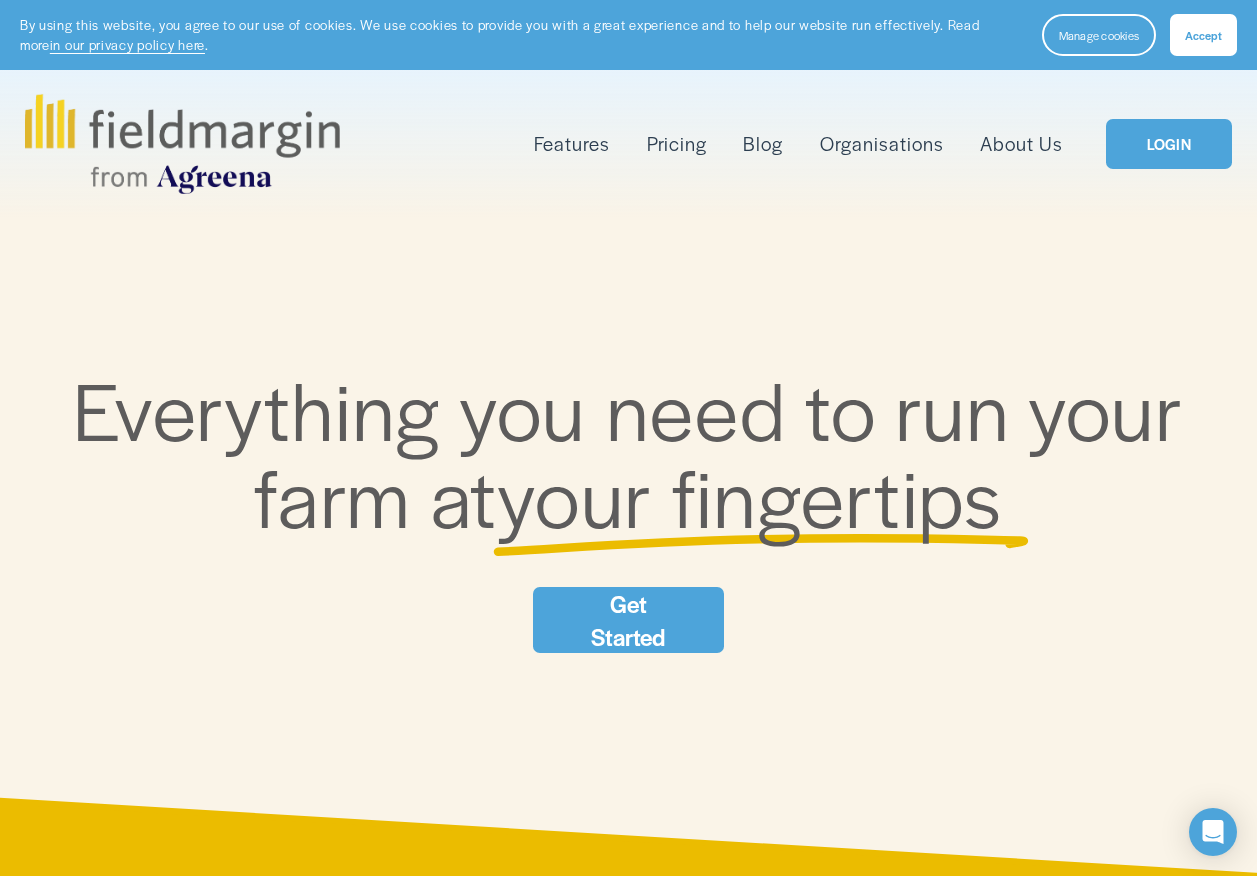 click on "LOGIN" at bounding box center (1169, 144) 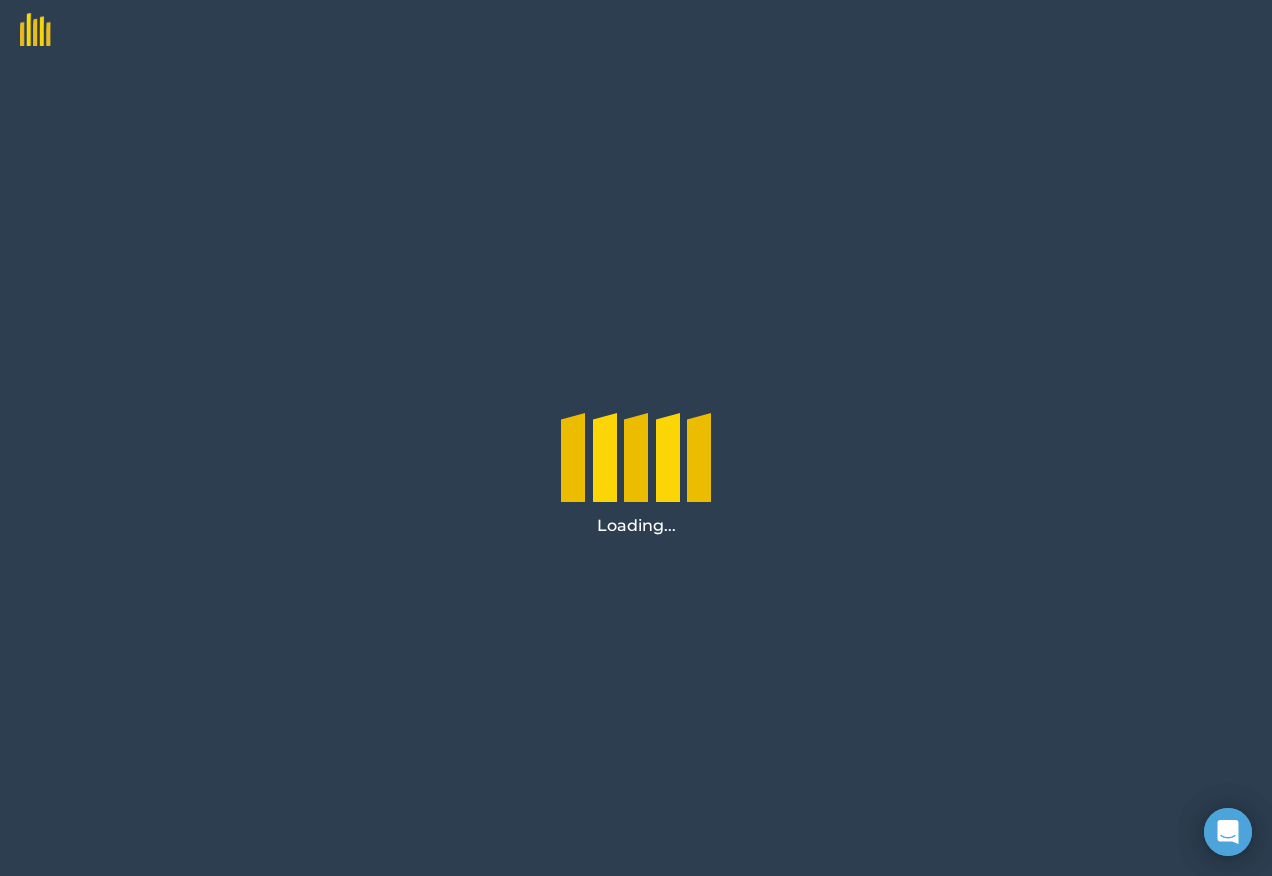 scroll, scrollTop: 0, scrollLeft: 0, axis: both 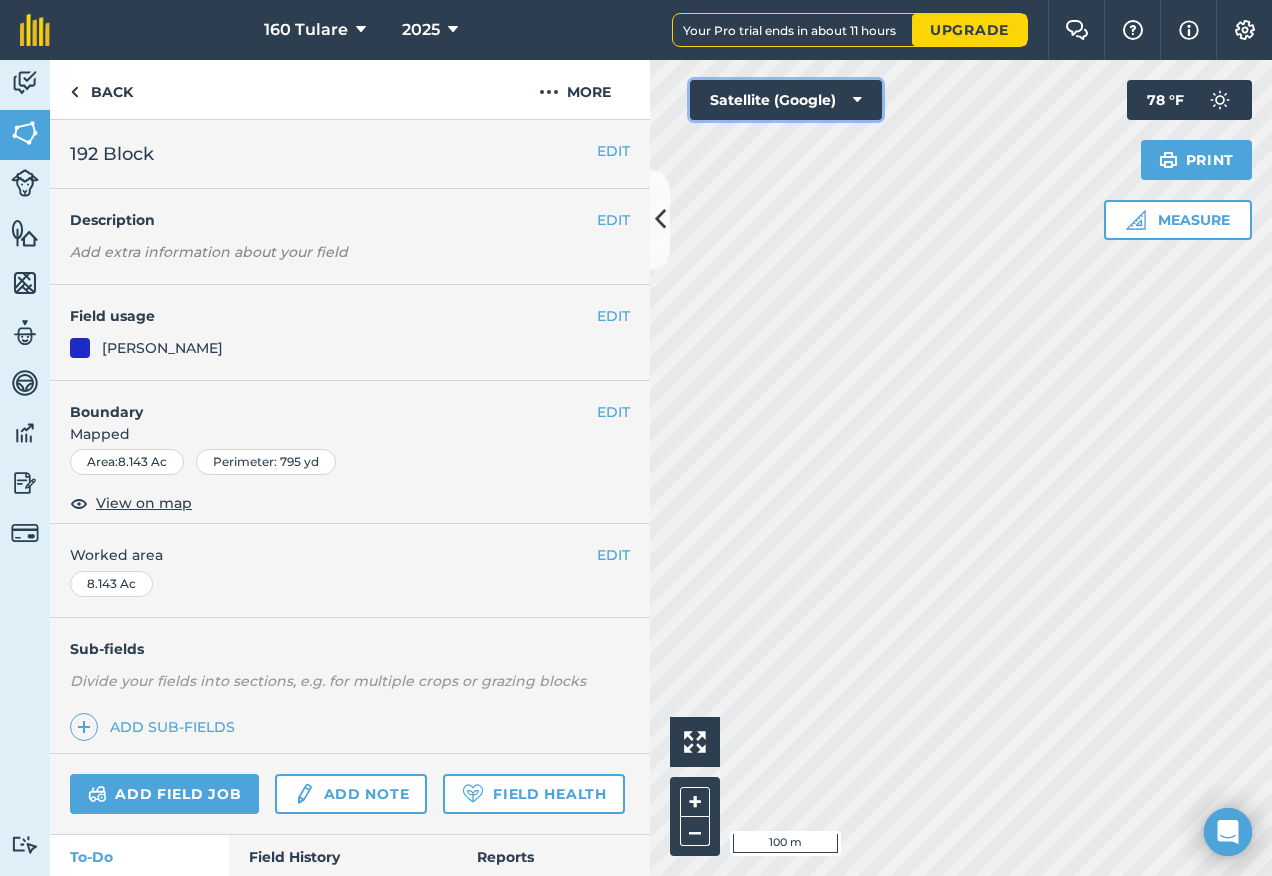 click on "Satellite (Google)" at bounding box center (786, 100) 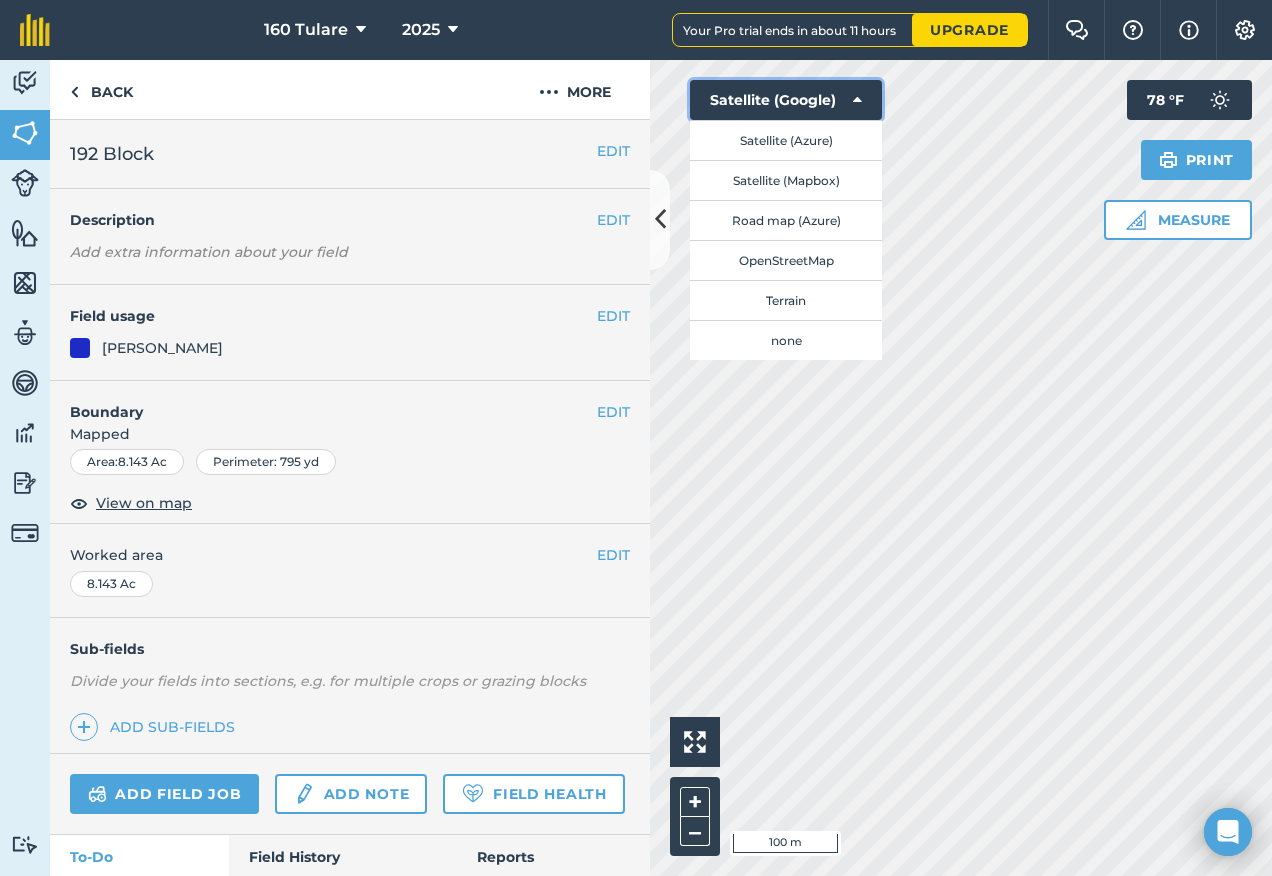click at bounding box center [857, 100] 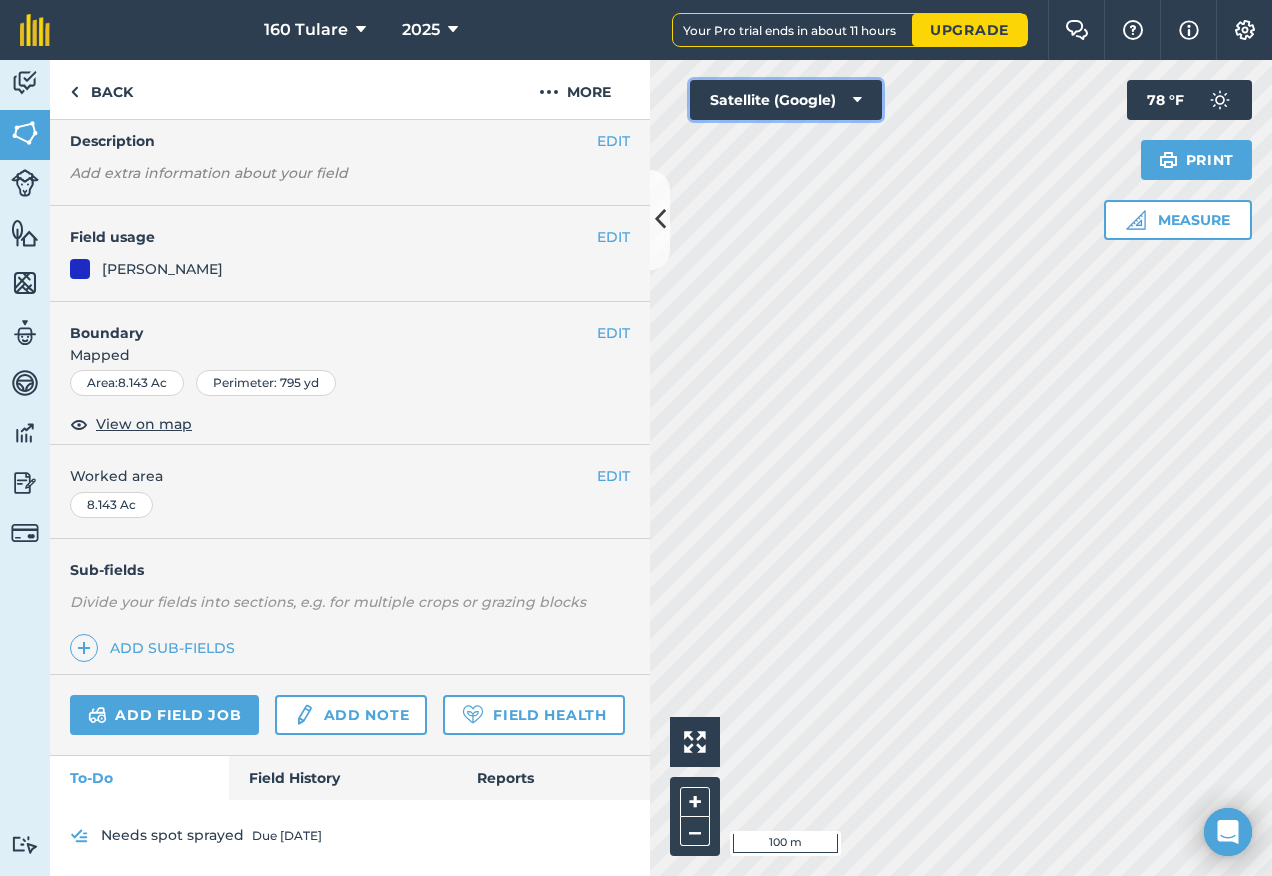 scroll, scrollTop: 139, scrollLeft: 0, axis: vertical 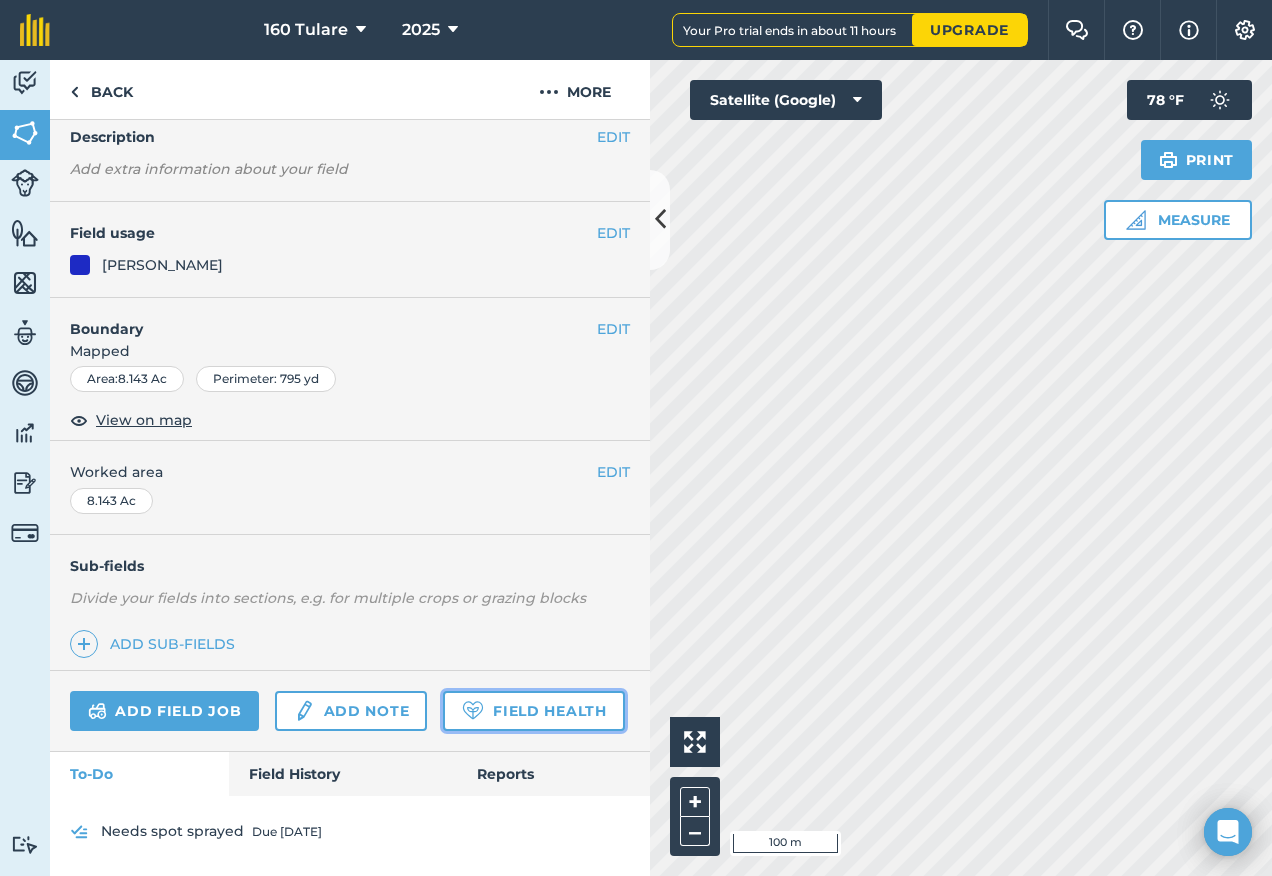 click on "Field Health" at bounding box center (533, 711) 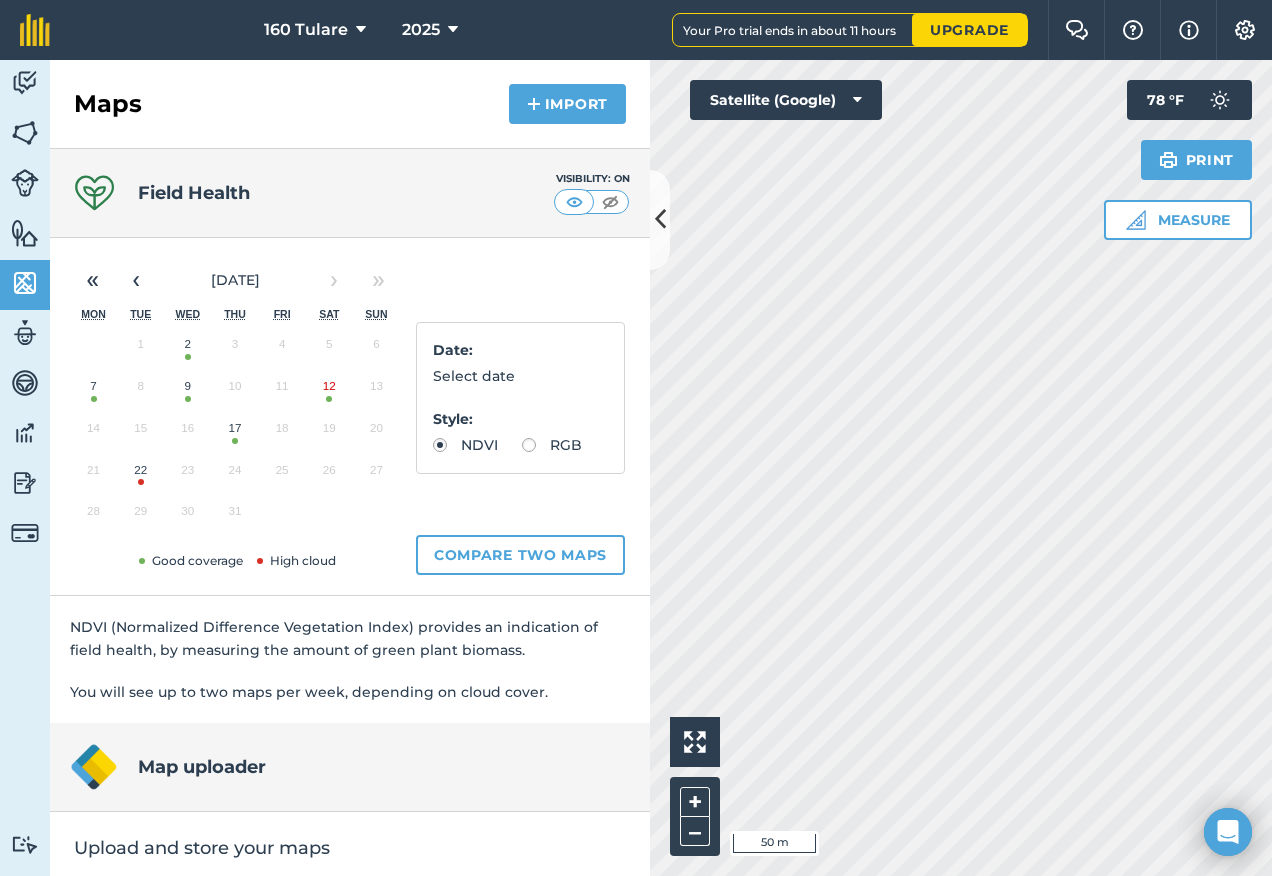 click on "22" at bounding box center [140, 475] 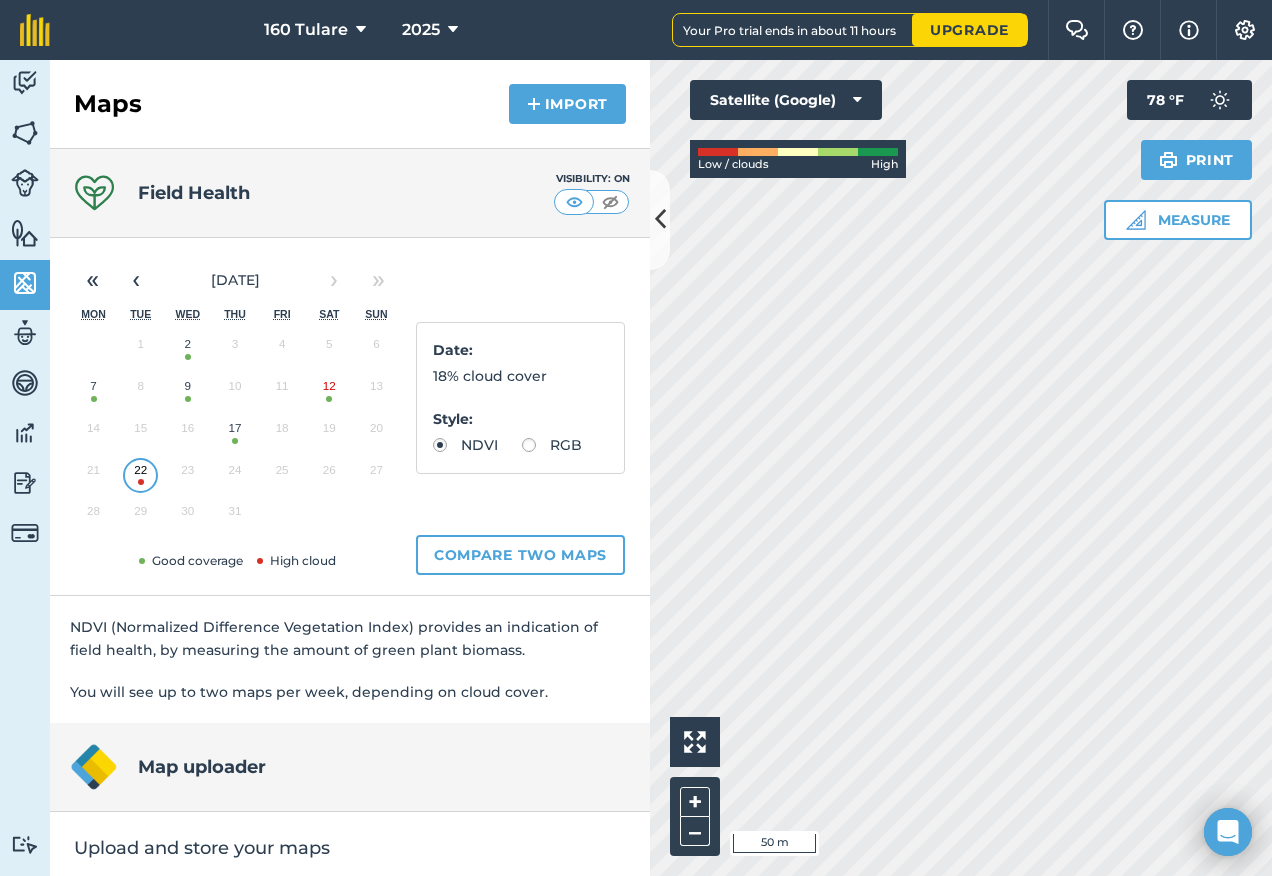 click on "17" at bounding box center (234, 433) 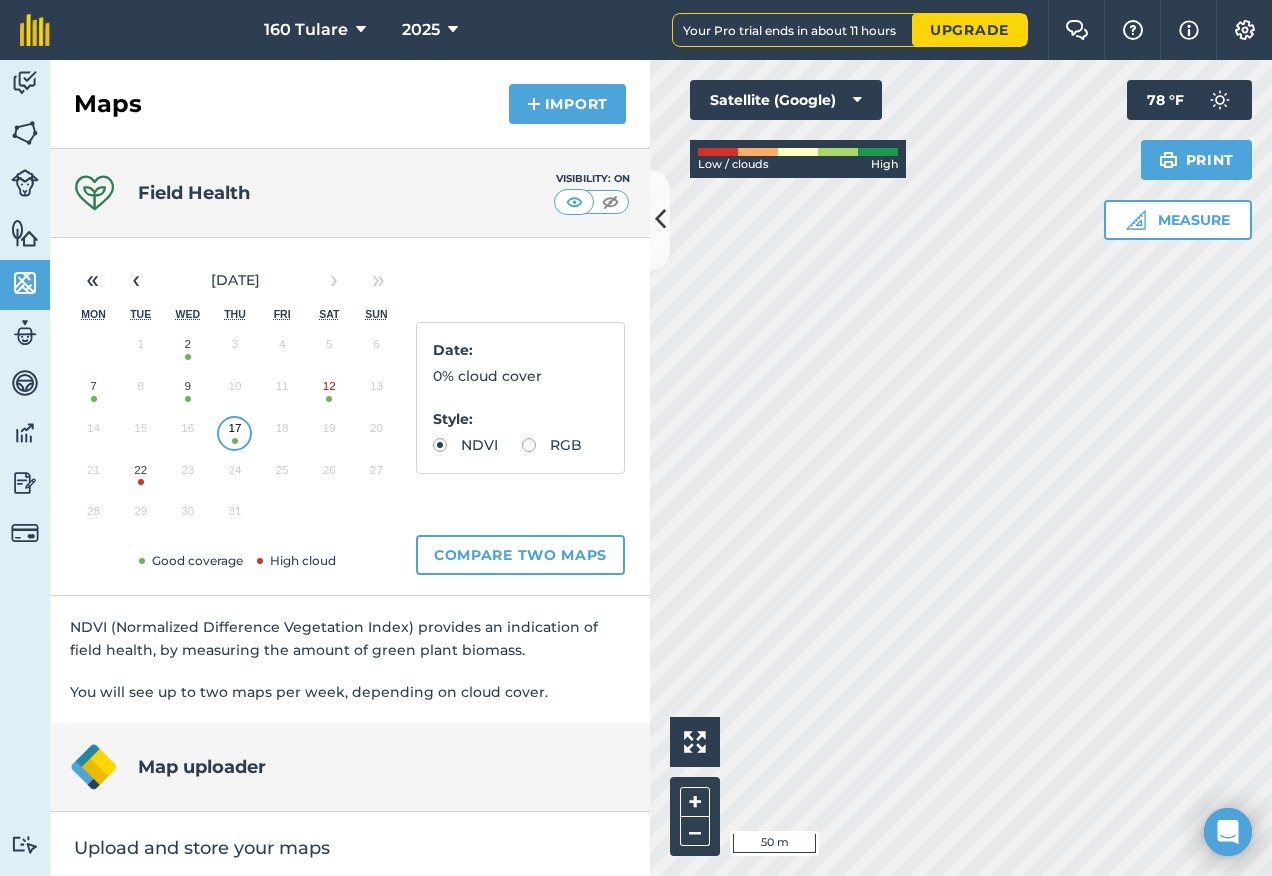 click on "RGB" at bounding box center [552, 445] 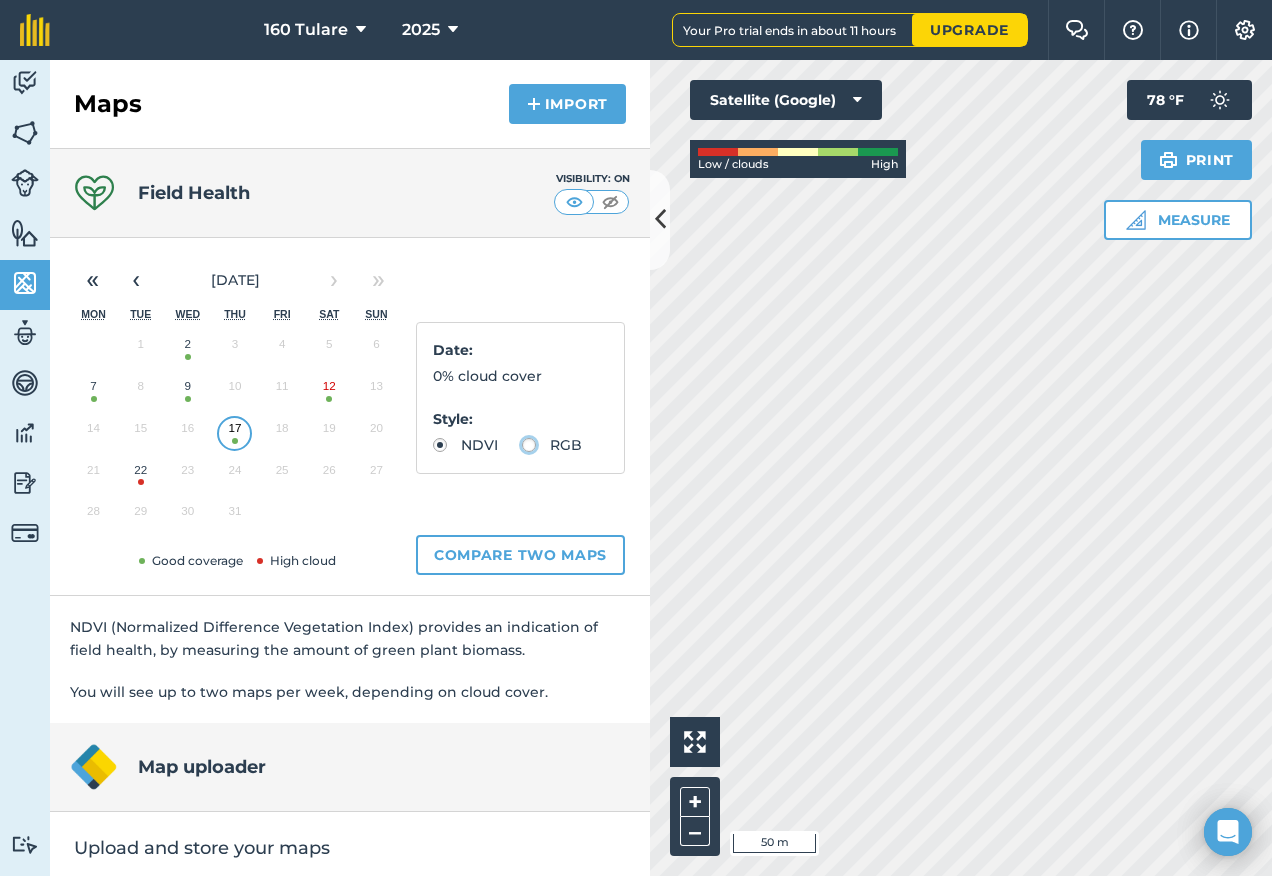 click on "RGB" at bounding box center [-9943, 444] 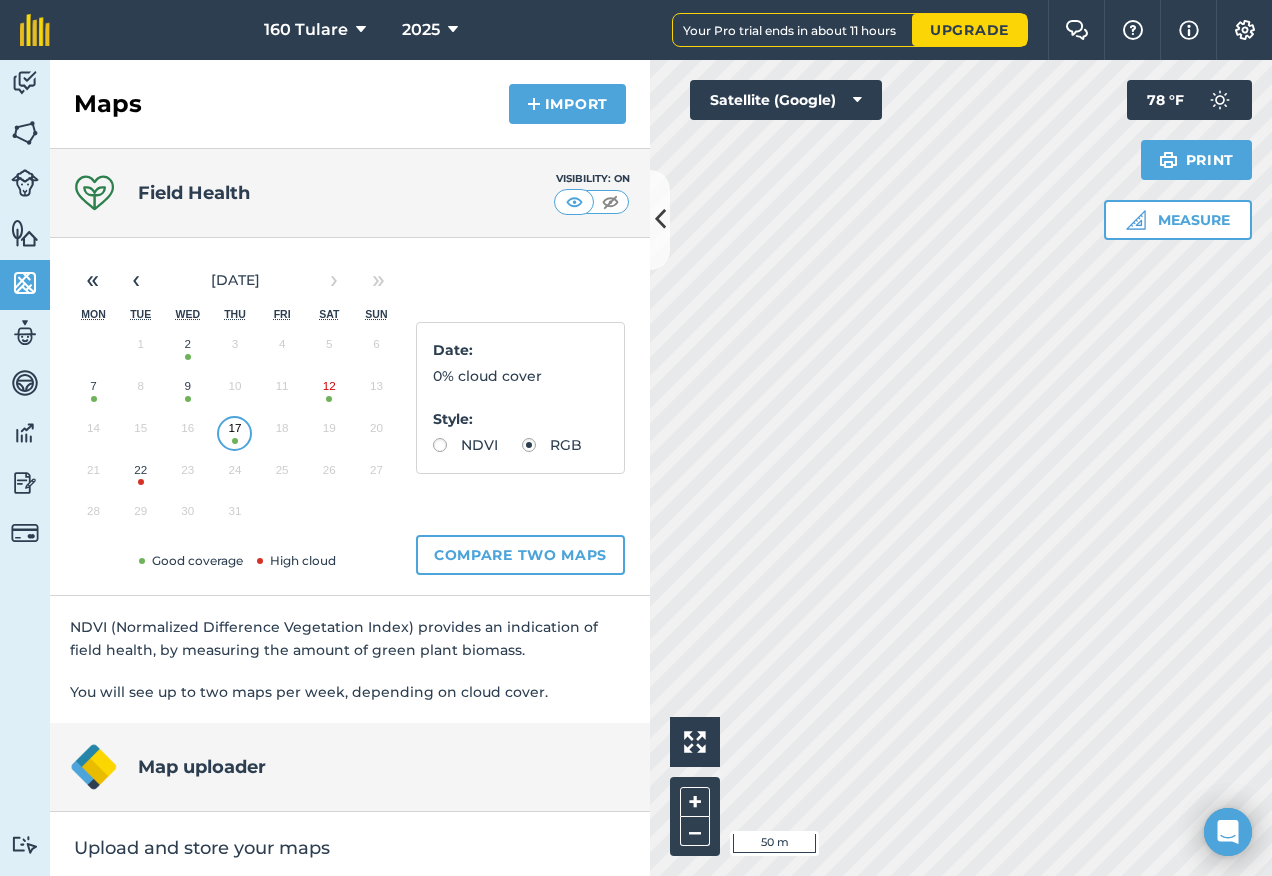 click on "NDVI" at bounding box center (465, 445) 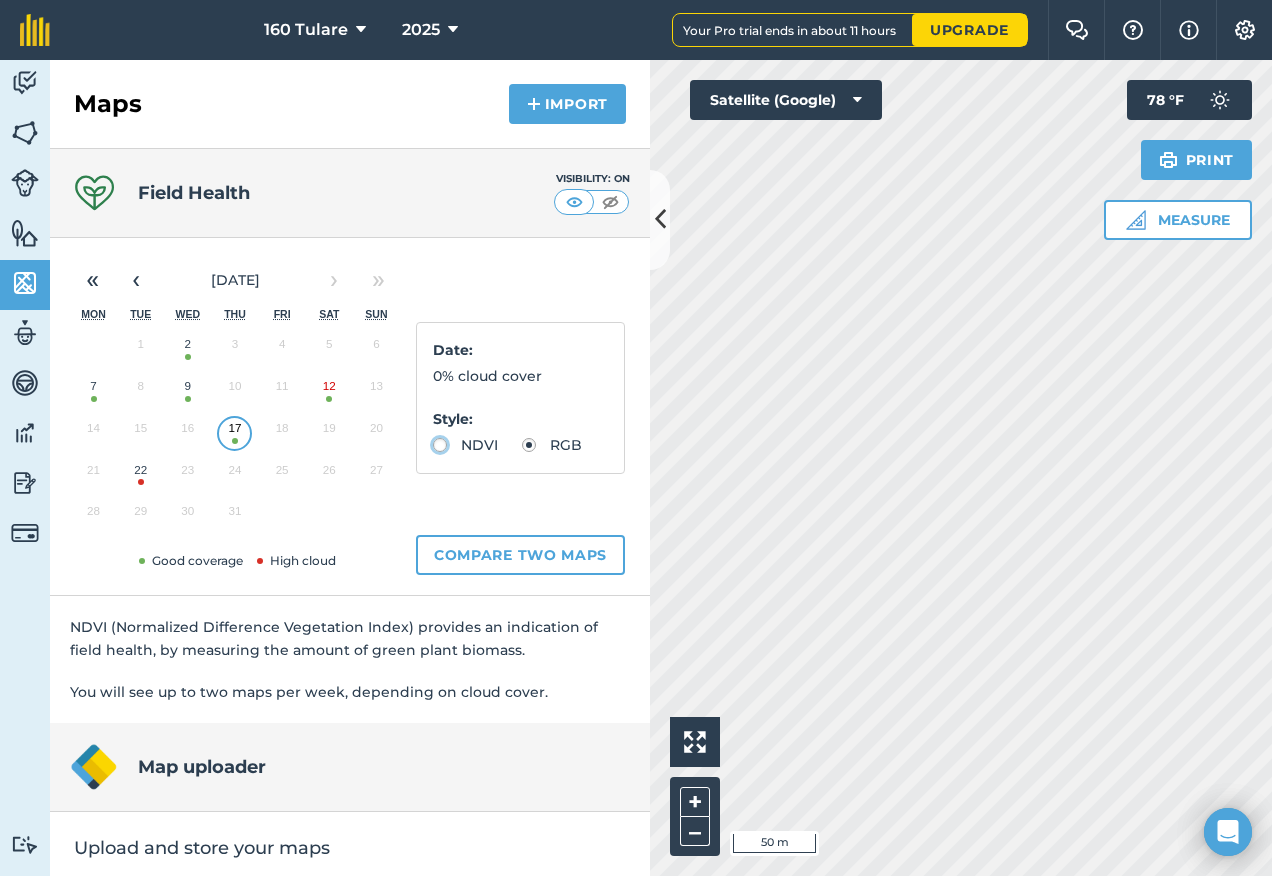 radio on "true" 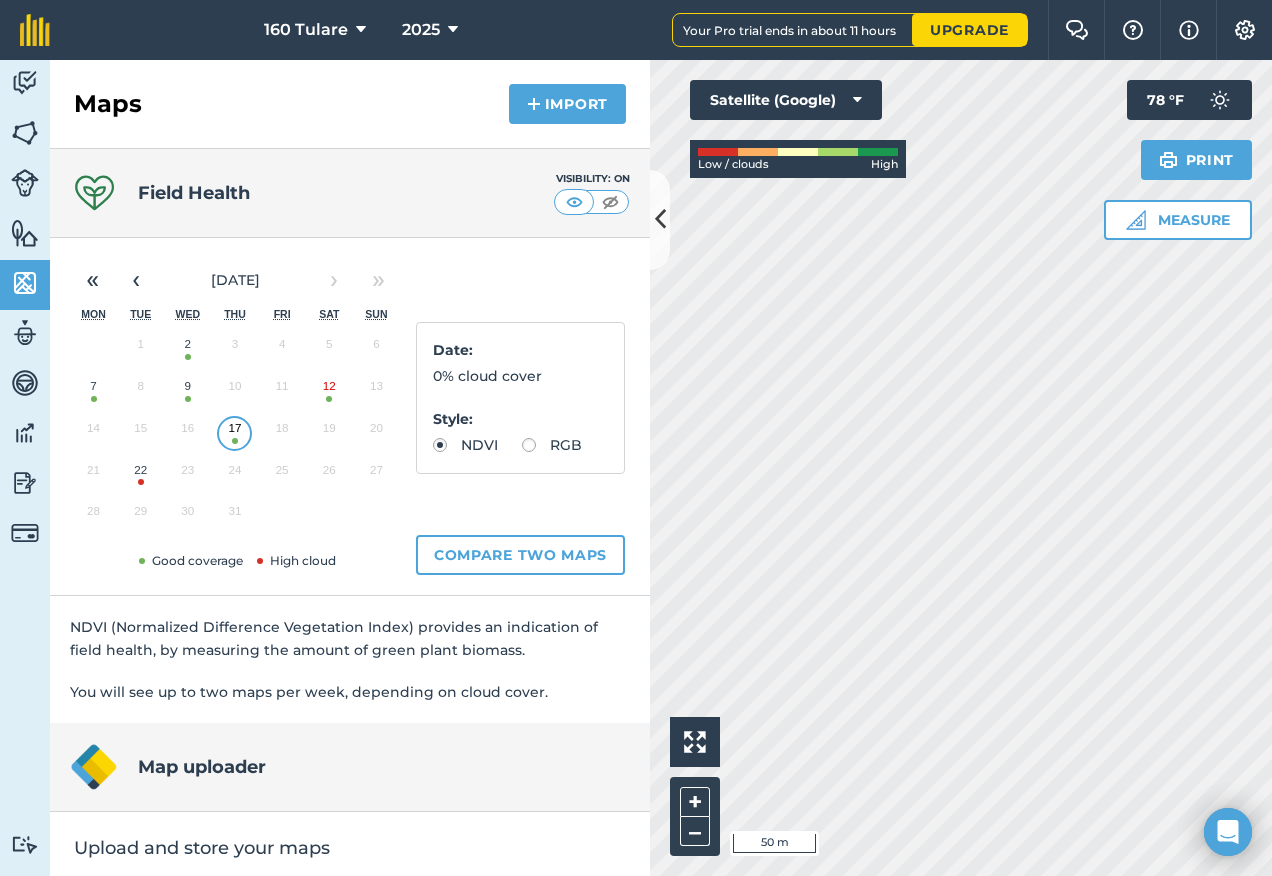 click on "9" at bounding box center [187, 391] 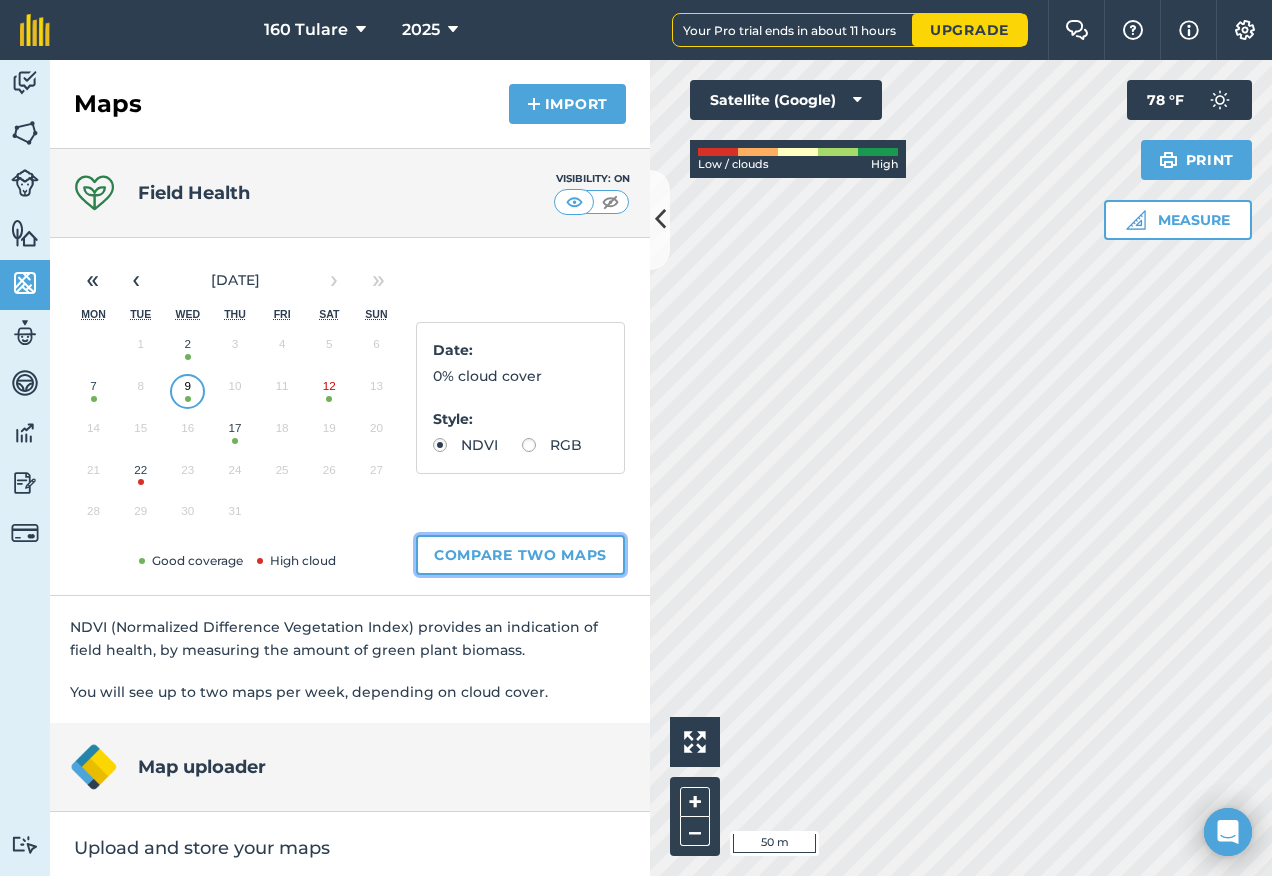 click on "Compare two maps" at bounding box center (520, 555) 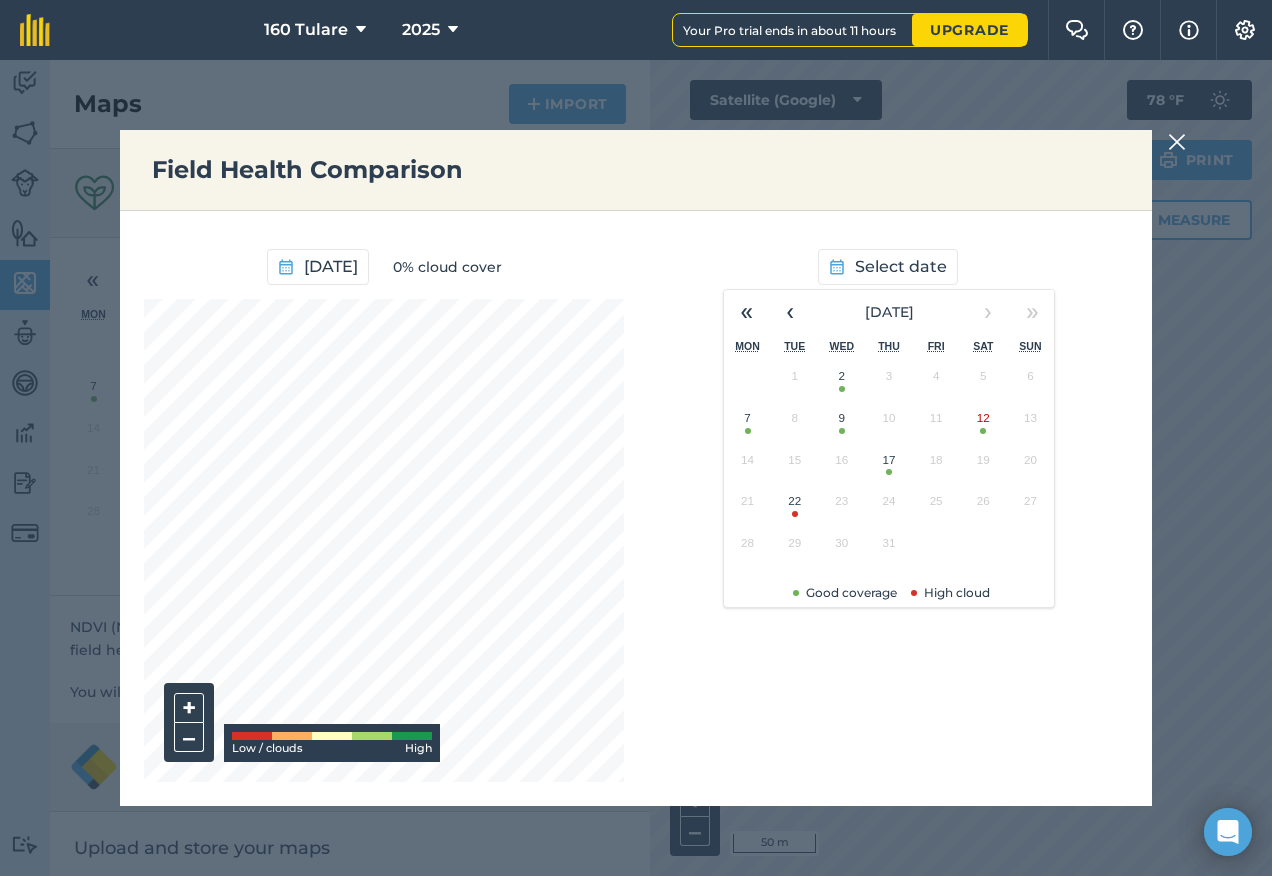 click on "2" at bounding box center [841, 381] 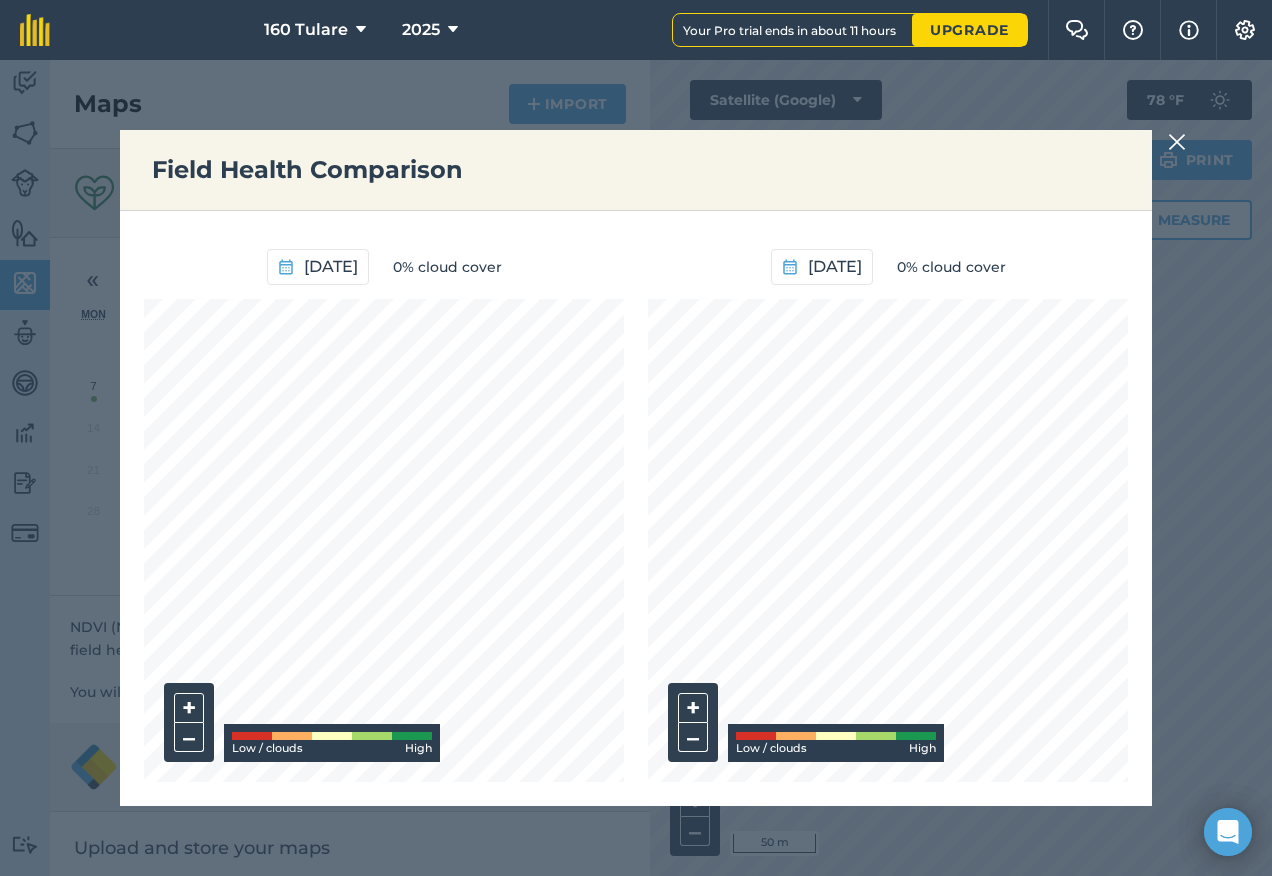 click at bounding box center (1180, 142) 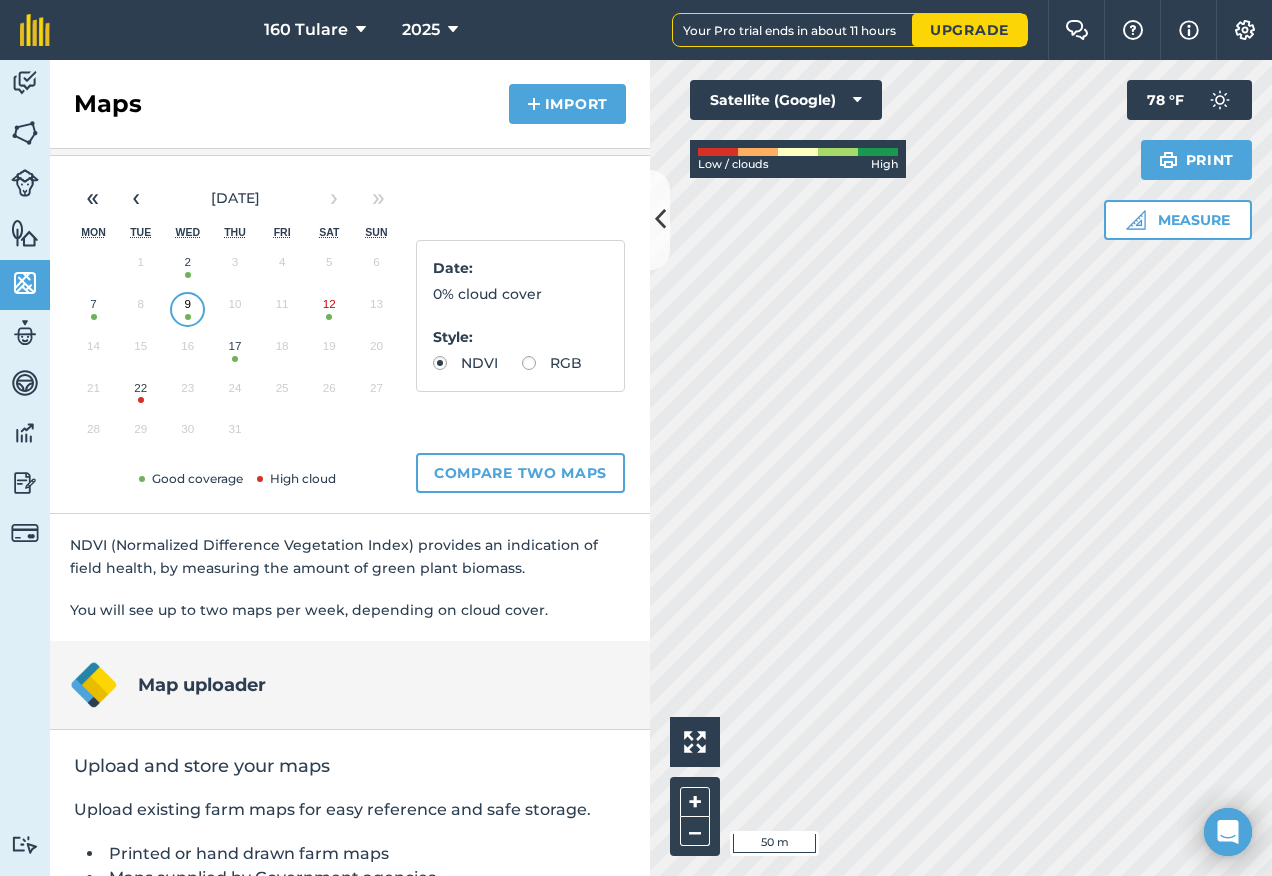 scroll, scrollTop: 0, scrollLeft: 0, axis: both 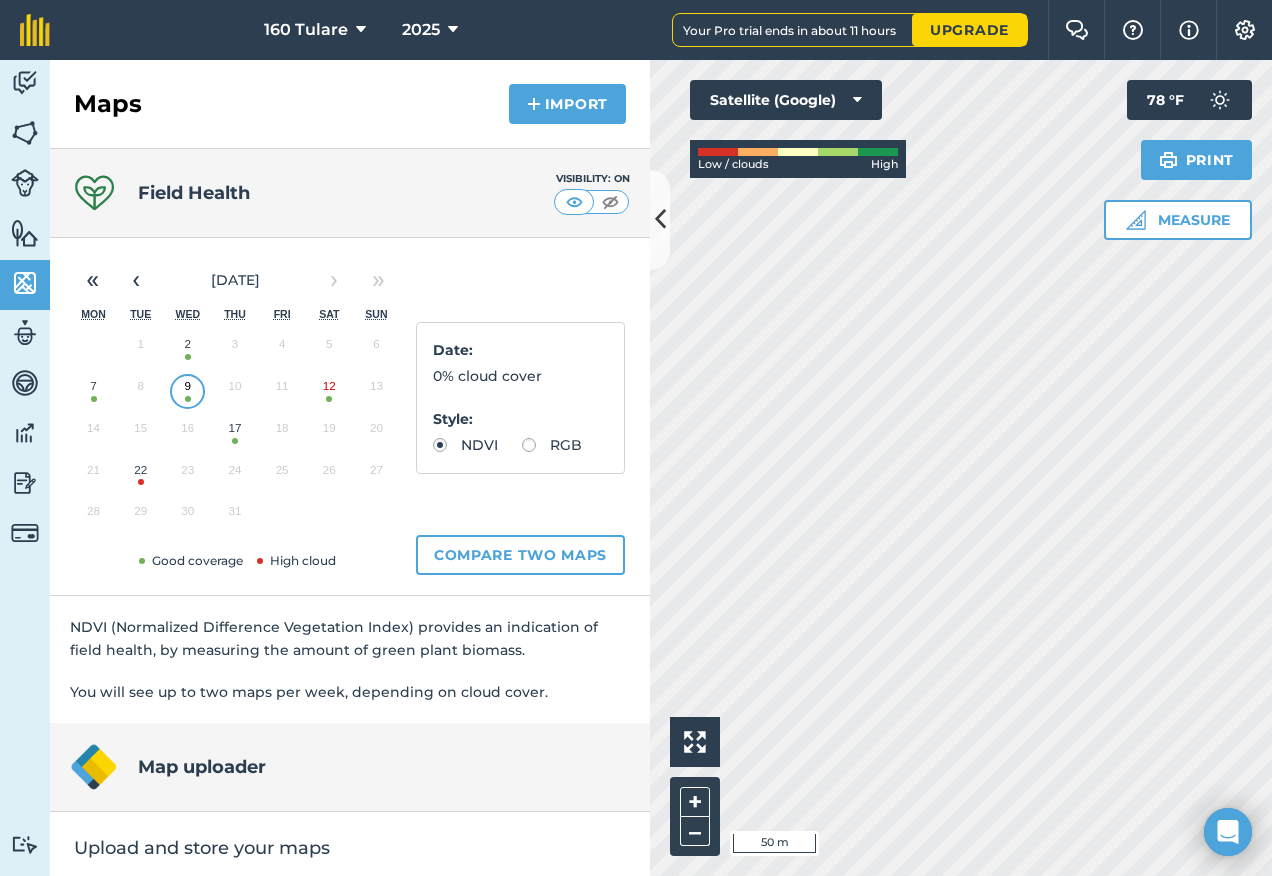 click on "9" at bounding box center (187, 391) 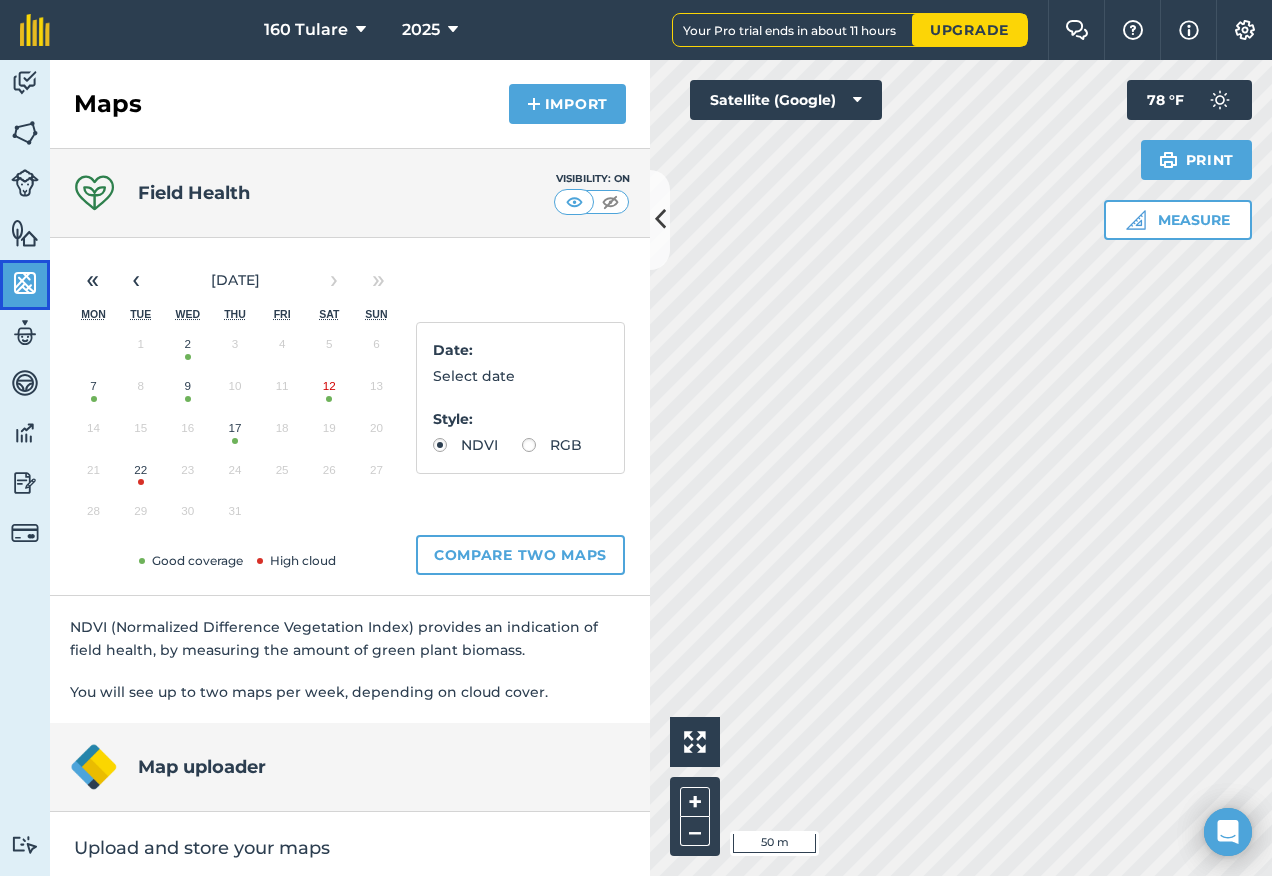click at bounding box center (25, 283) 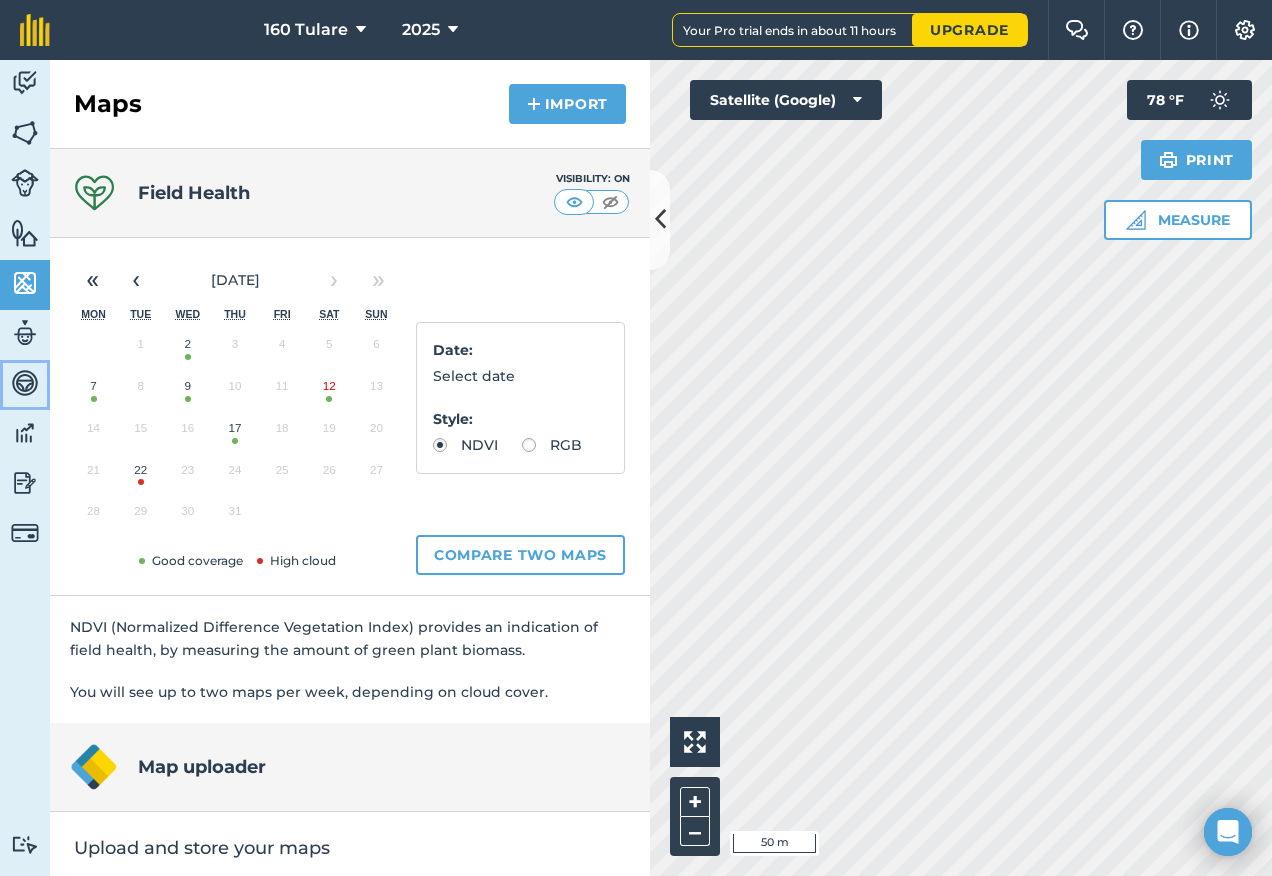 click at bounding box center [25, 383] 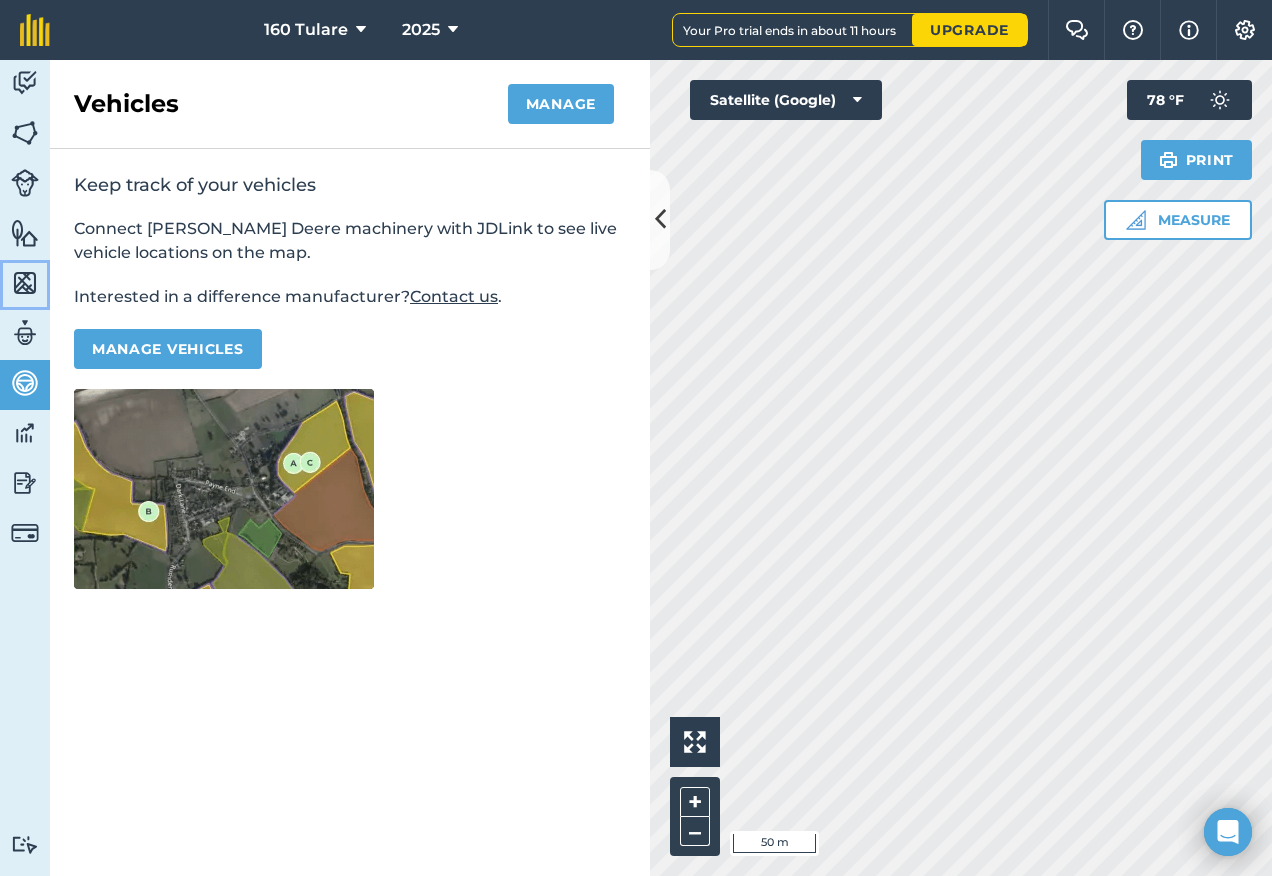 click at bounding box center (25, 283) 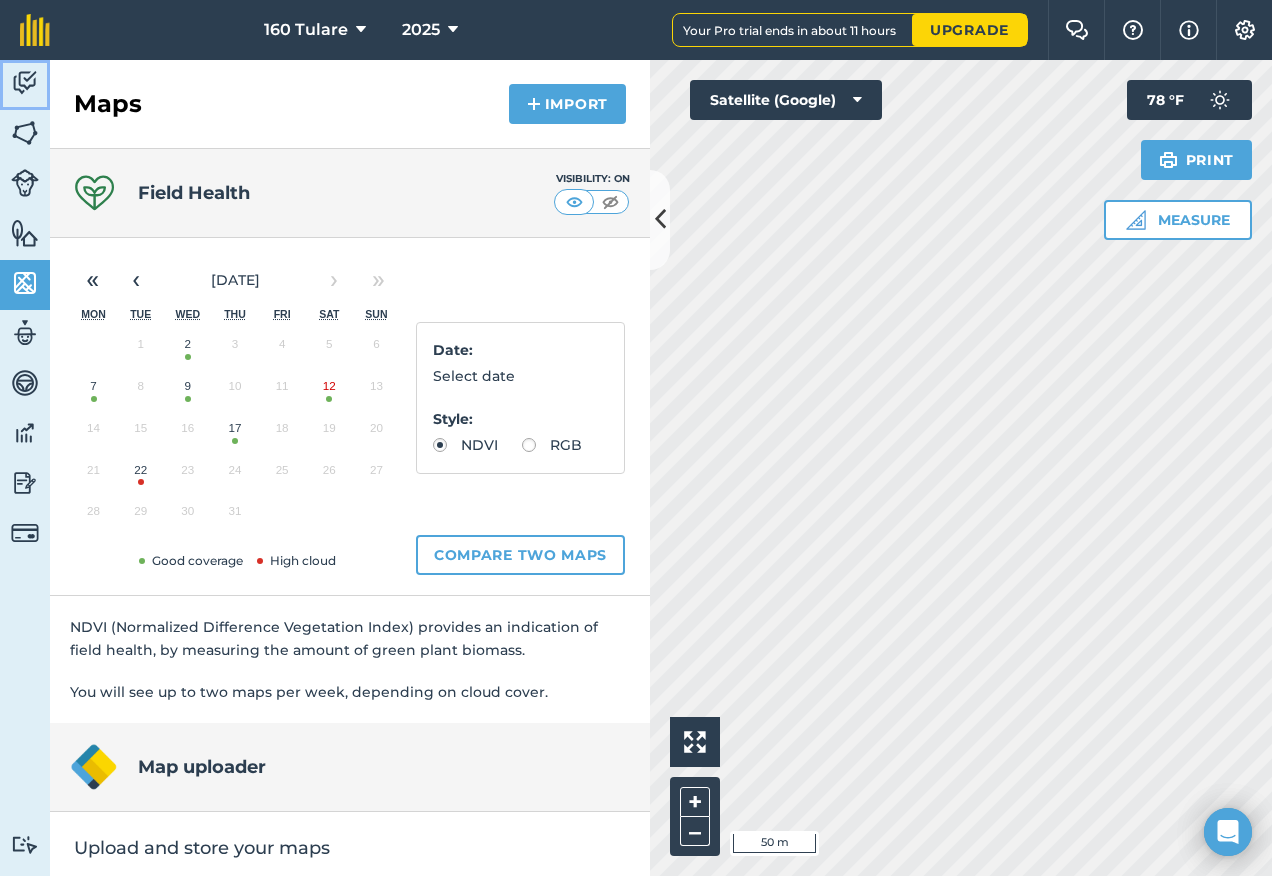 click at bounding box center [25, 83] 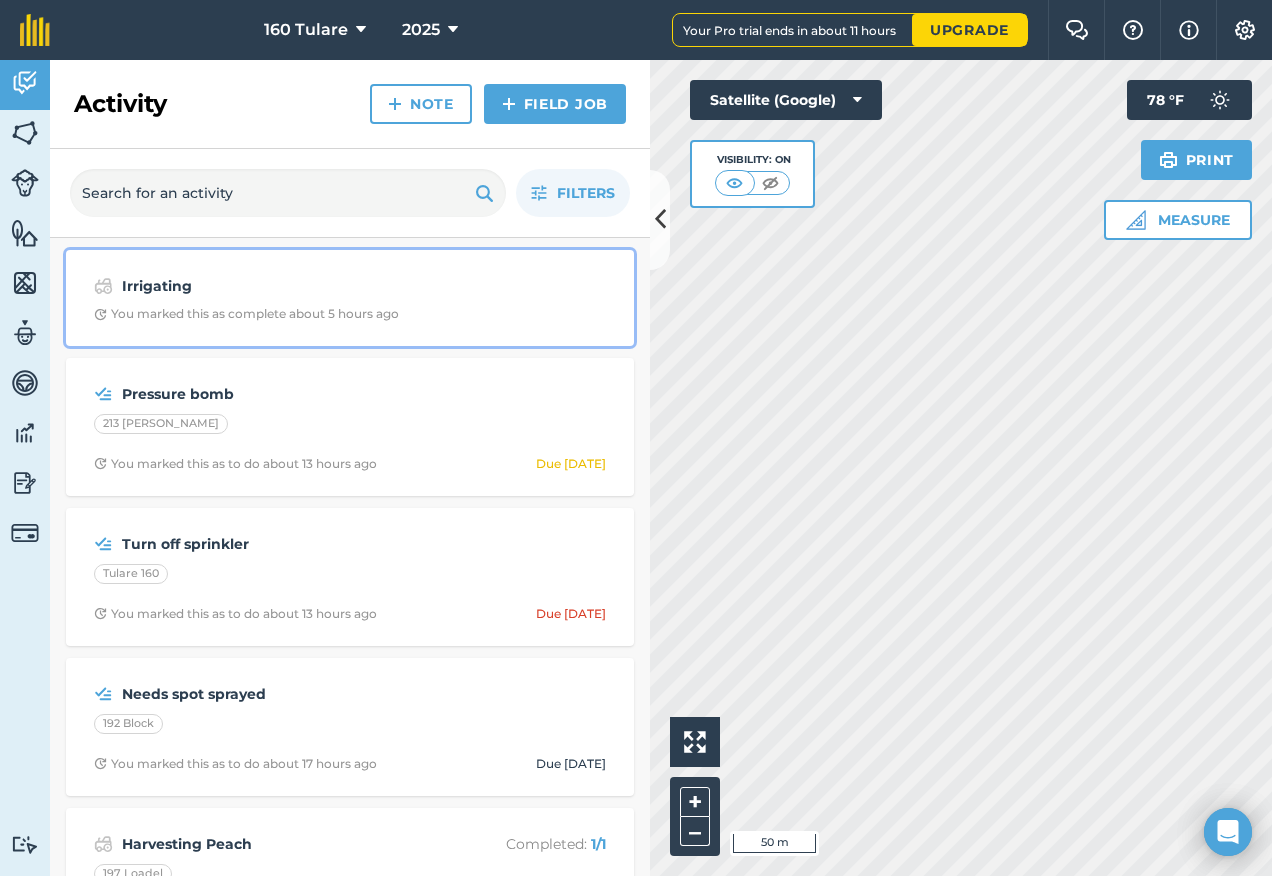 click on "You marked this as complete about 5 hours ago" at bounding box center [246, 314] 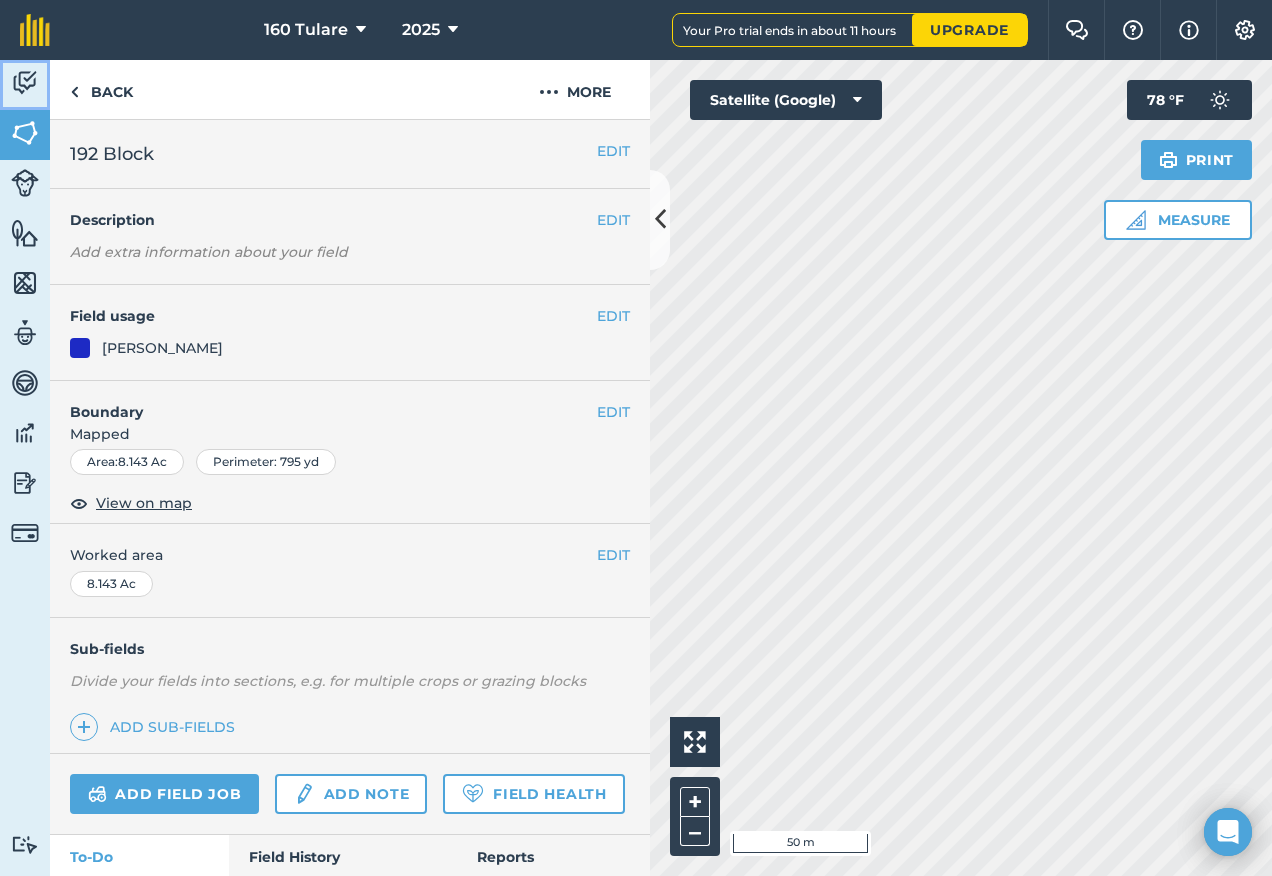 click at bounding box center [25, 83] 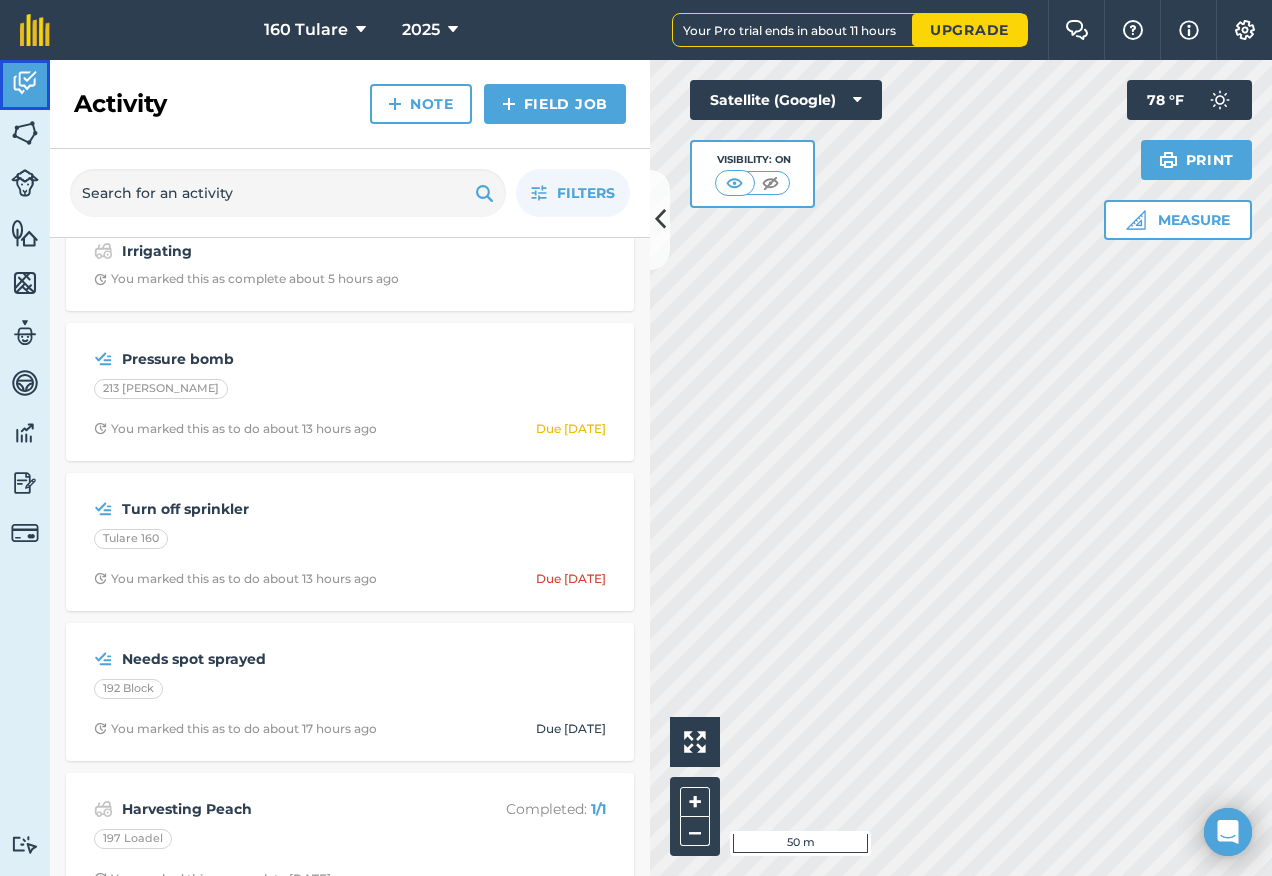scroll, scrollTop: 0, scrollLeft: 0, axis: both 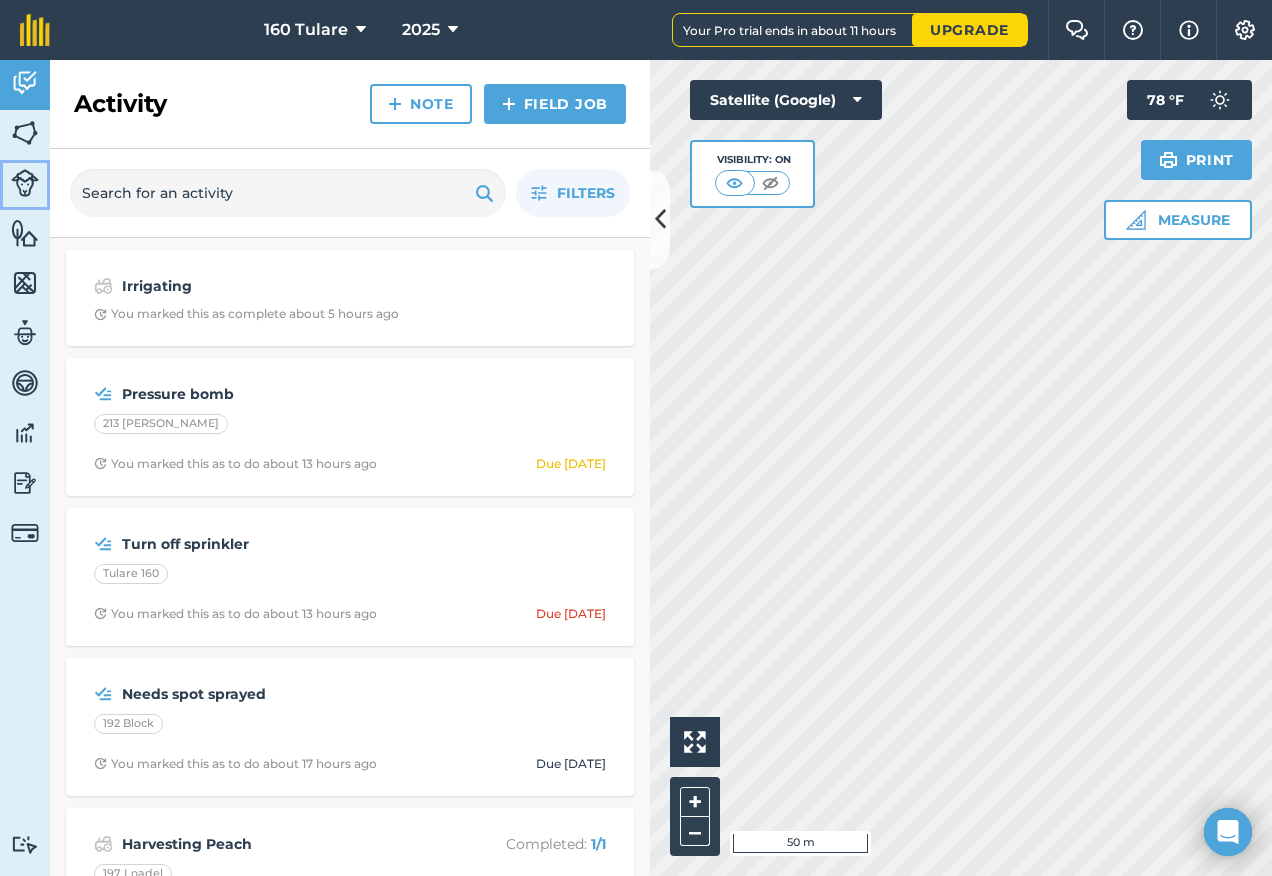 click on "Livestock" at bounding box center [25, 185] 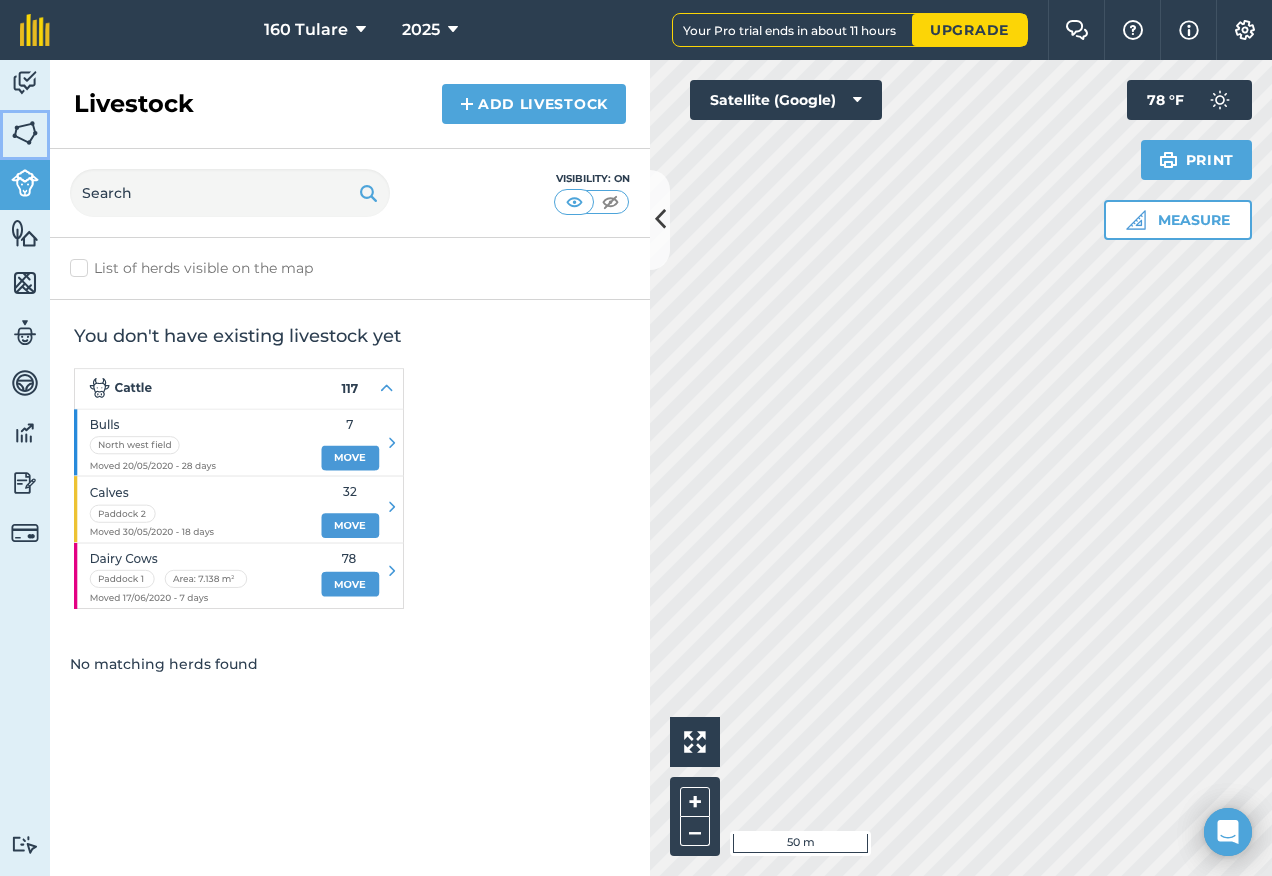 click at bounding box center [25, 133] 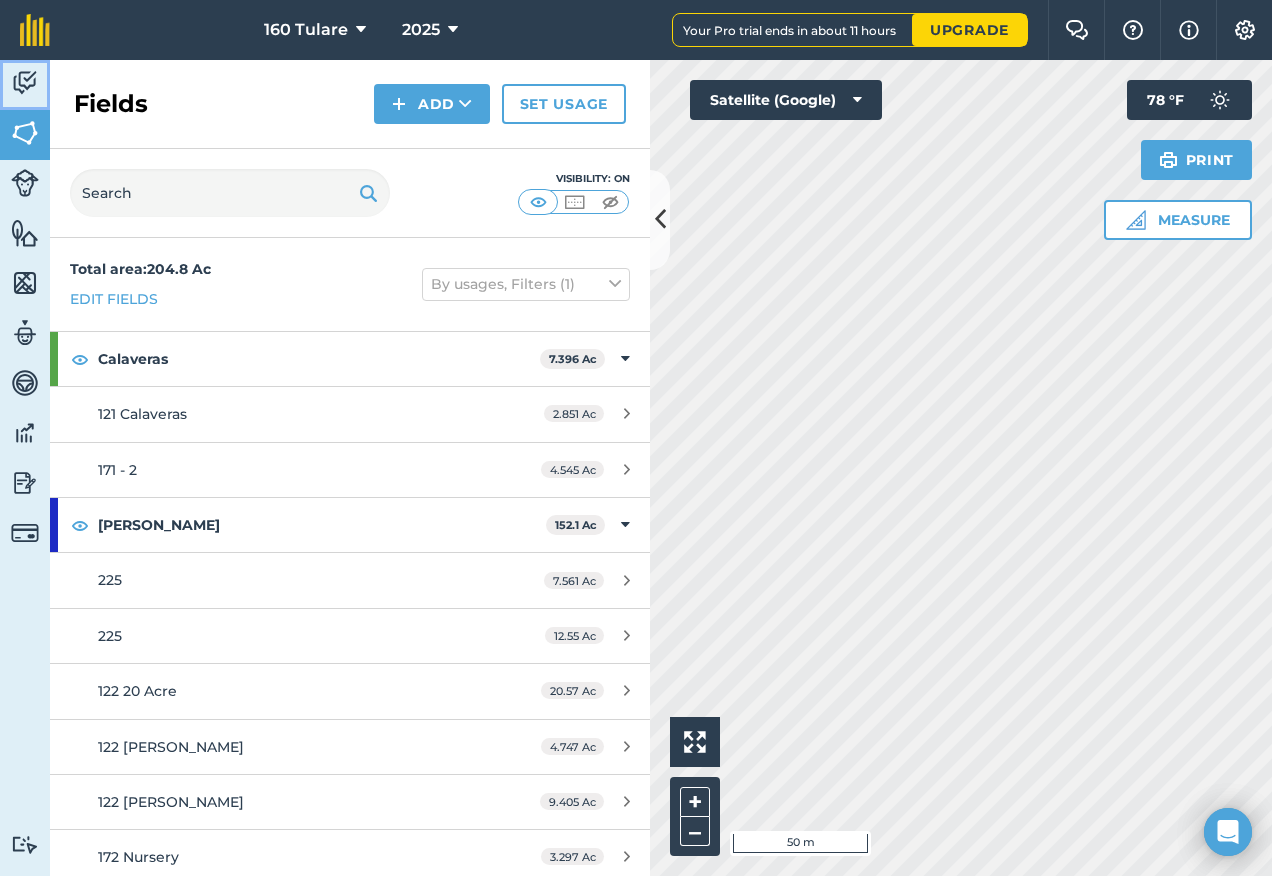 click on "Activity" at bounding box center (25, 85) 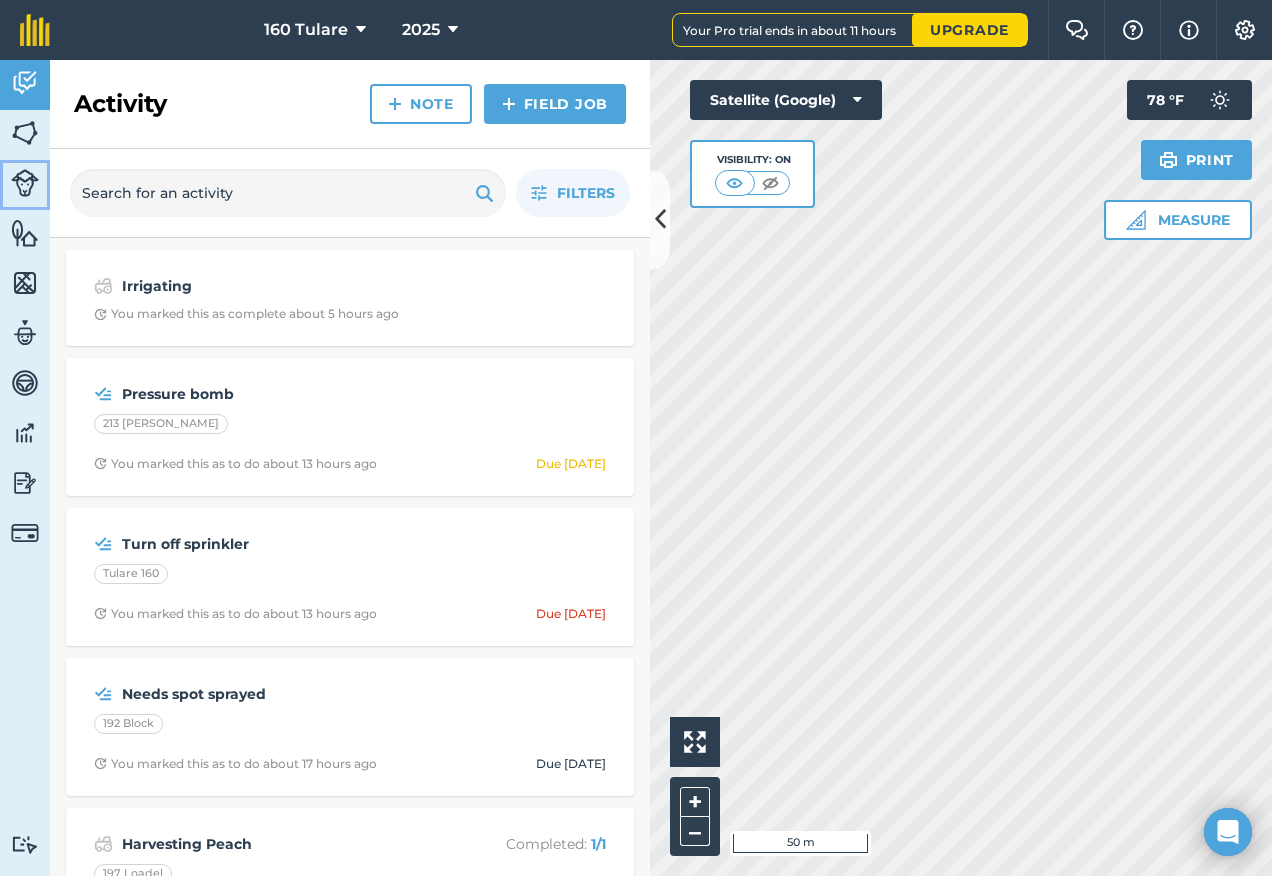 click at bounding box center [25, 183] 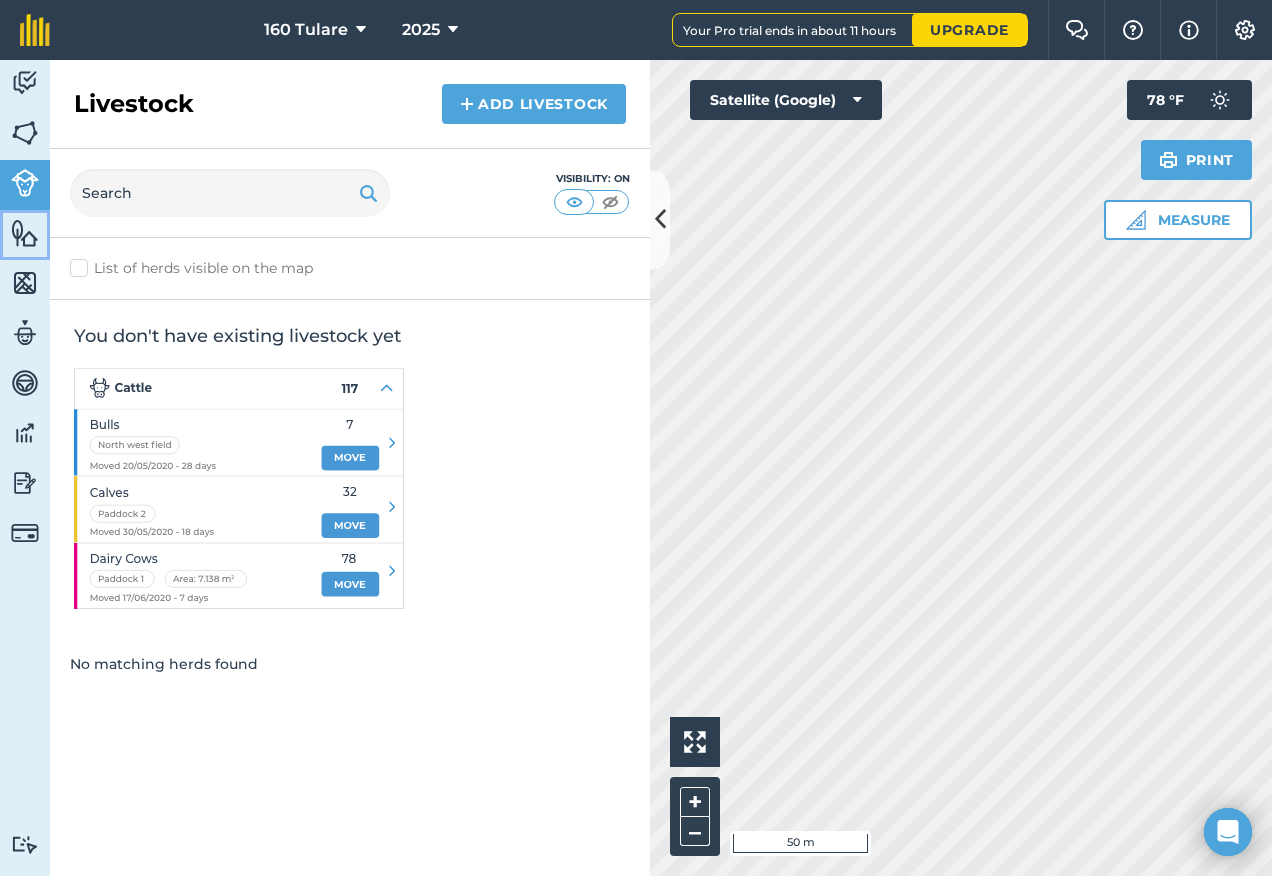 click at bounding box center [25, 233] 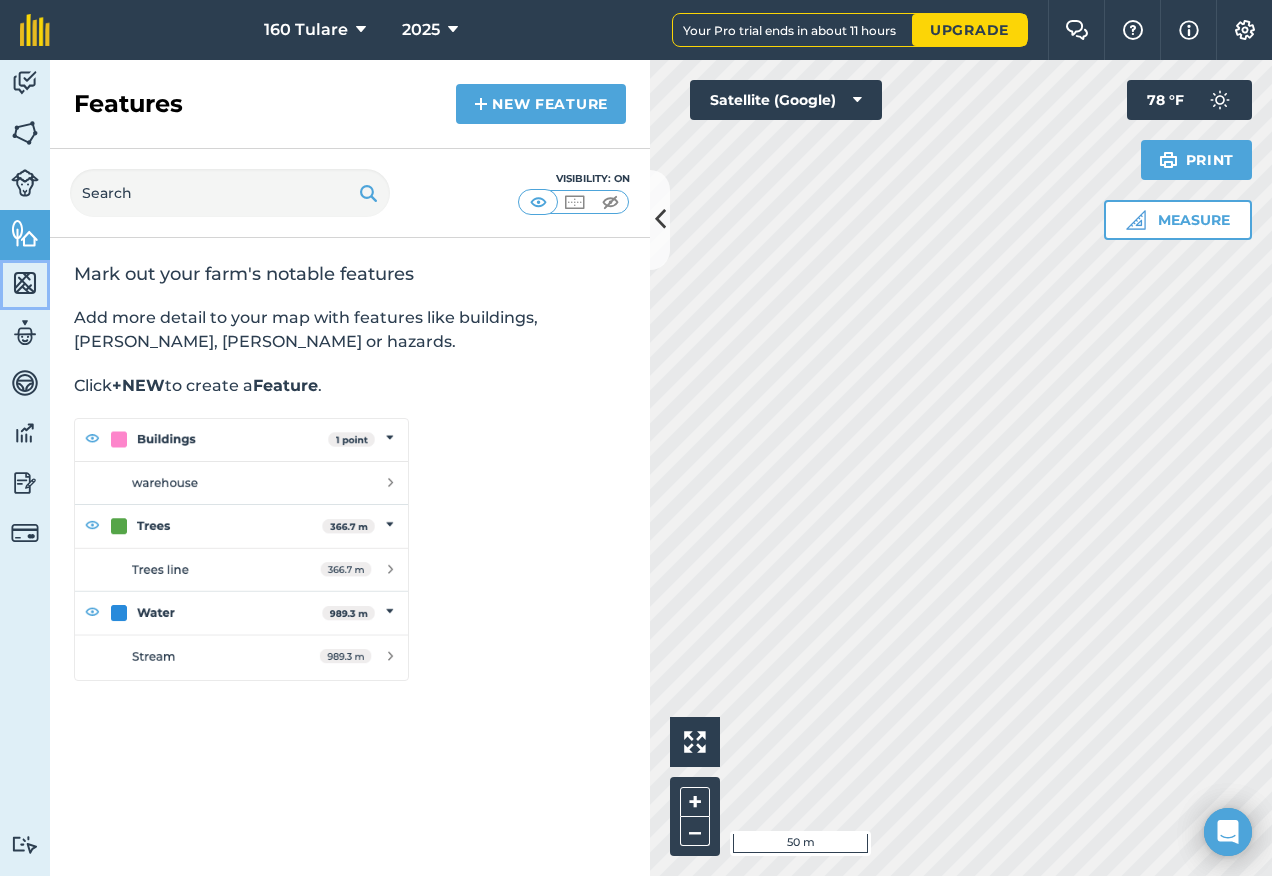 click at bounding box center [25, 283] 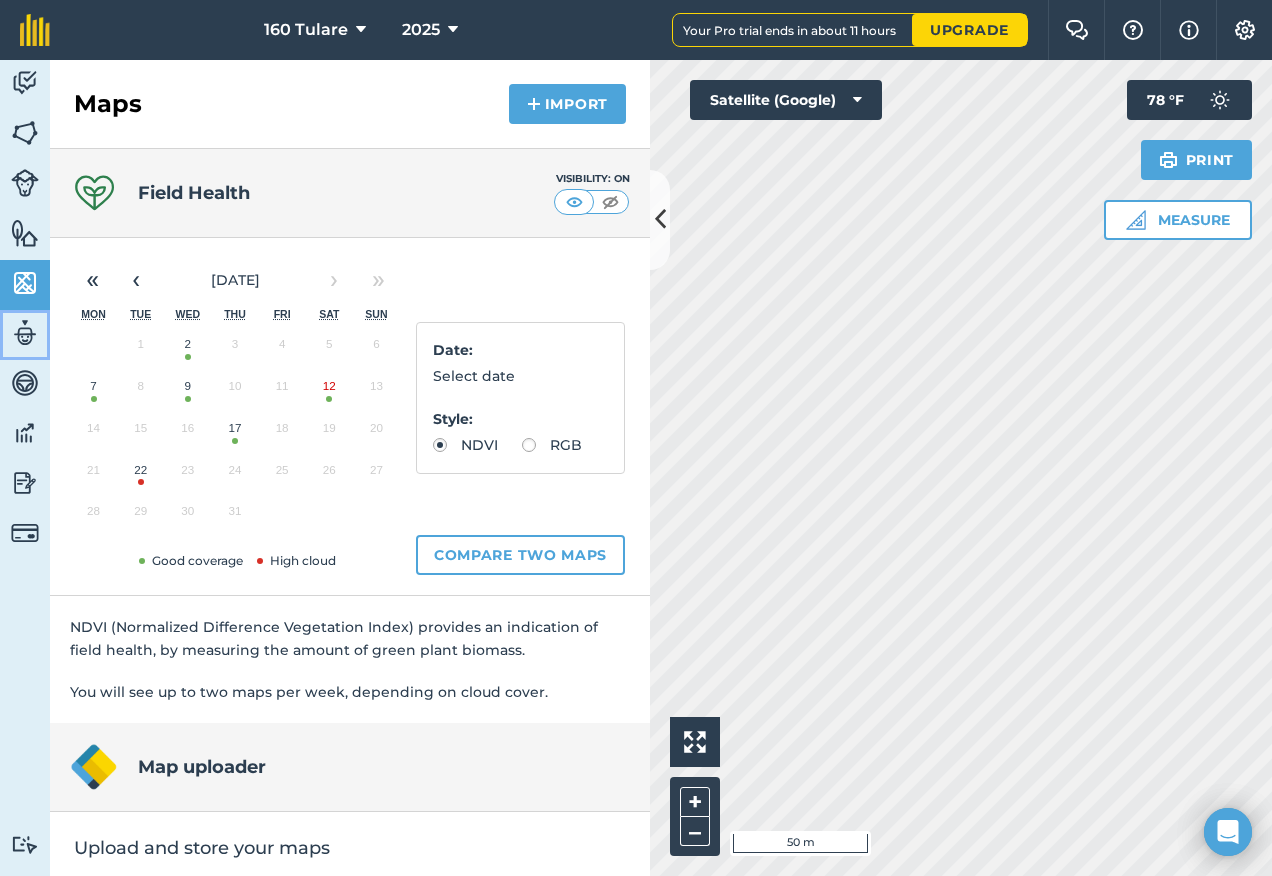 click at bounding box center (25, 333) 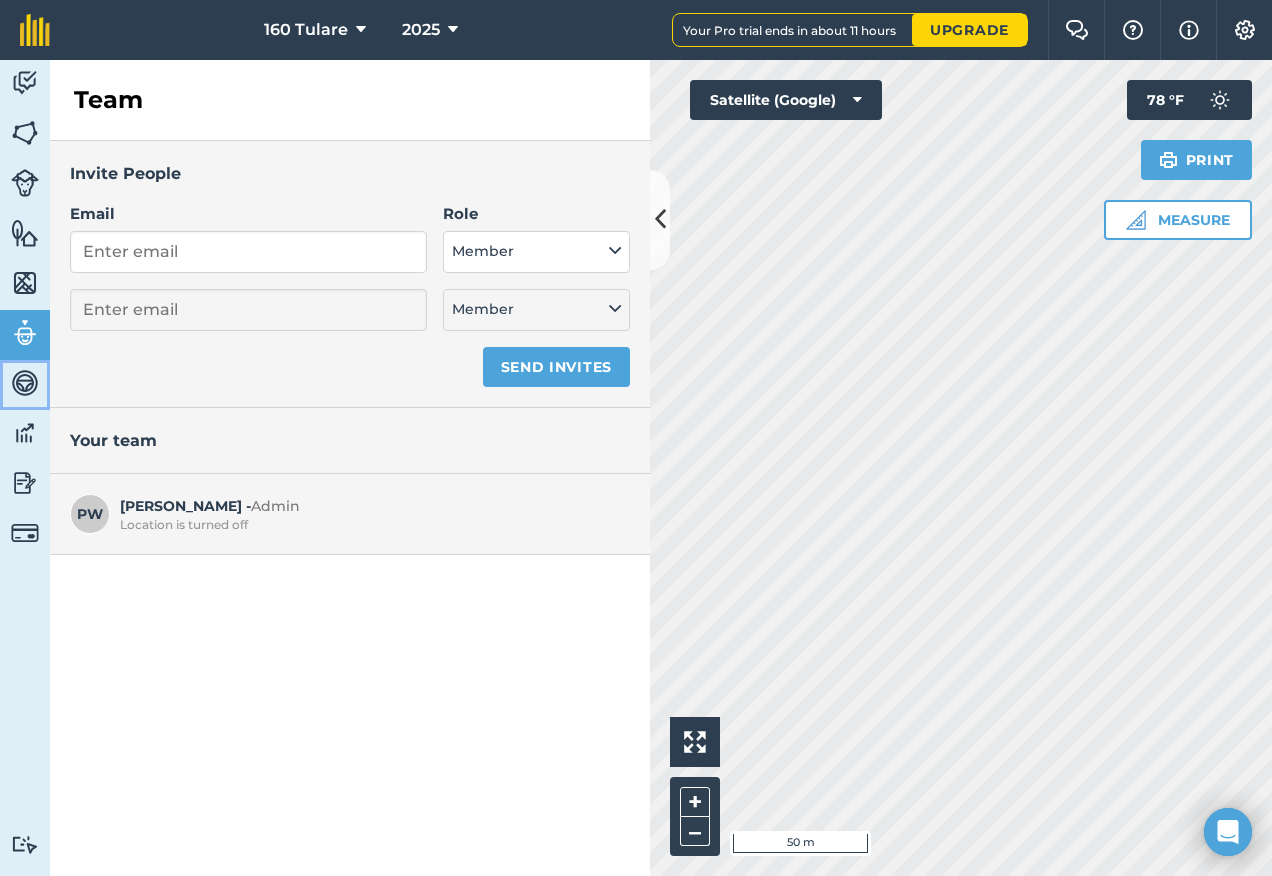 click at bounding box center [25, 383] 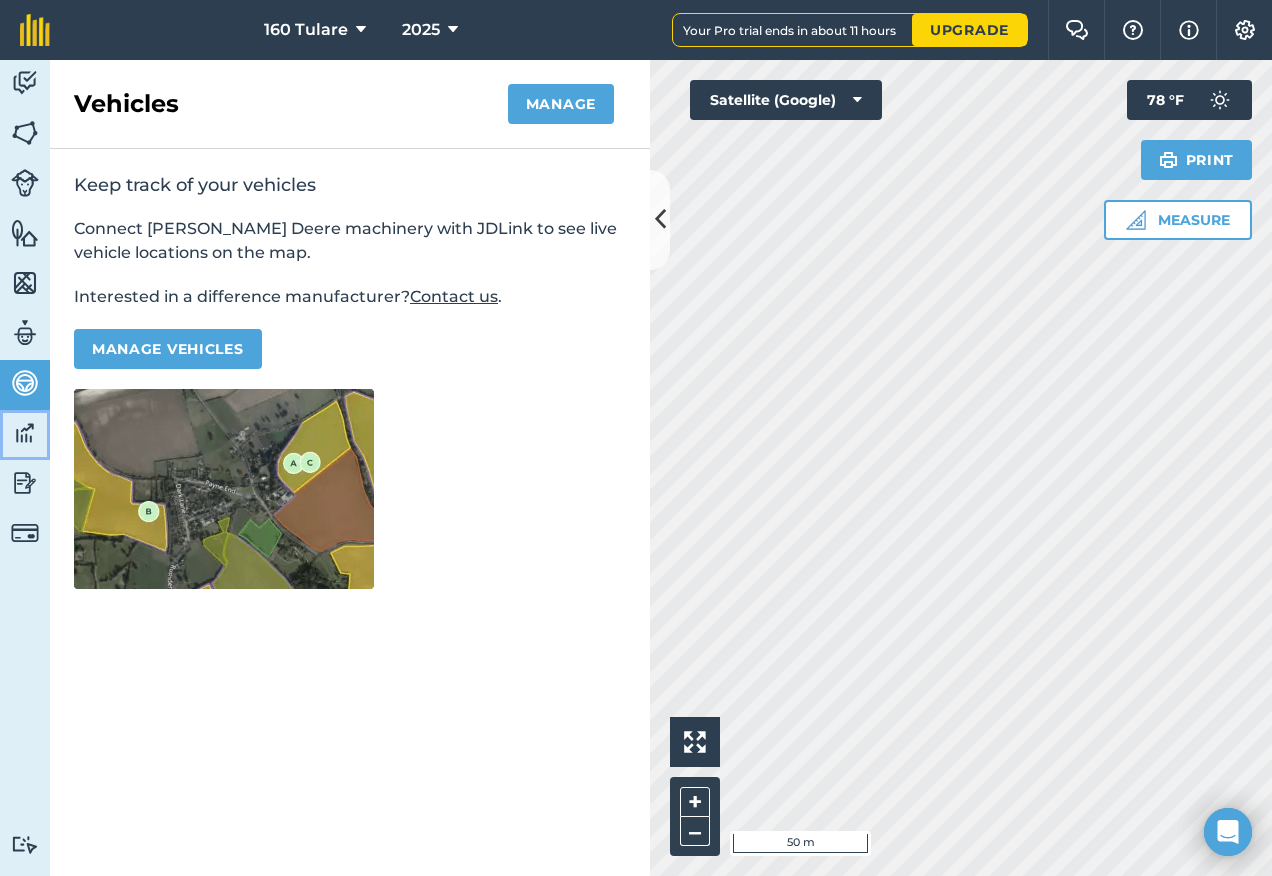 click at bounding box center [25, 433] 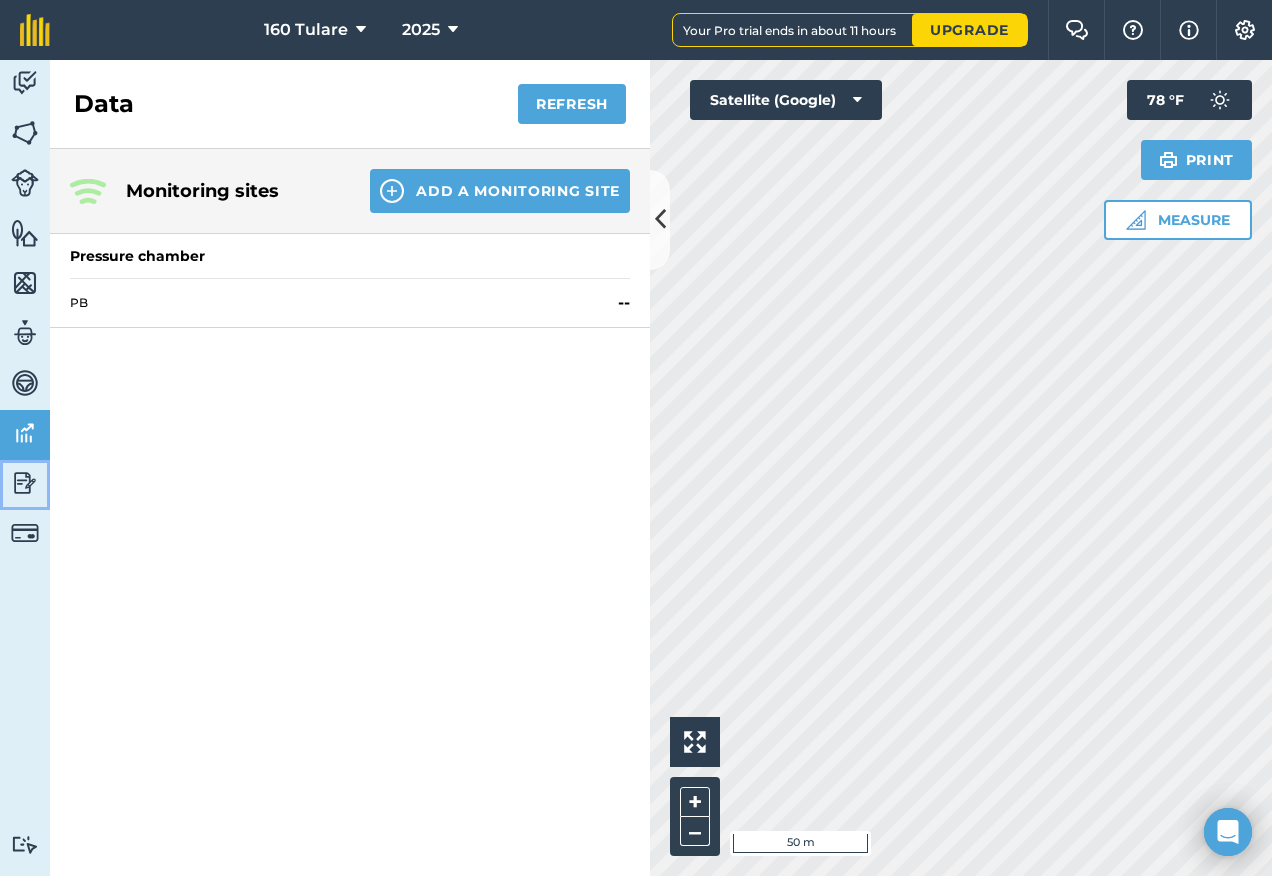 click on "Reporting" at bounding box center [25, 485] 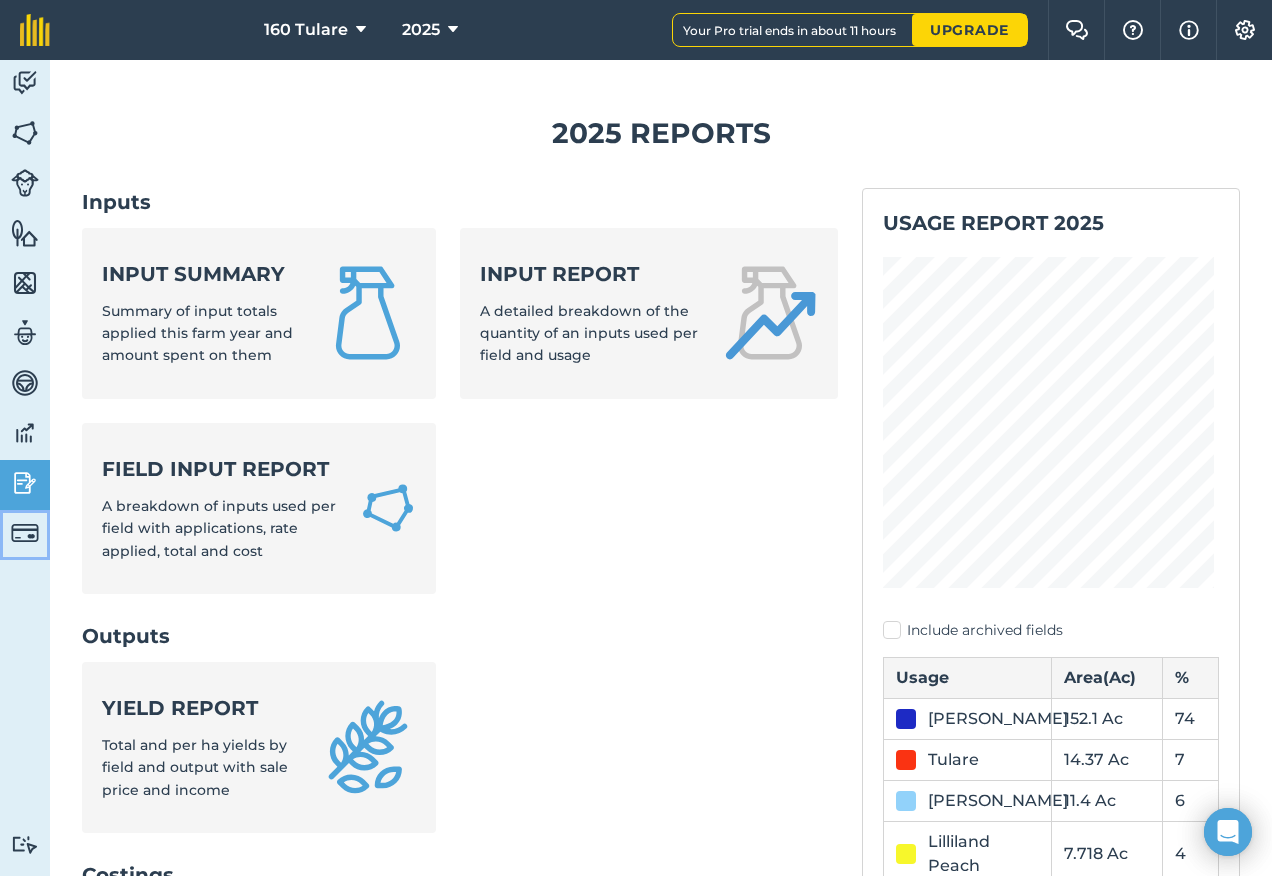 click on "Billing" at bounding box center (25, 535) 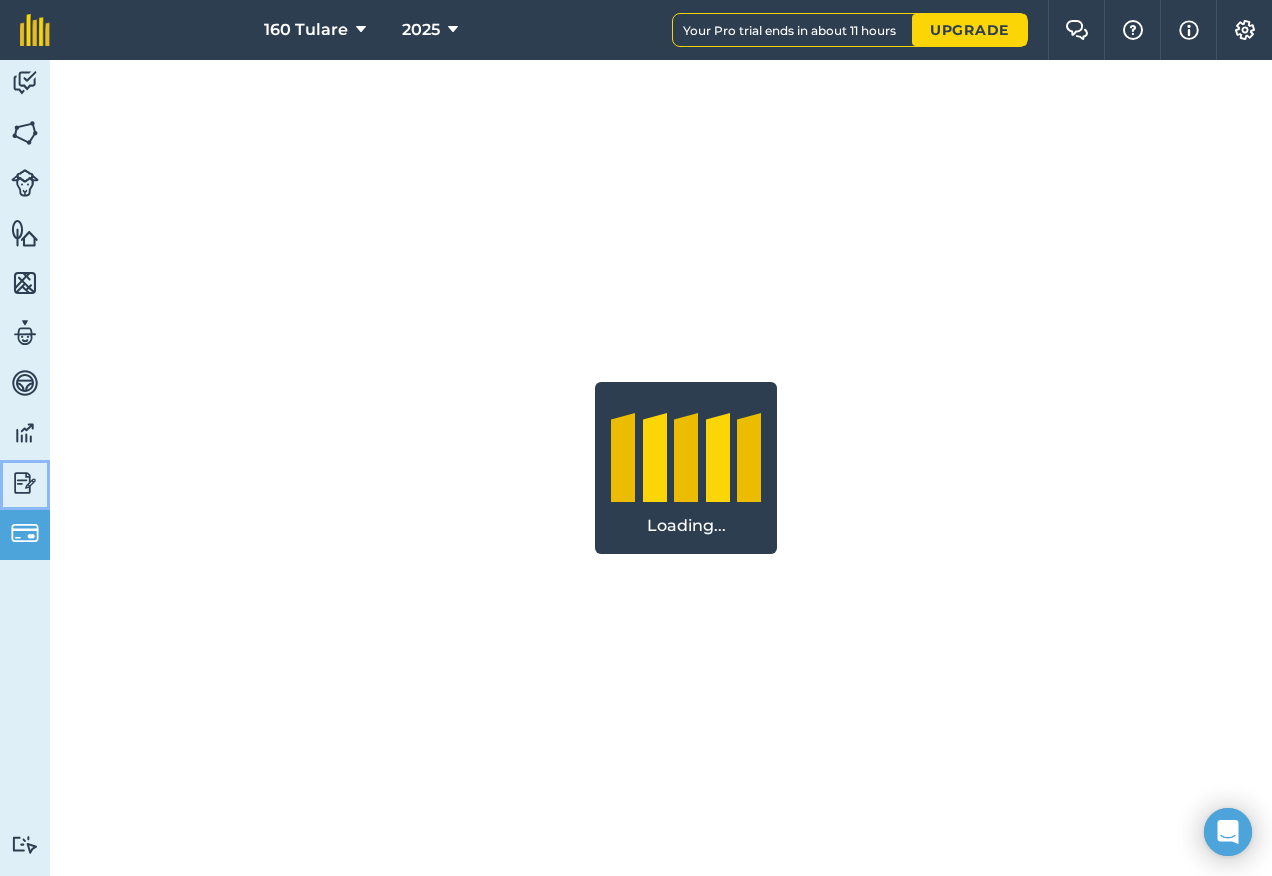 click at bounding box center [25, 483] 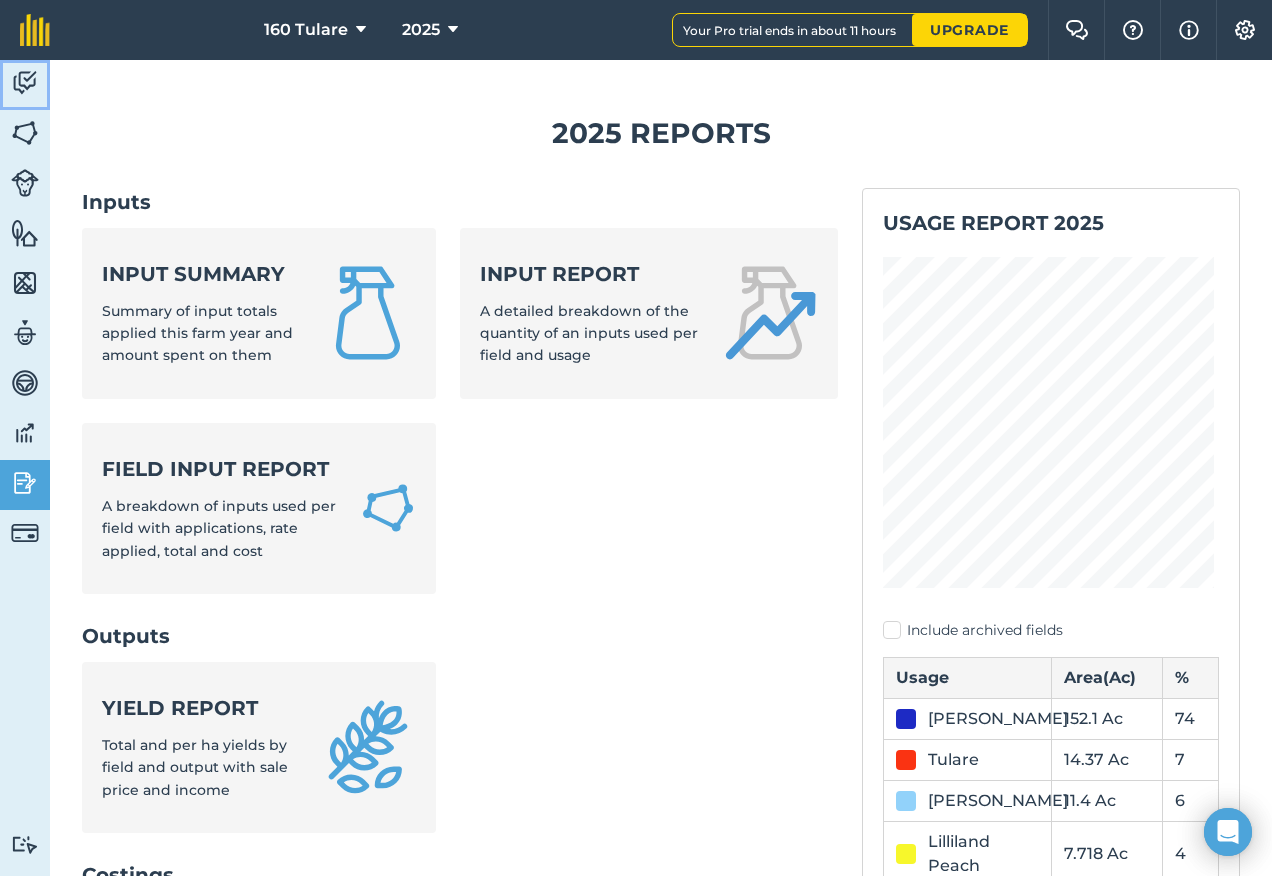 click at bounding box center (25, 83) 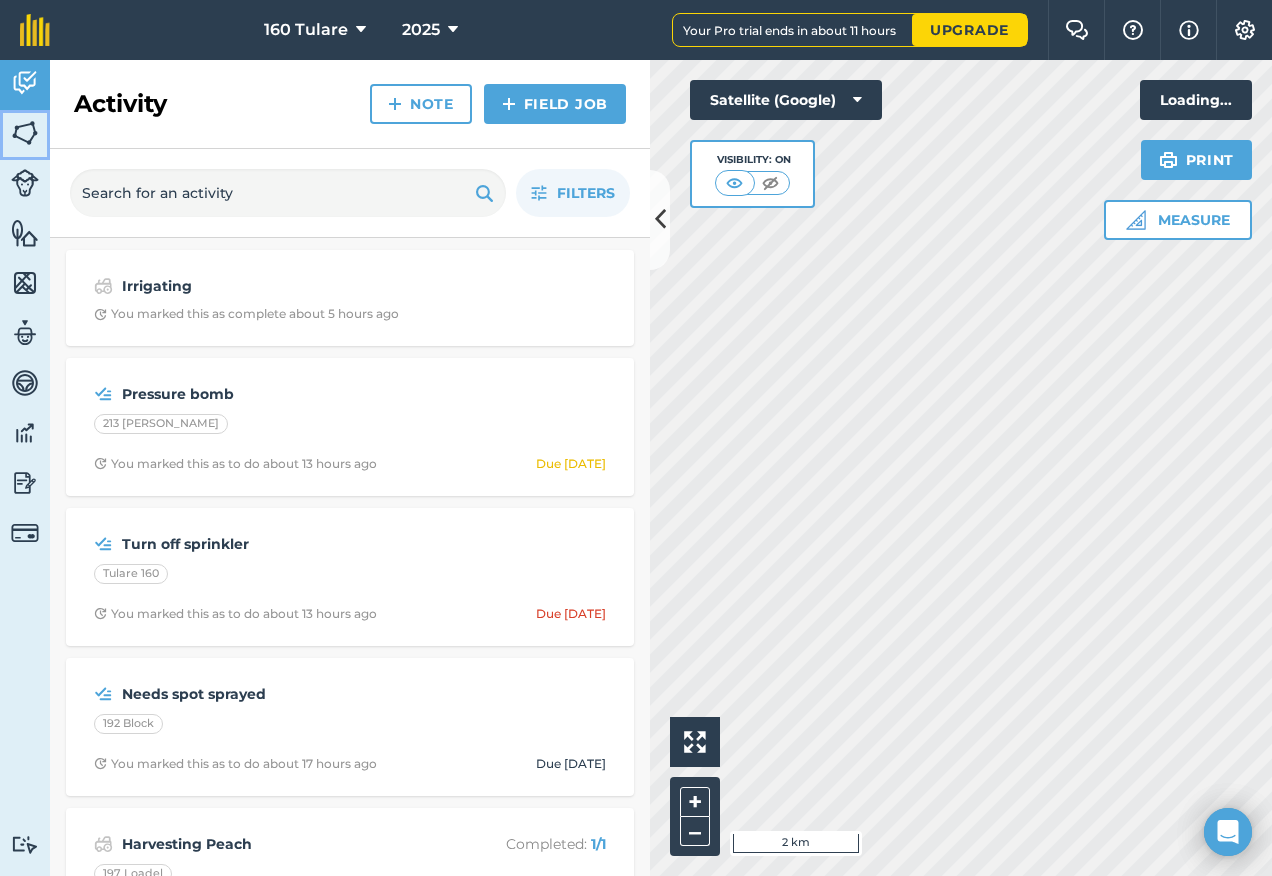 click on "Fields" at bounding box center [25, 135] 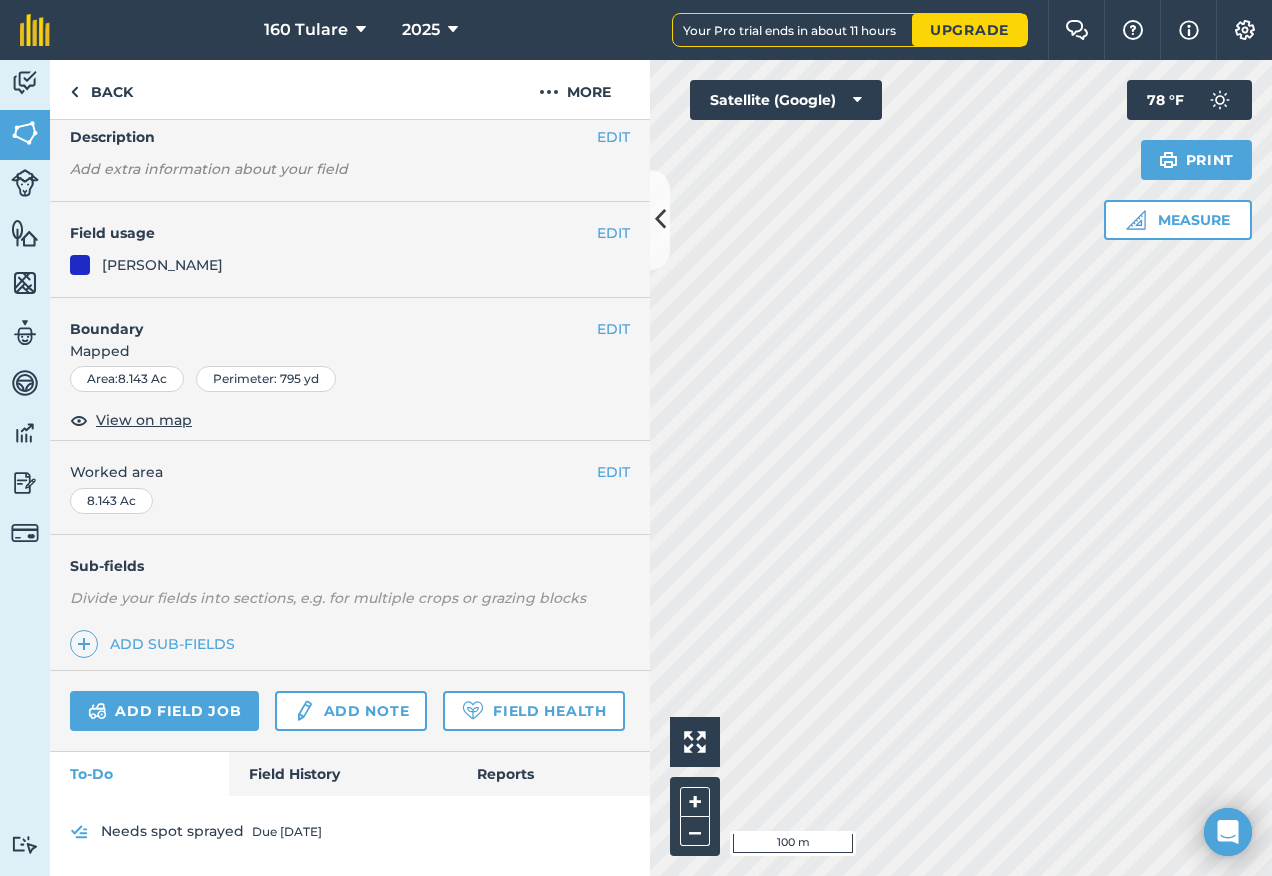 scroll, scrollTop: 139, scrollLeft: 0, axis: vertical 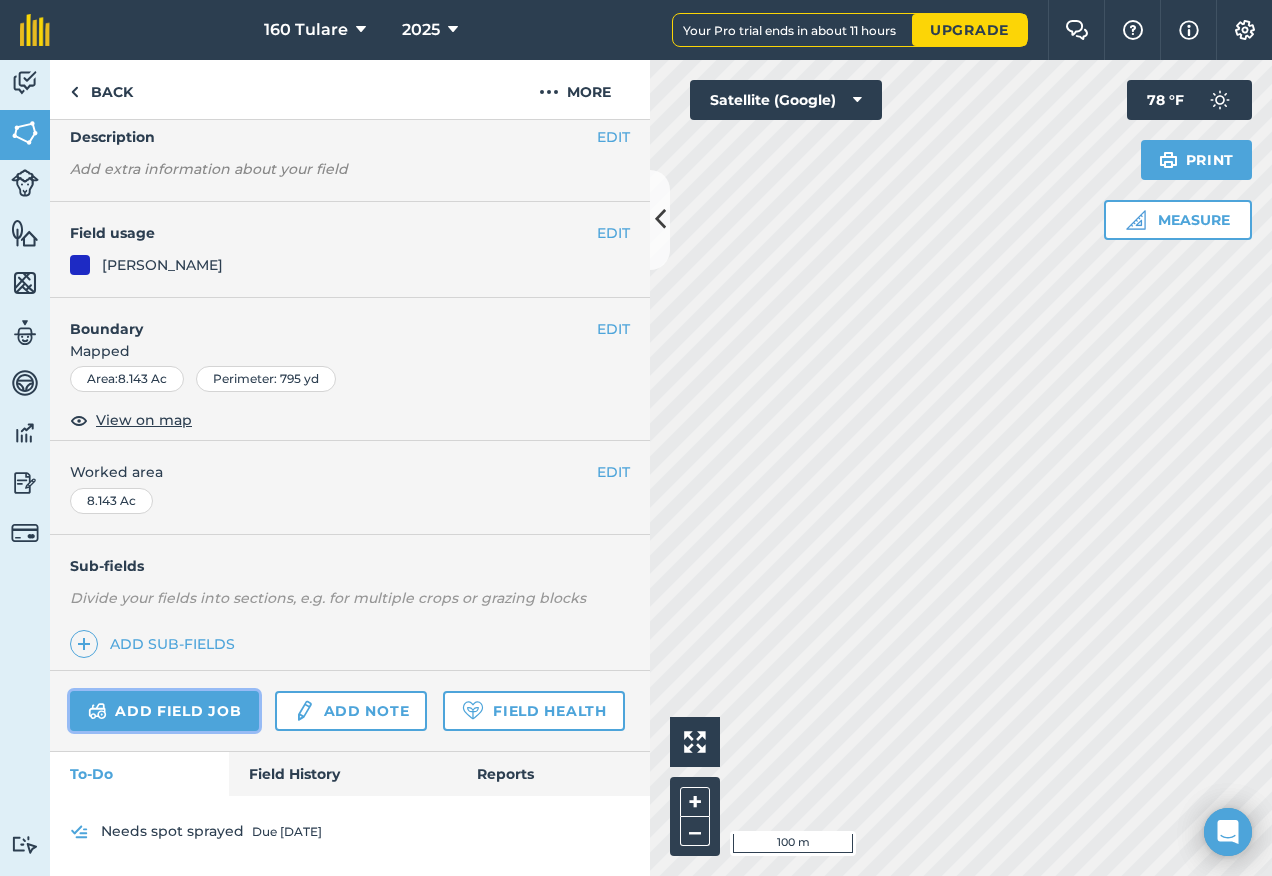 click on "Add field job" at bounding box center [164, 711] 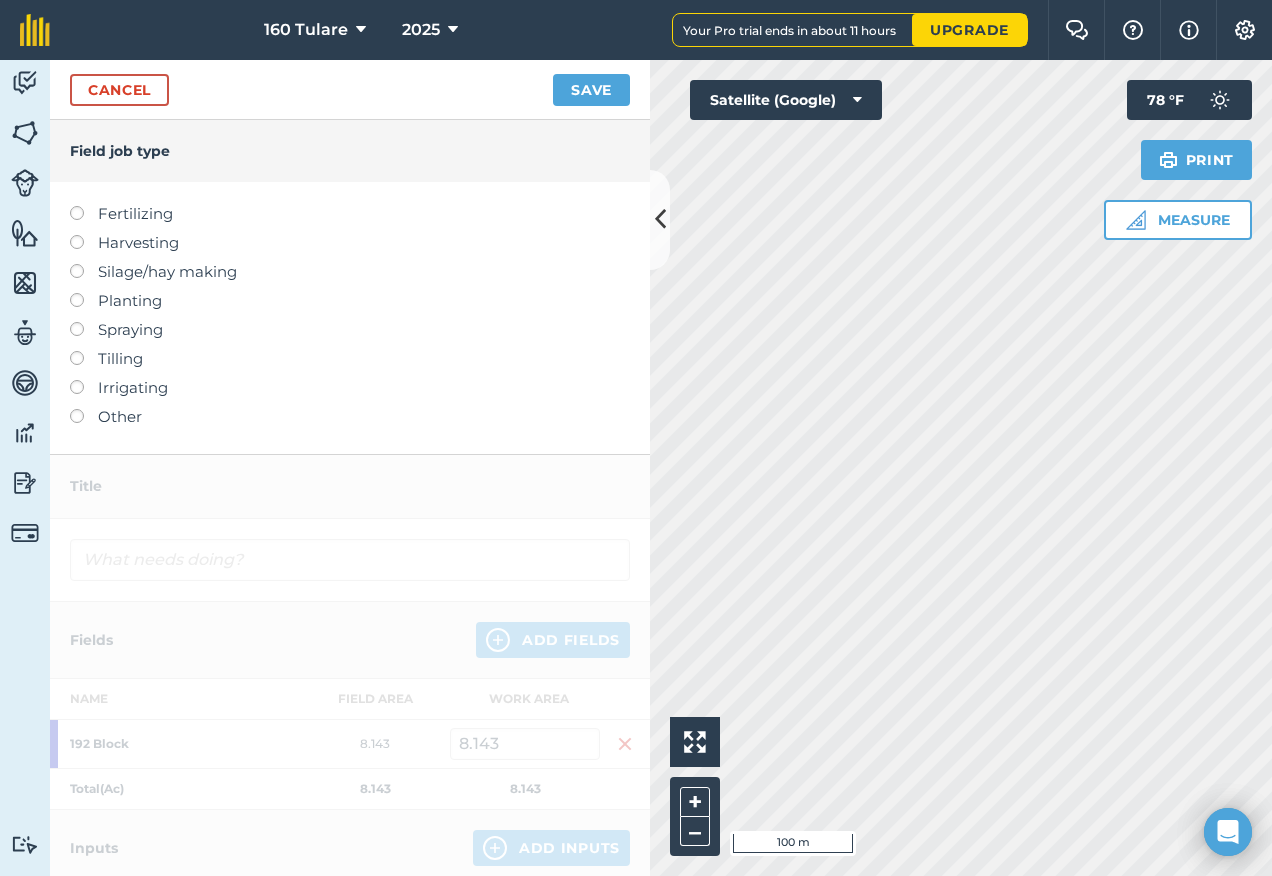 drag, startPoint x: 220, startPoint y: 533, endPoint x: 178, endPoint y: 523, distance: 43.174065 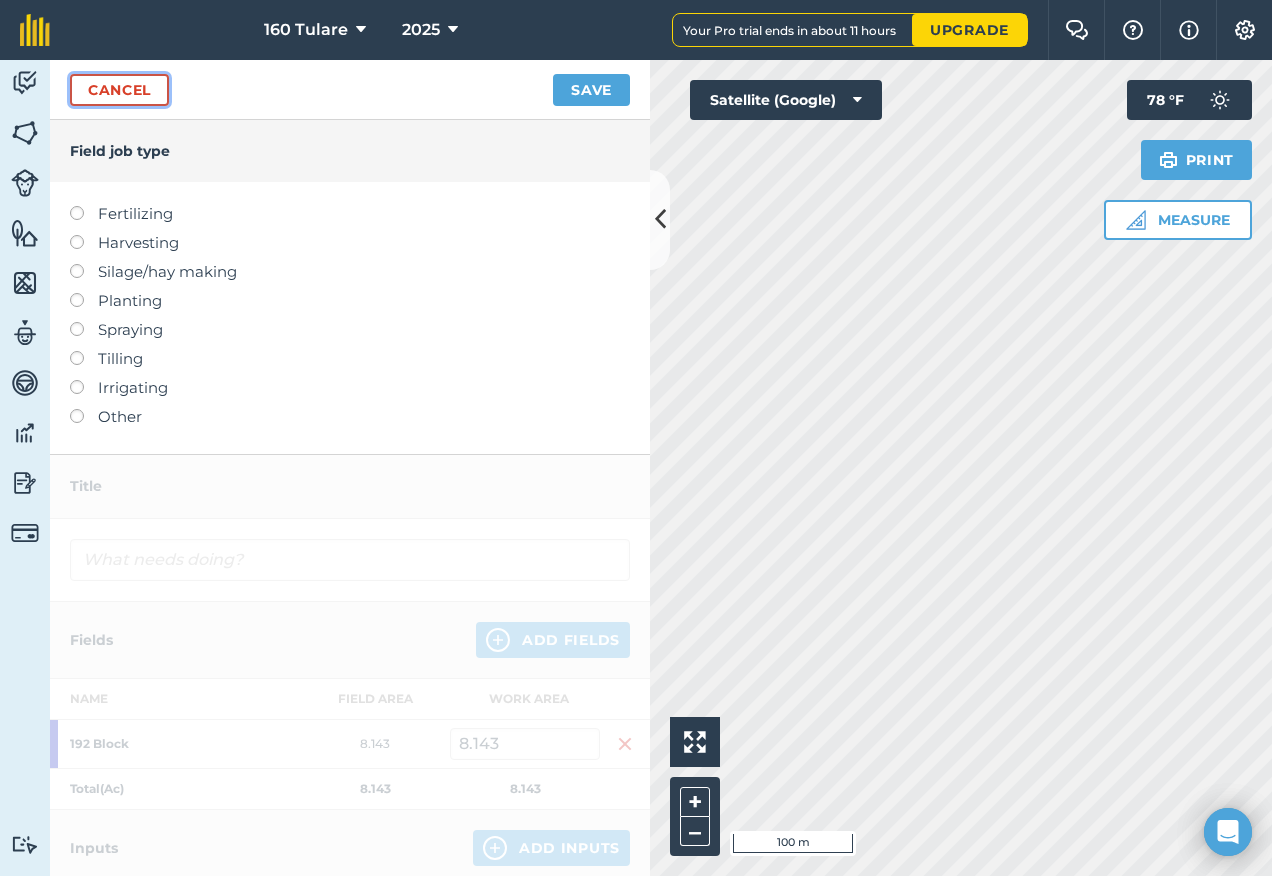 click on "Cancel" at bounding box center (119, 90) 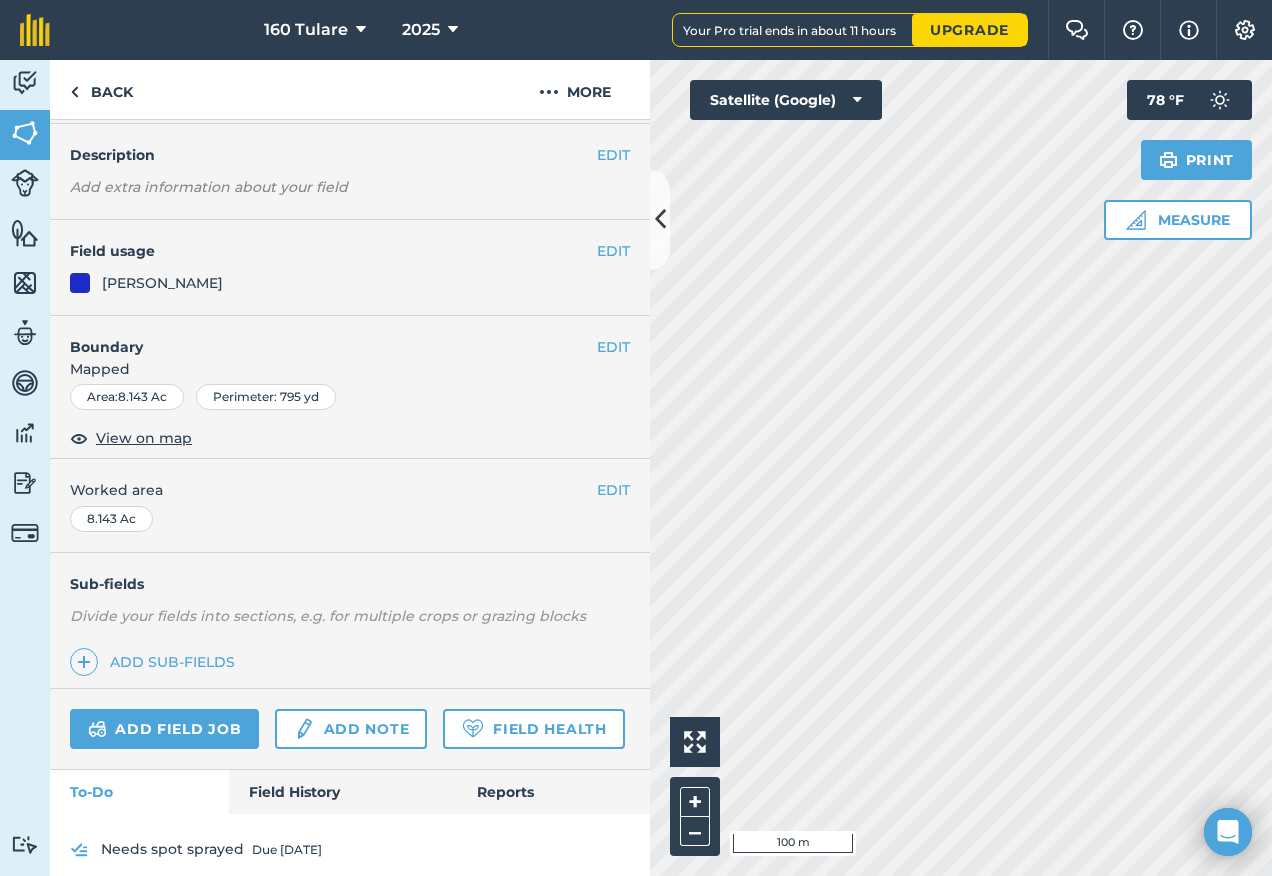 scroll, scrollTop: 100, scrollLeft: 0, axis: vertical 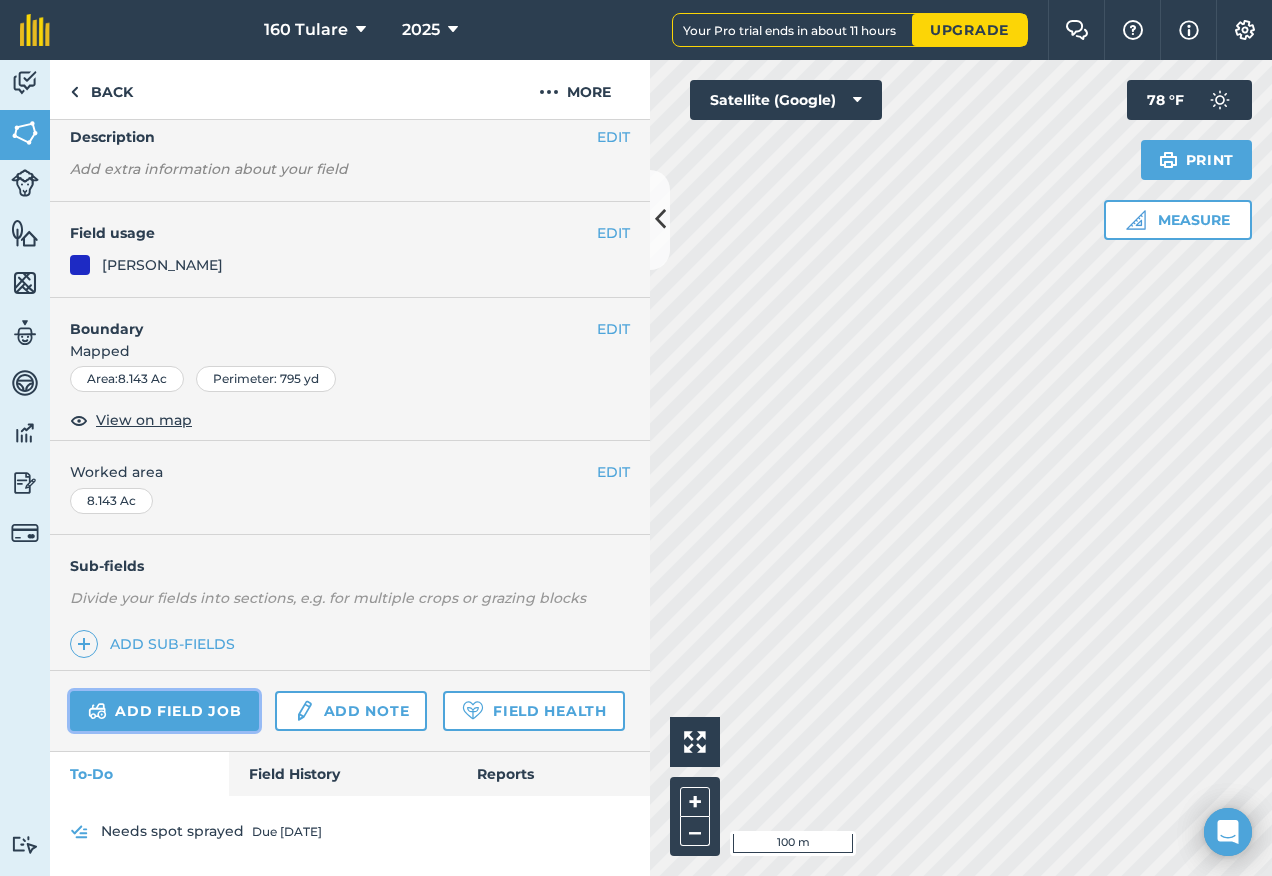 click on "Add field job" at bounding box center [164, 711] 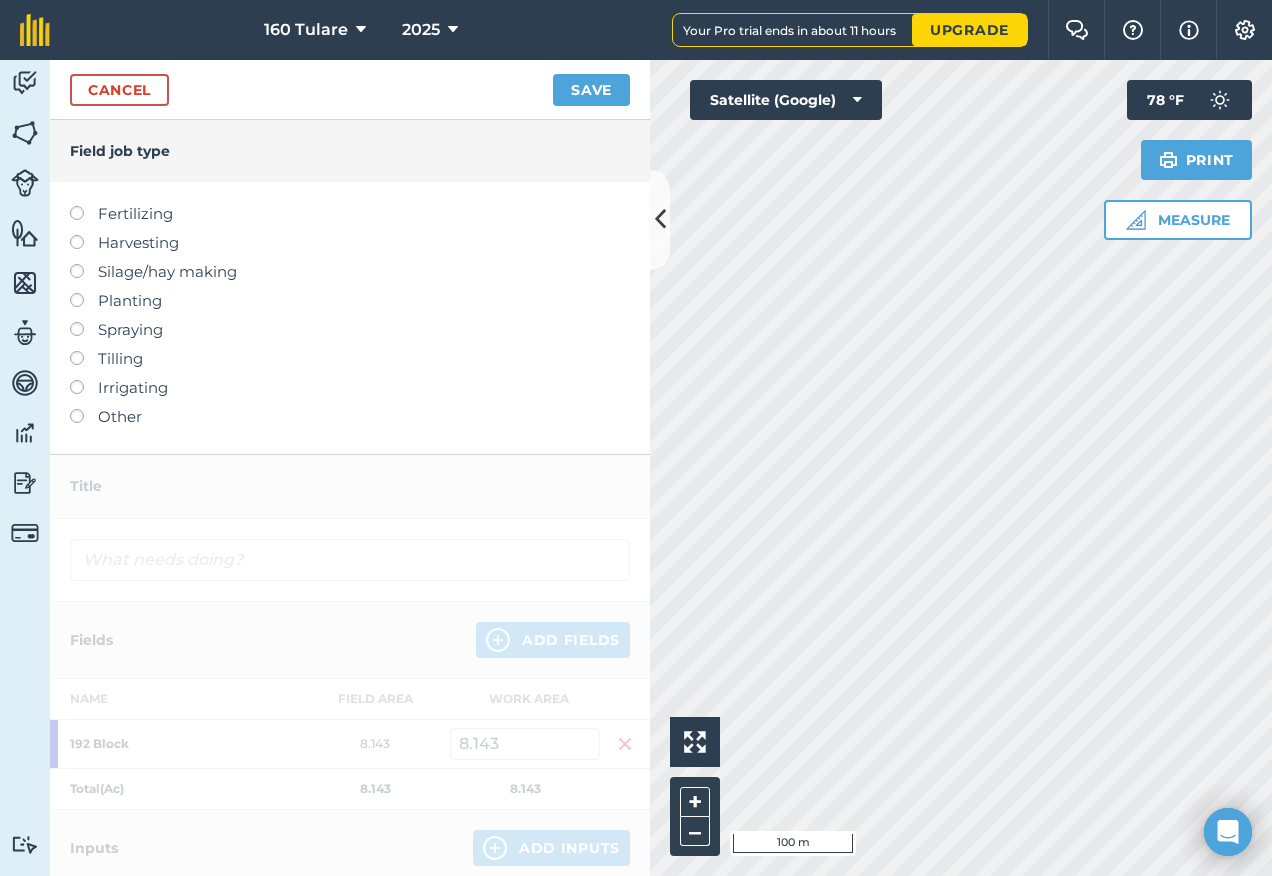click at bounding box center (84, 409) 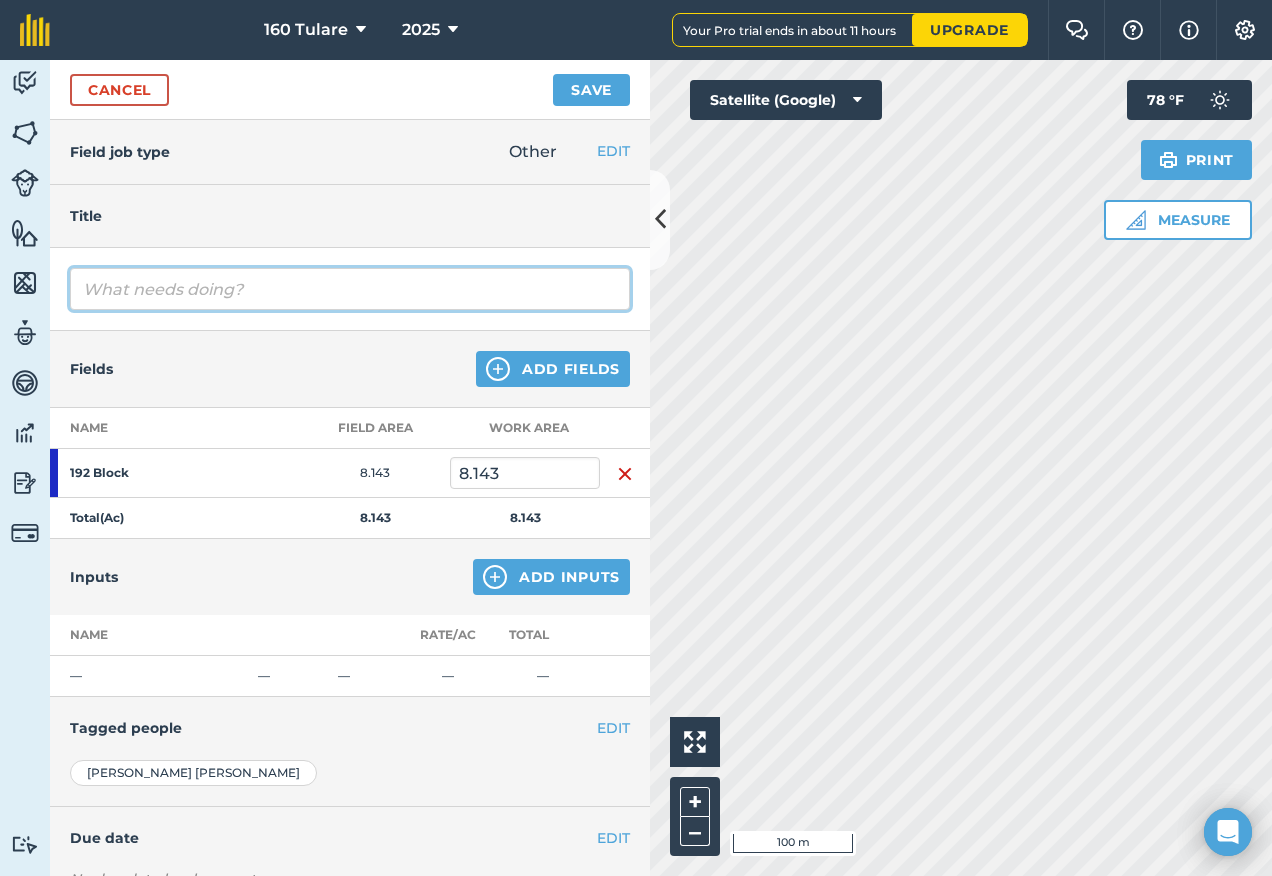 click at bounding box center [350, 289] 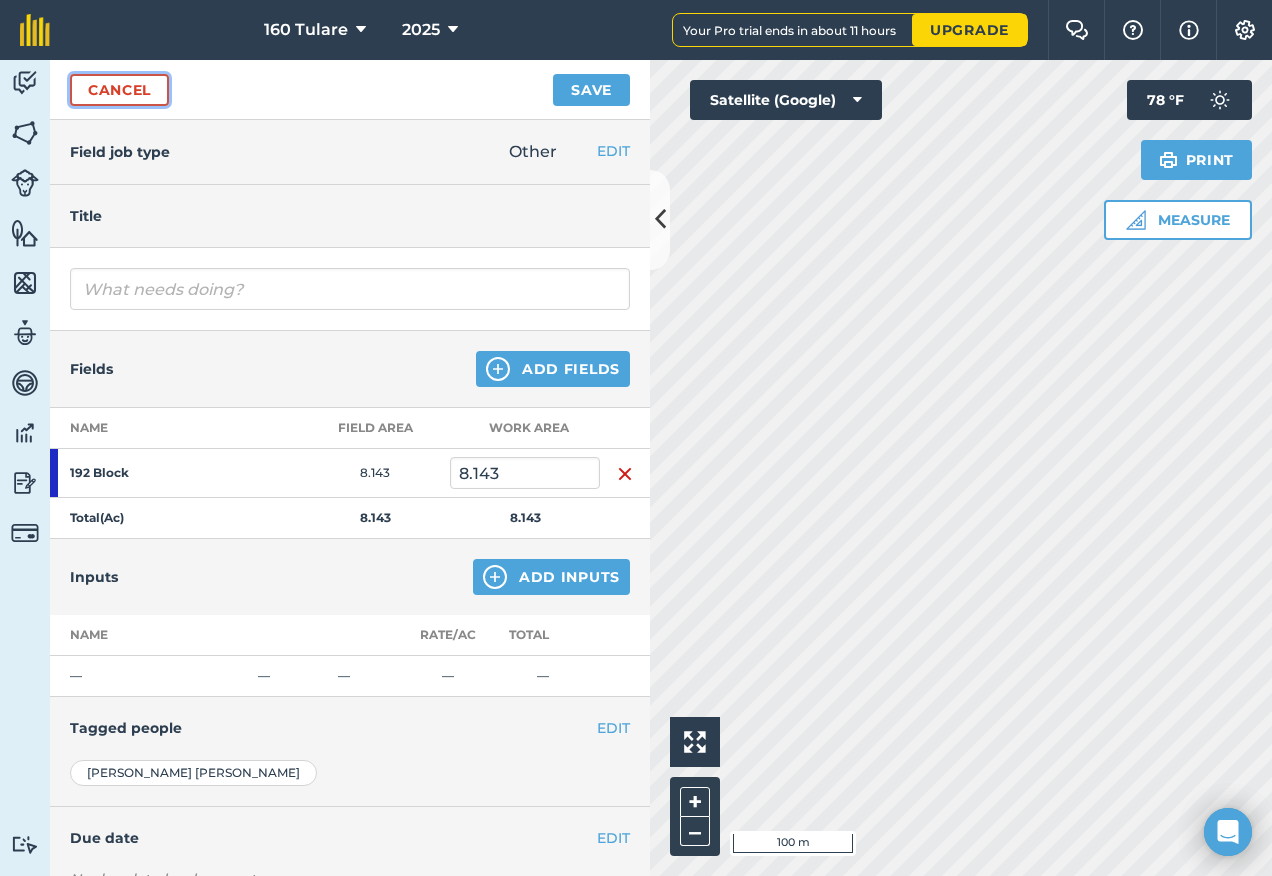 click on "Cancel" at bounding box center [119, 90] 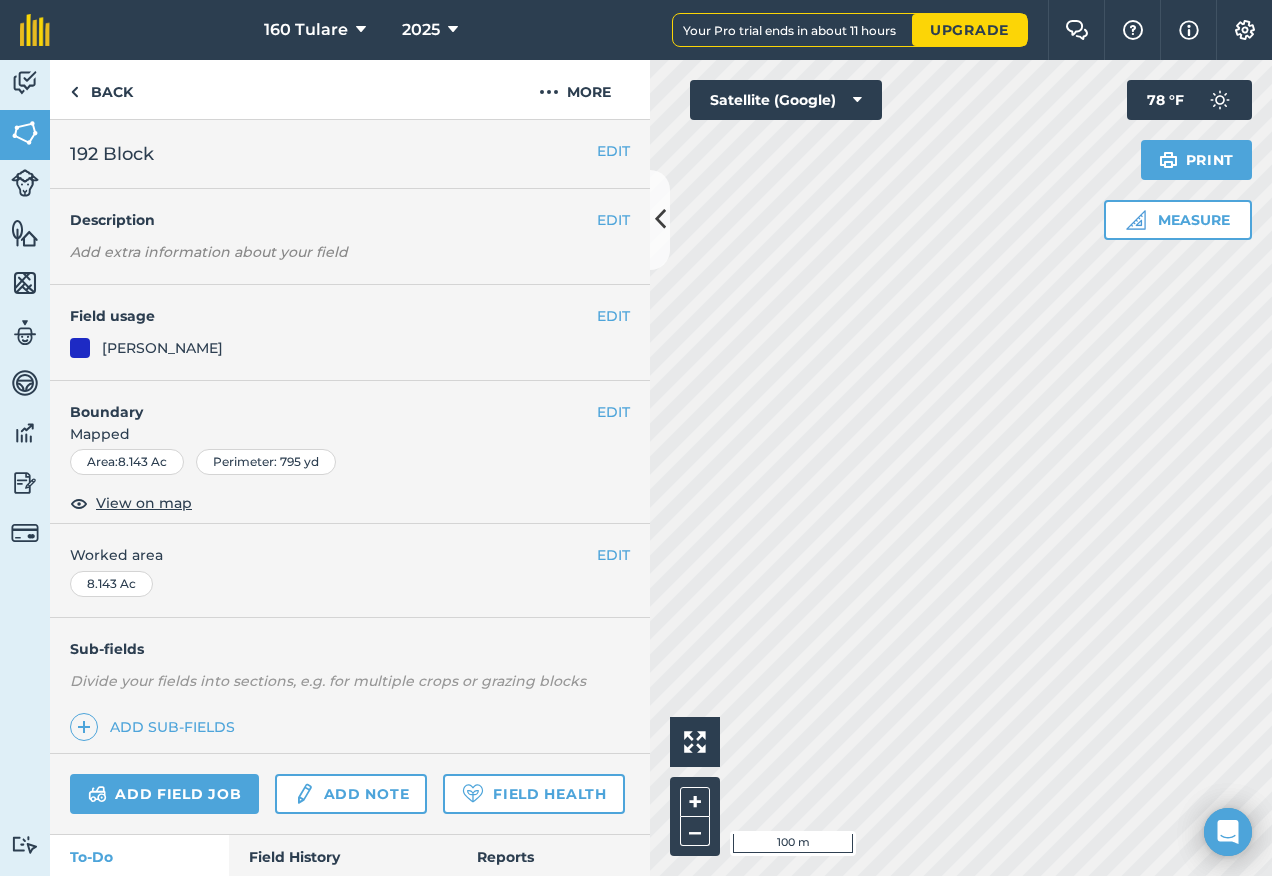 scroll, scrollTop: 139, scrollLeft: 0, axis: vertical 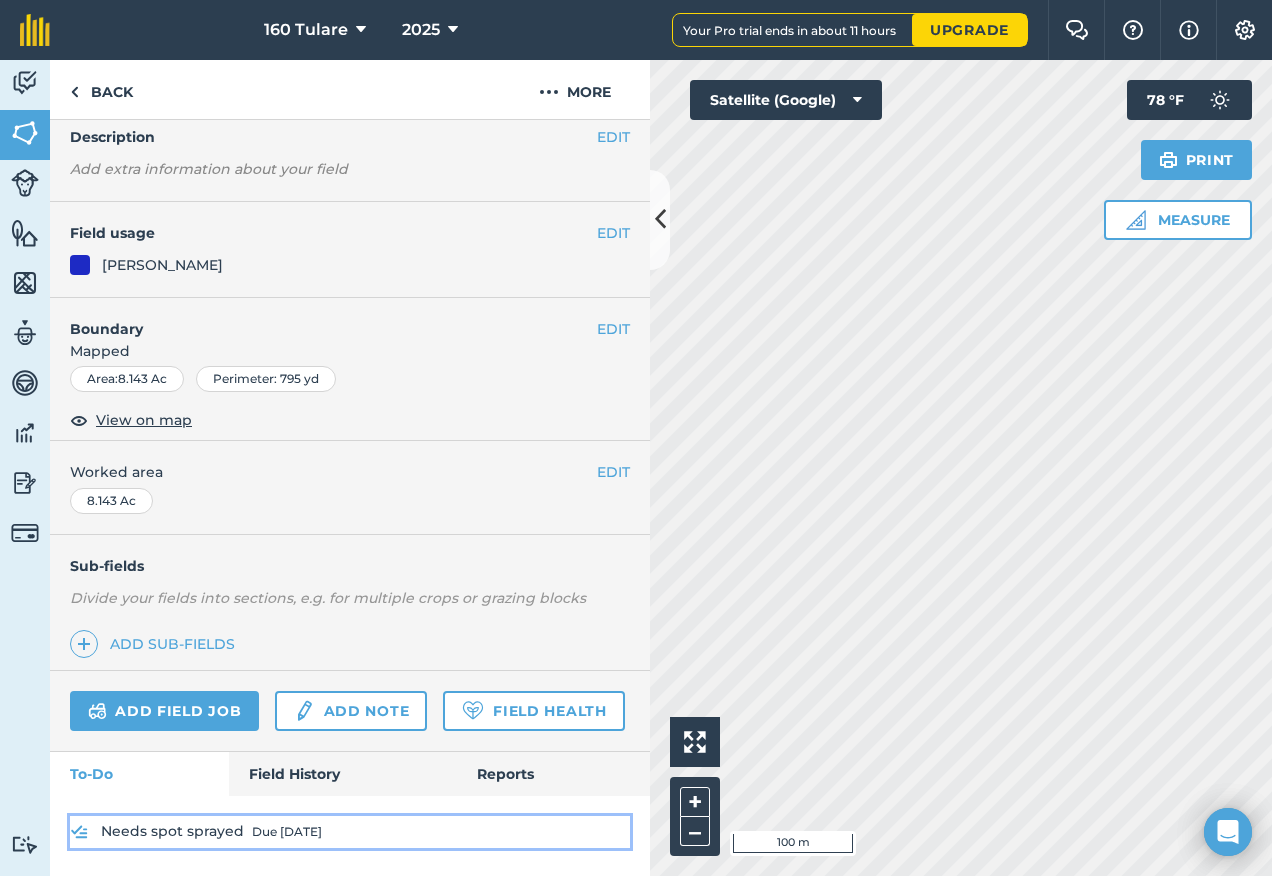 click on "Due 6 Aug" at bounding box center [287, 832] 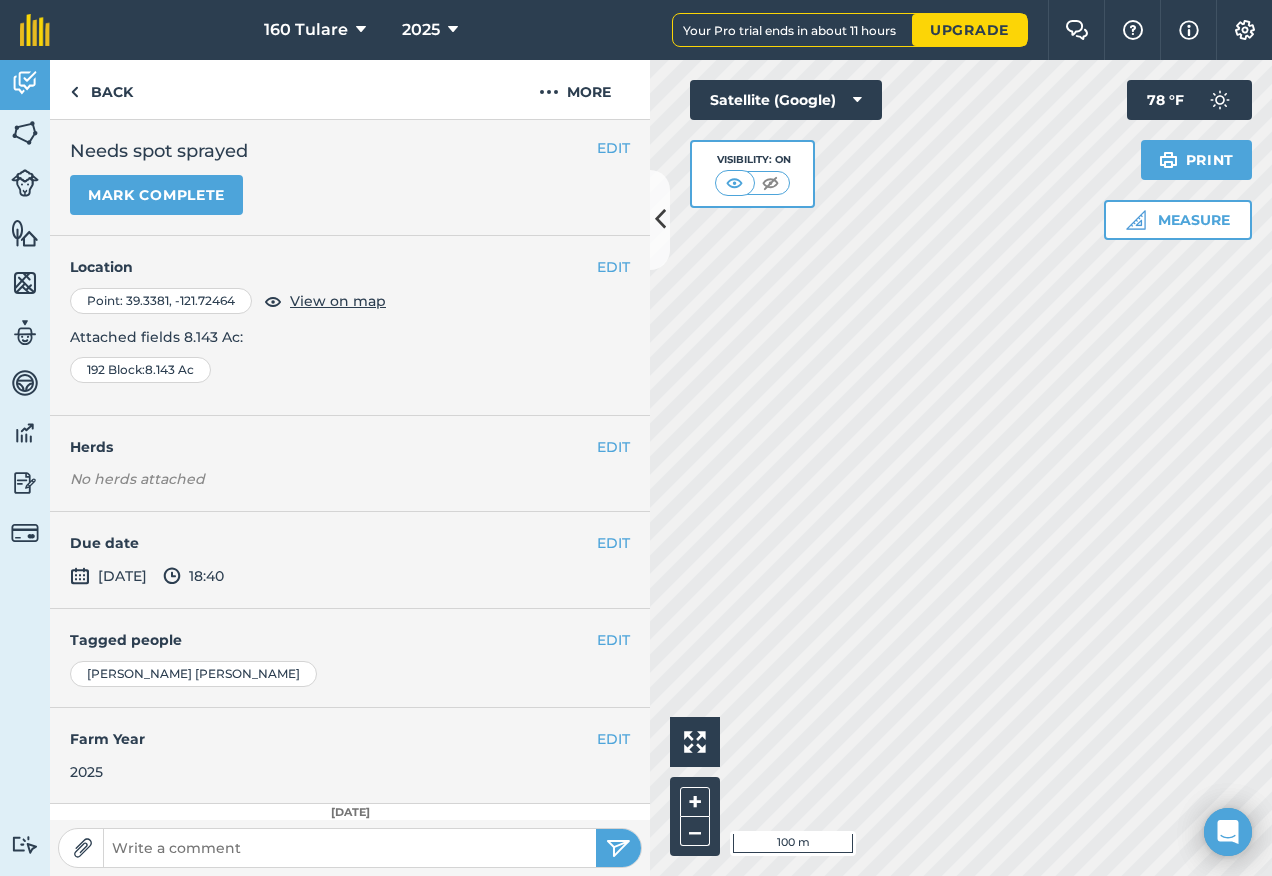 scroll, scrollTop: 0, scrollLeft: 0, axis: both 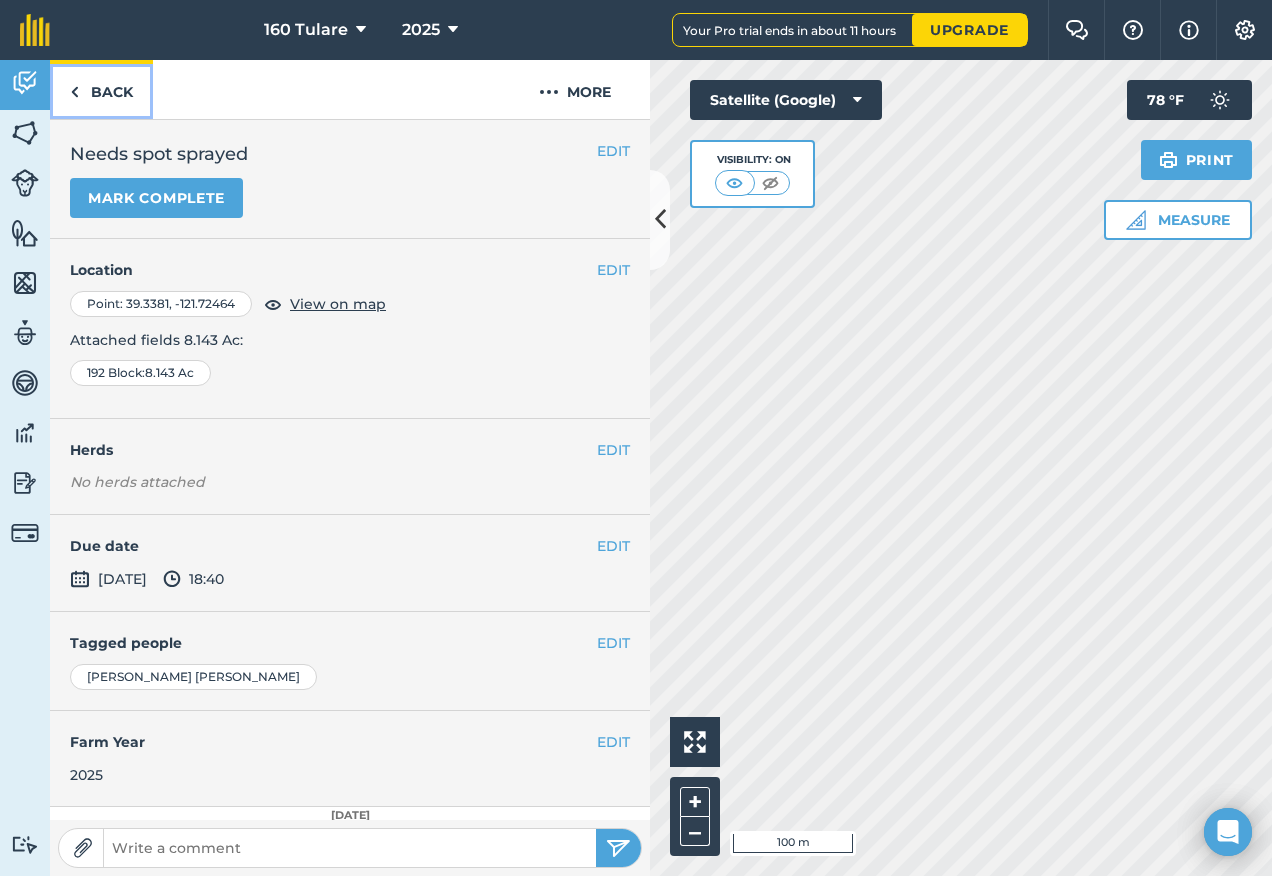 click on "Back" at bounding box center [101, 89] 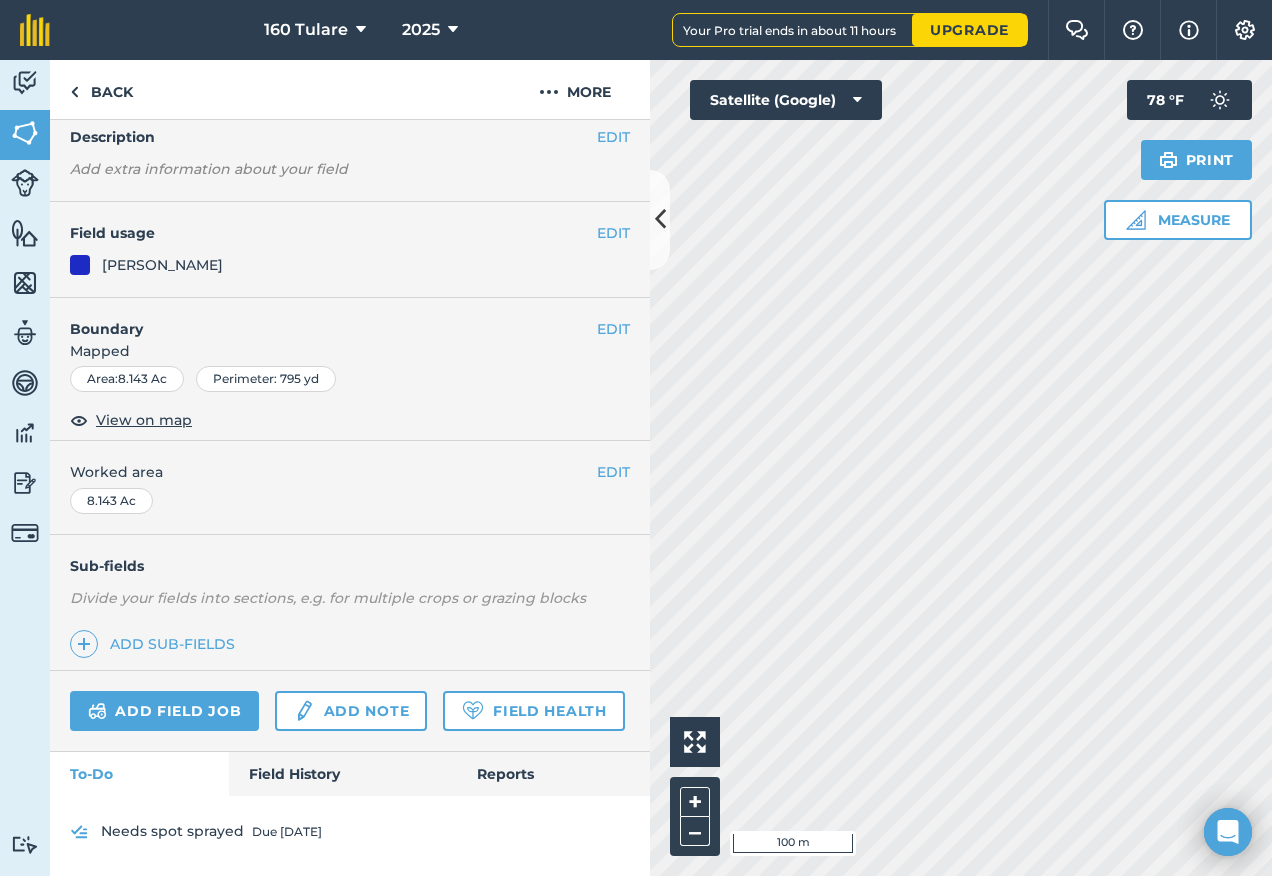 scroll, scrollTop: 139, scrollLeft: 0, axis: vertical 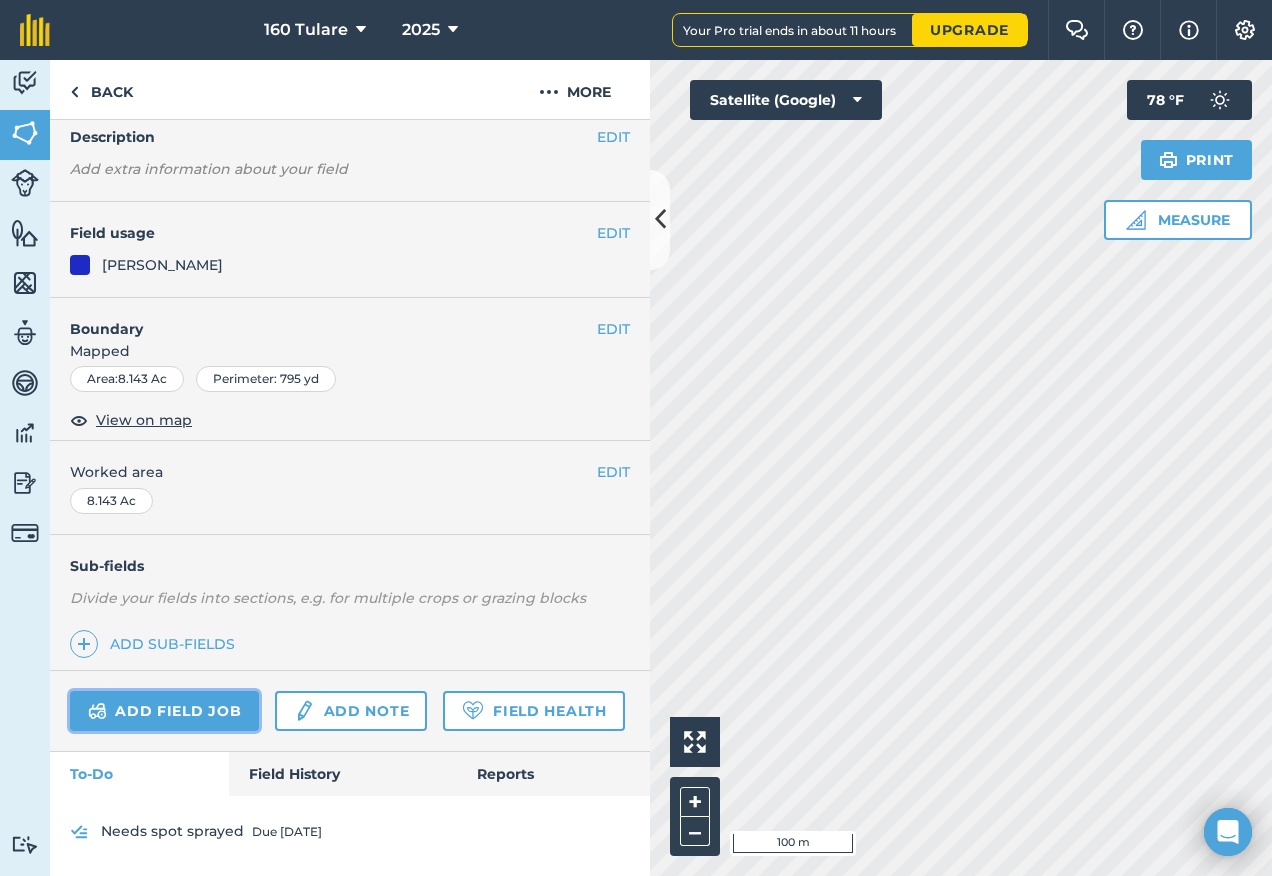 click on "Add field job" at bounding box center [164, 711] 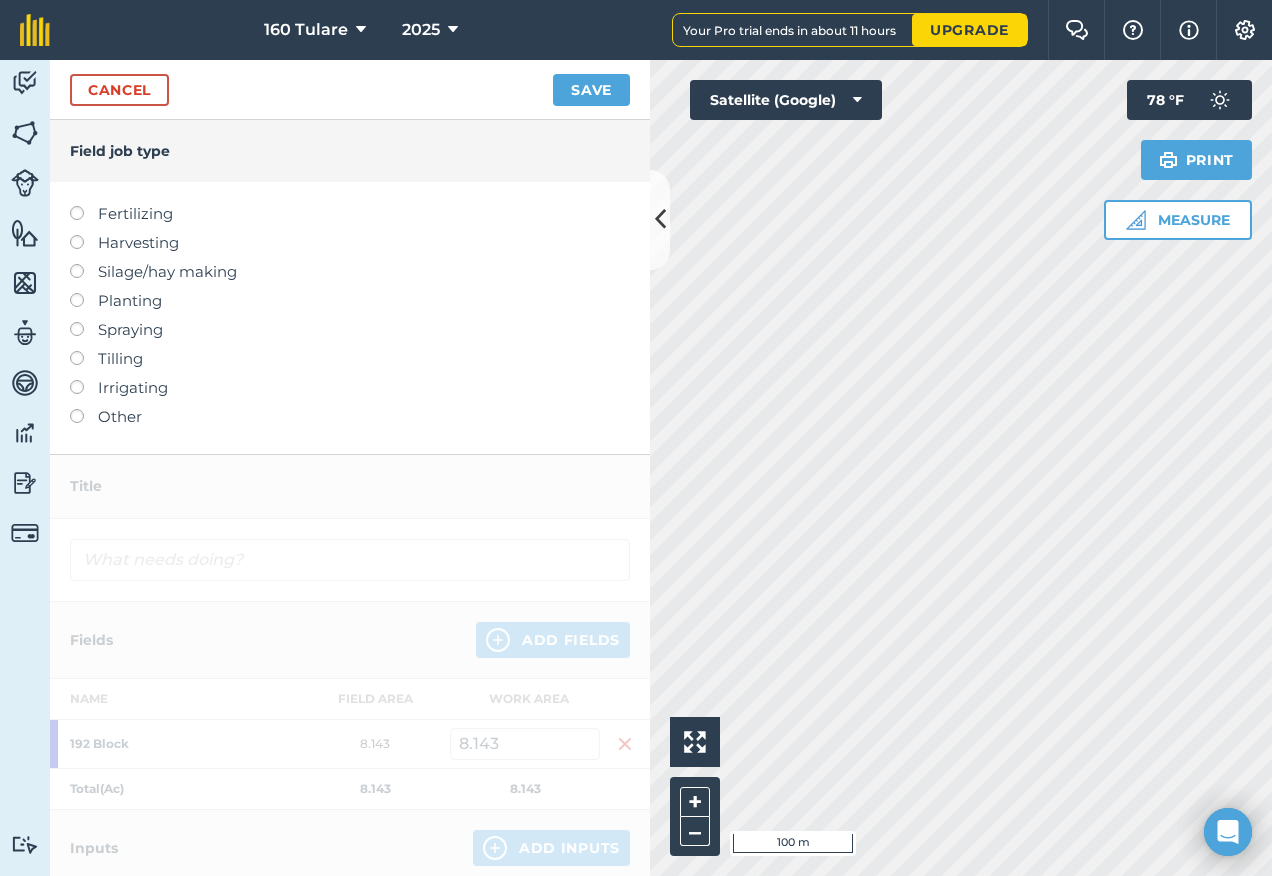 click at bounding box center (84, 409) 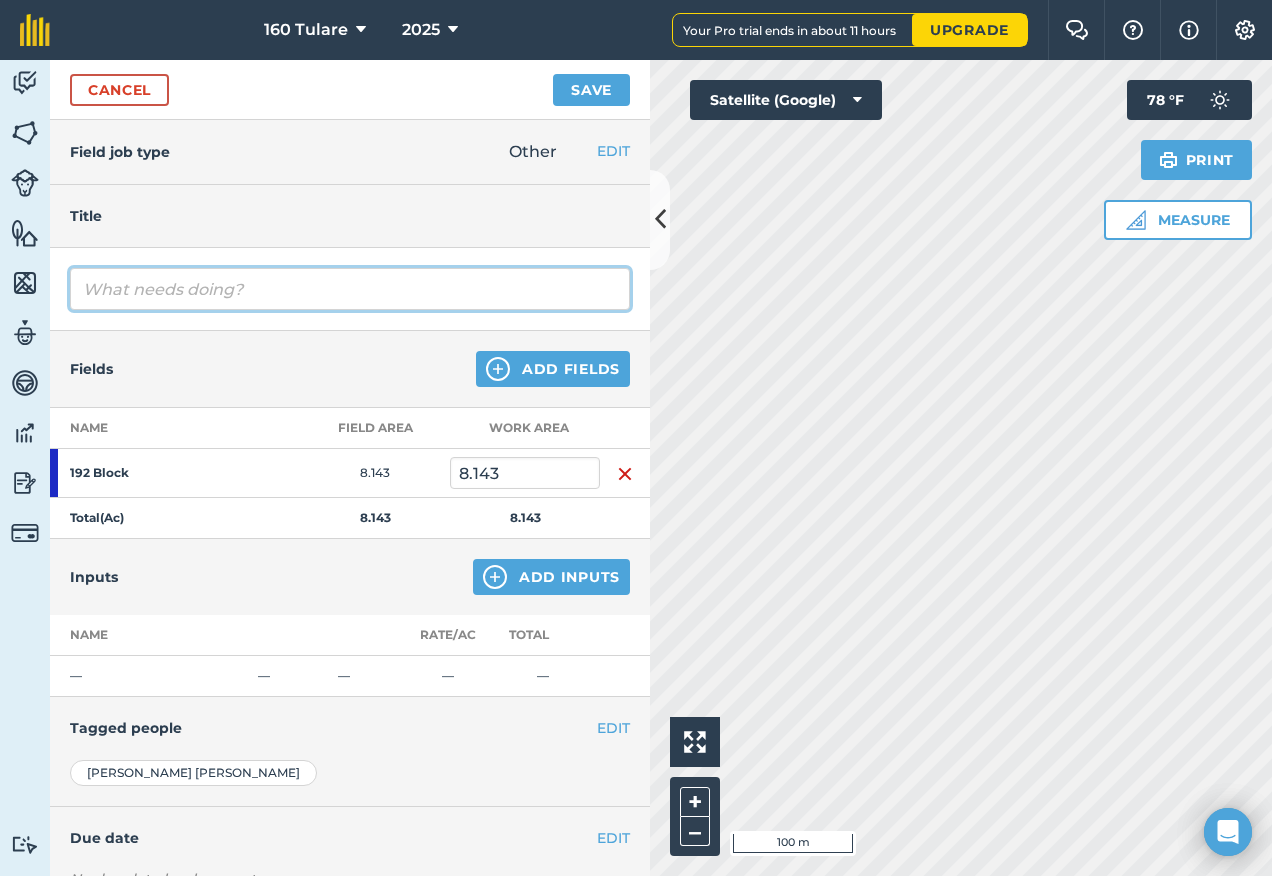 click at bounding box center (350, 289) 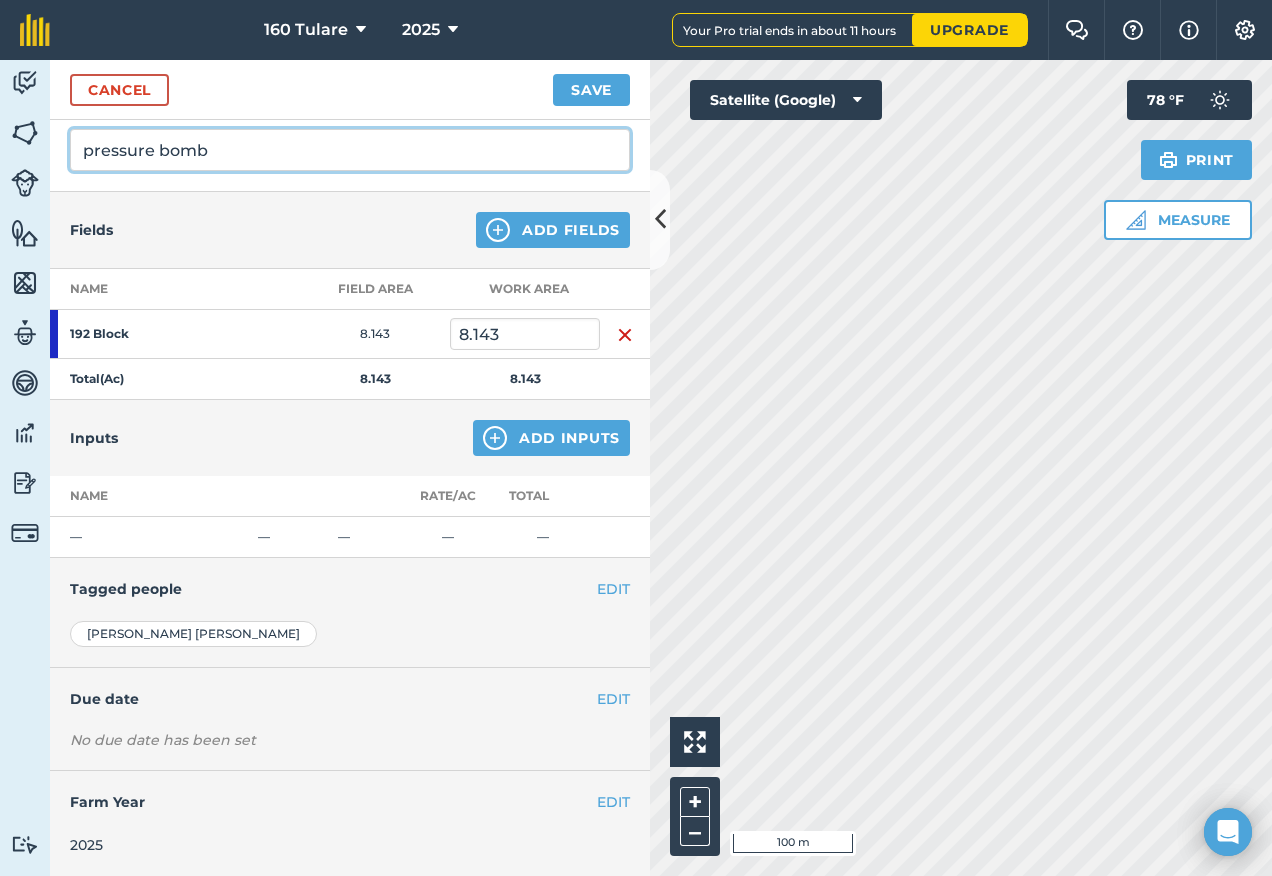 scroll, scrollTop: 140, scrollLeft: 0, axis: vertical 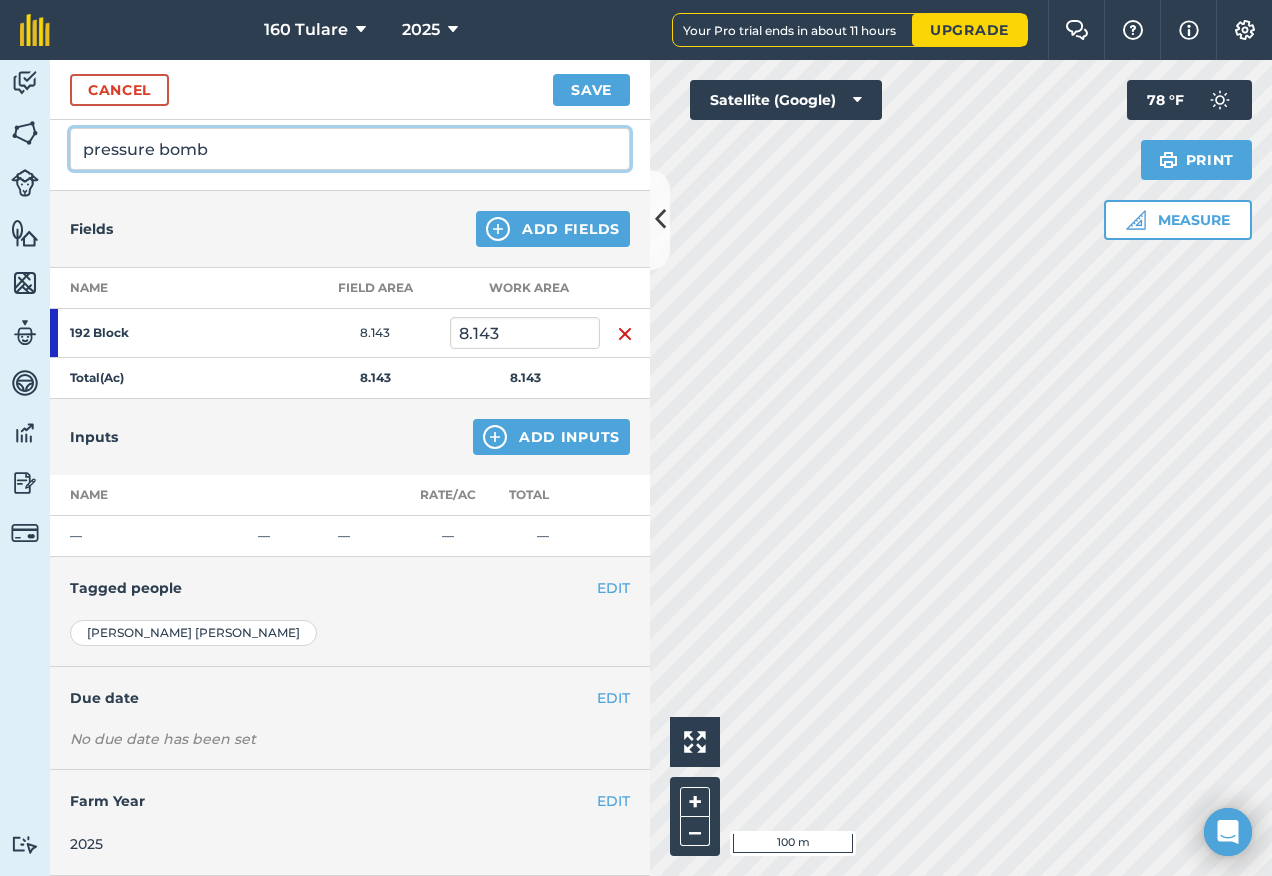 type on "pressure bomb" 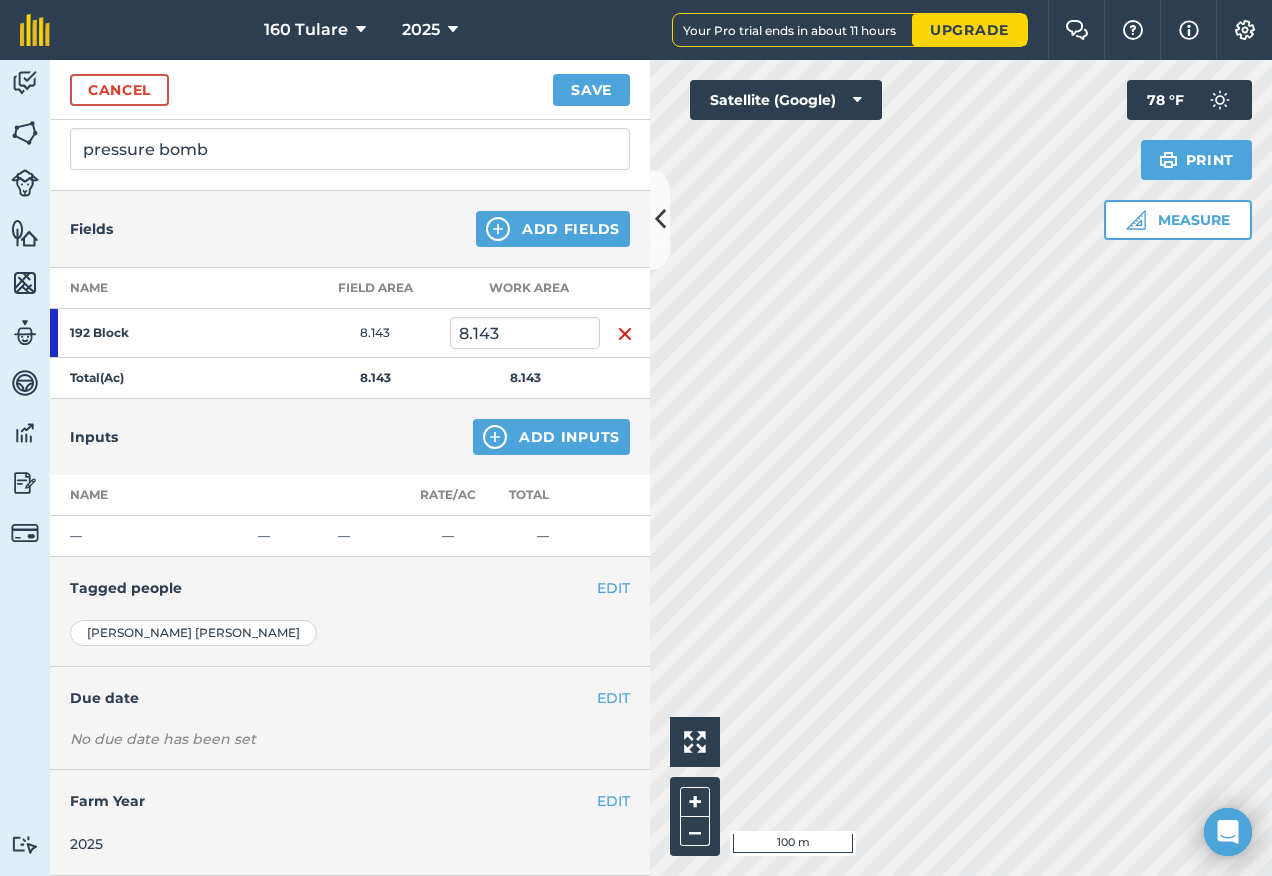 click on "EDIT Due date" at bounding box center (350, 698) 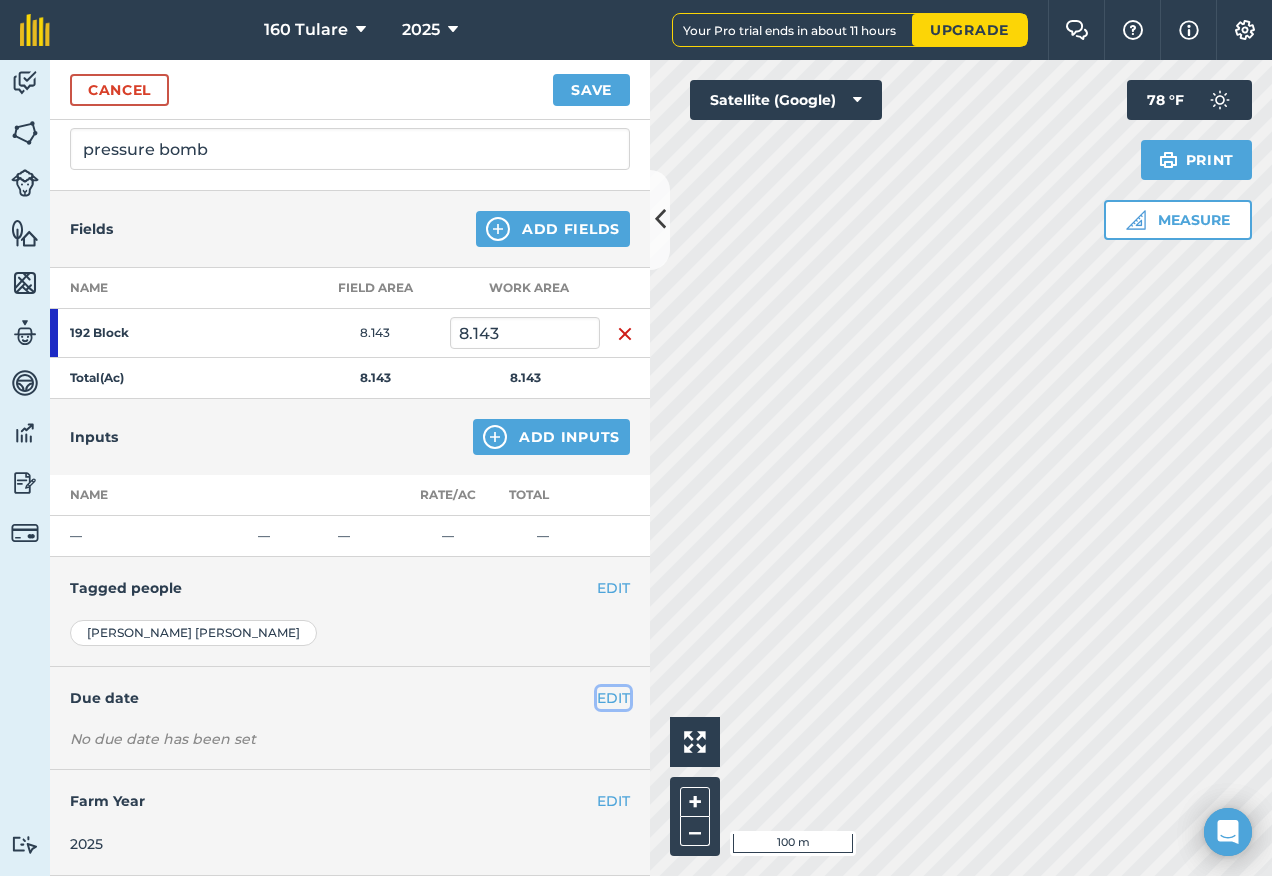 click on "EDIT" at bounding box center (613, 698) 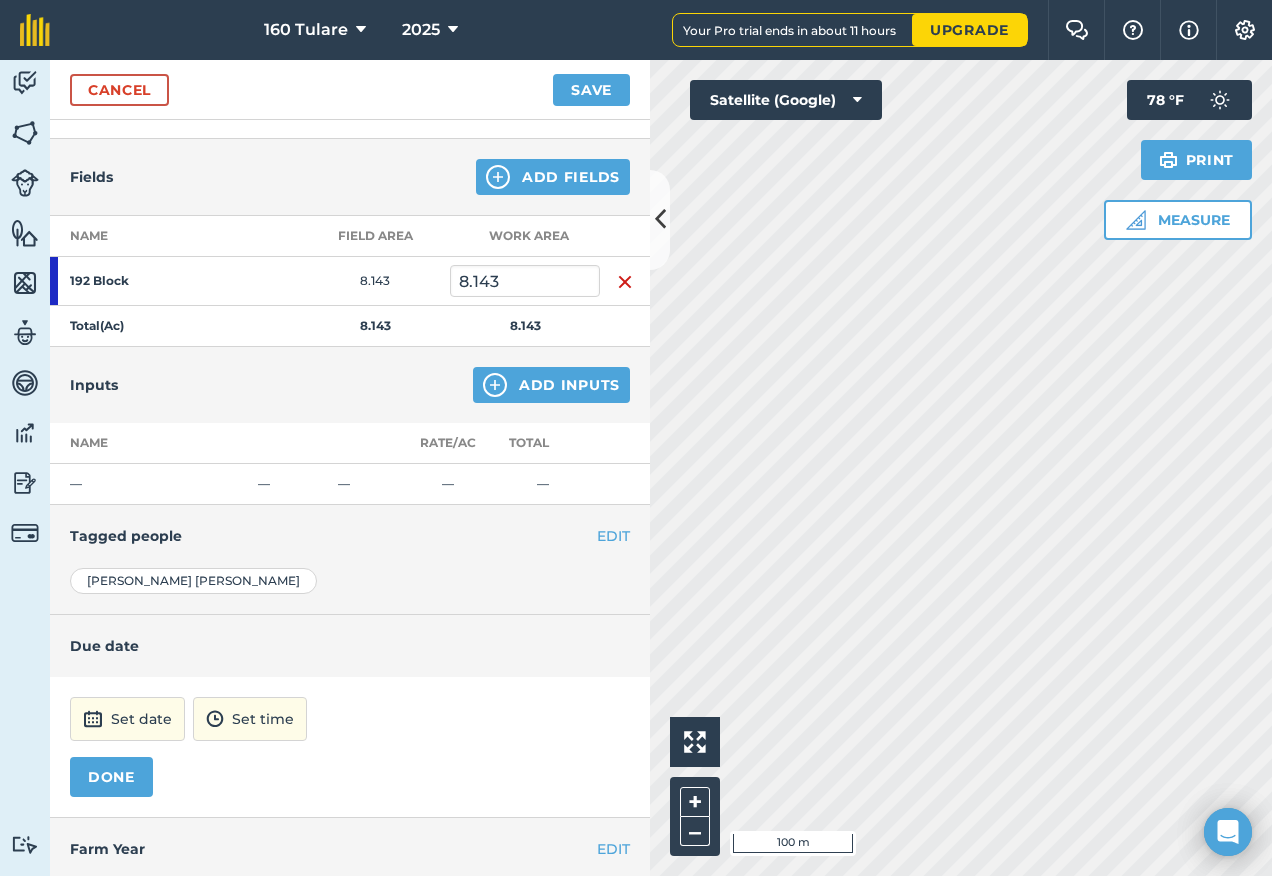 scroll, scrollTop: 240, scrollLeft: 0, axis: vertical 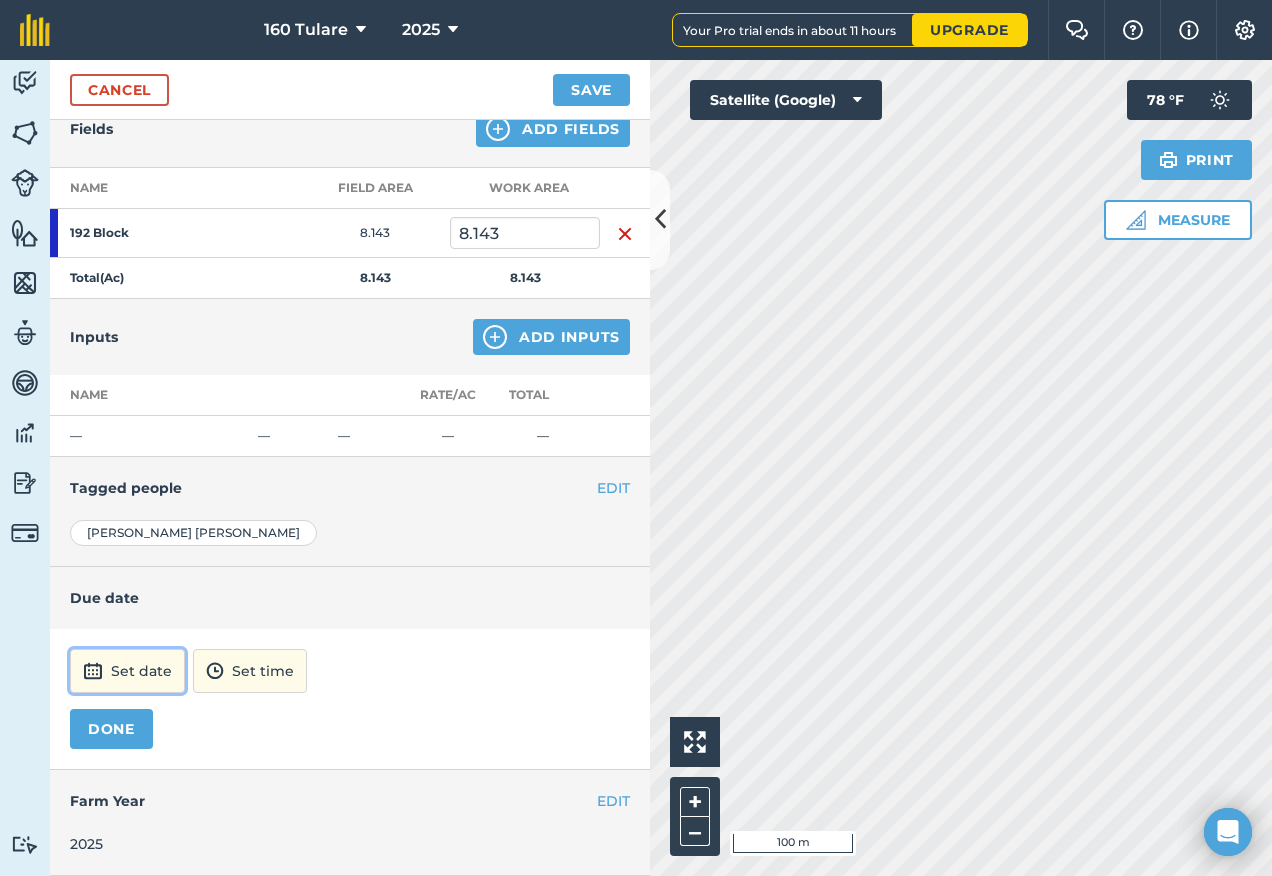 click on "Set date" at bounding box center [127, 671] 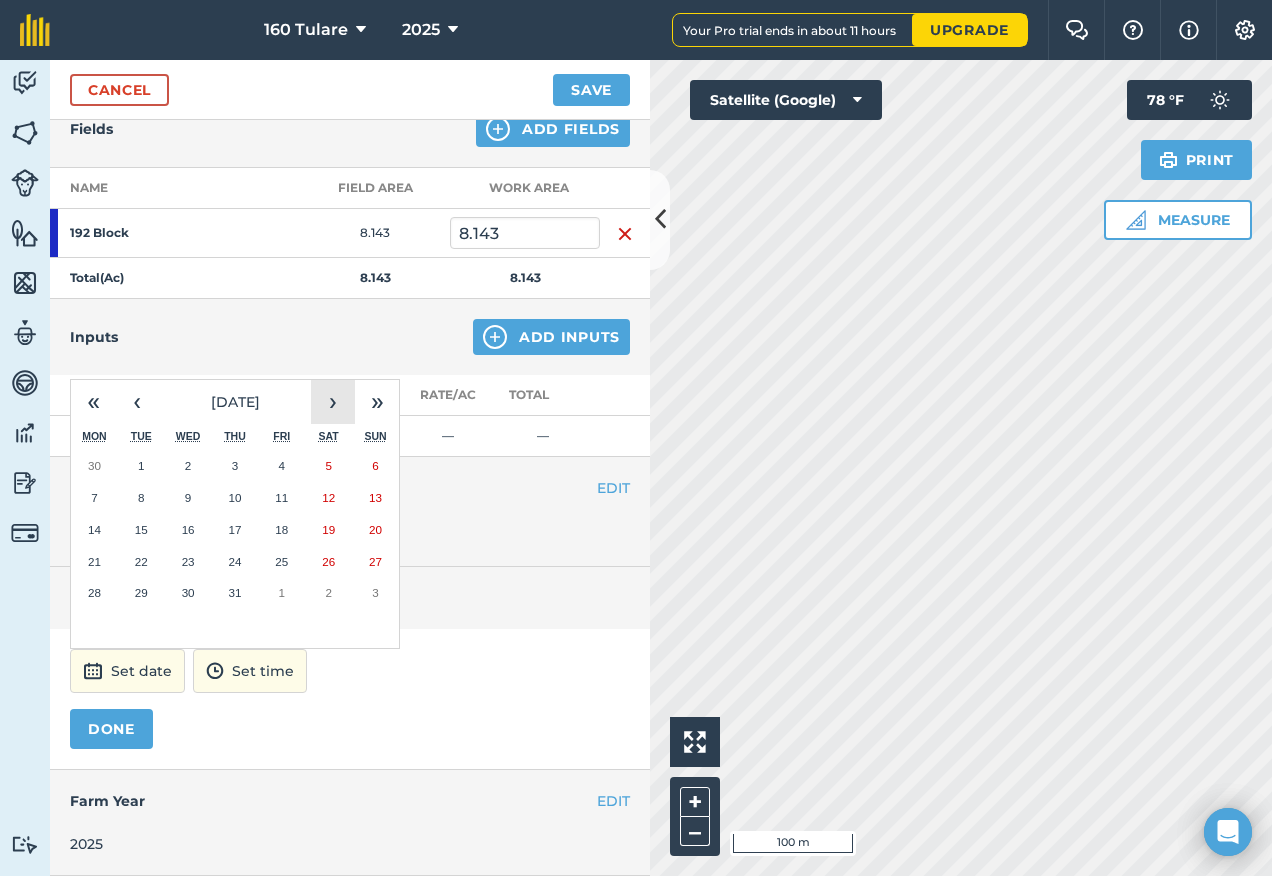 click on "›" at bounding box center (333, 402) 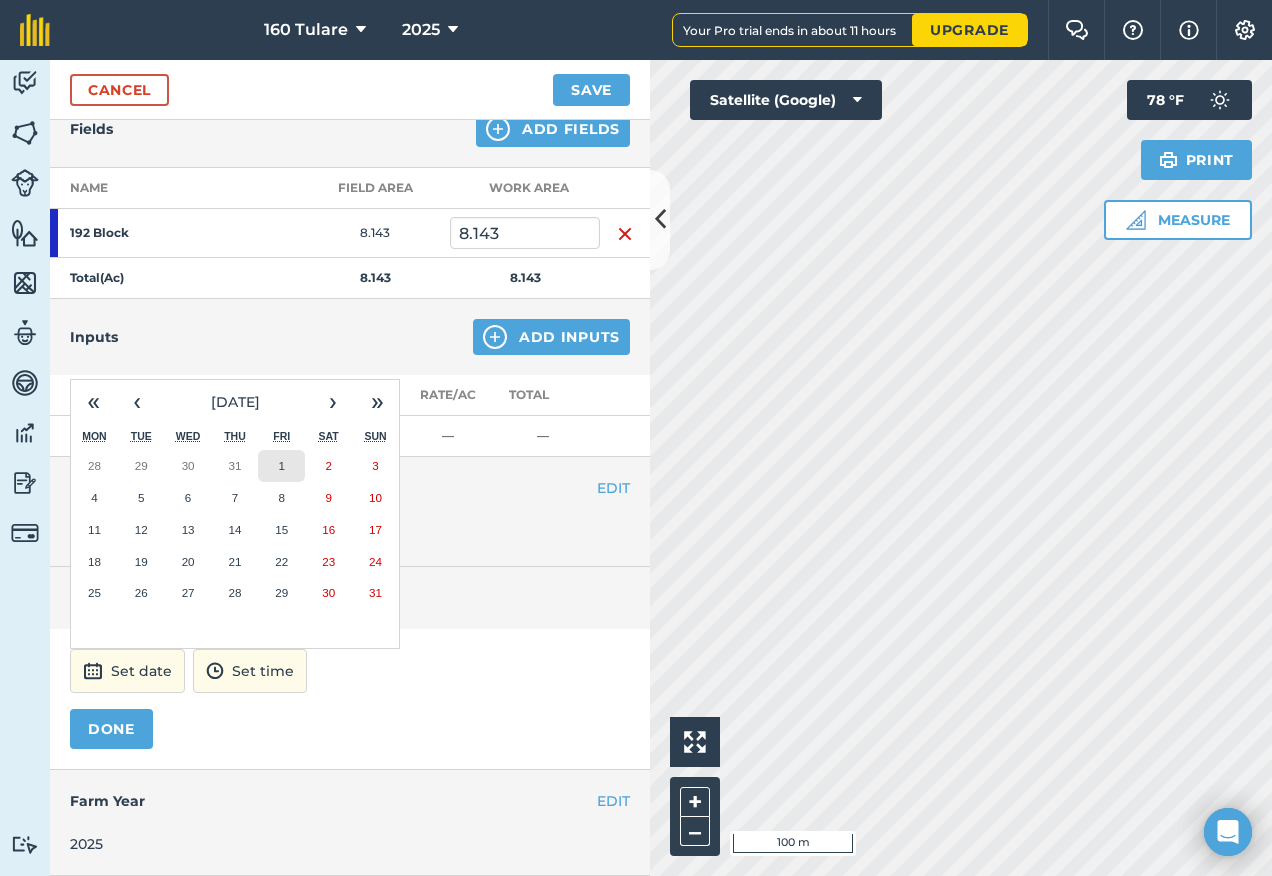 click on "1" at bounding box center [281, 466] 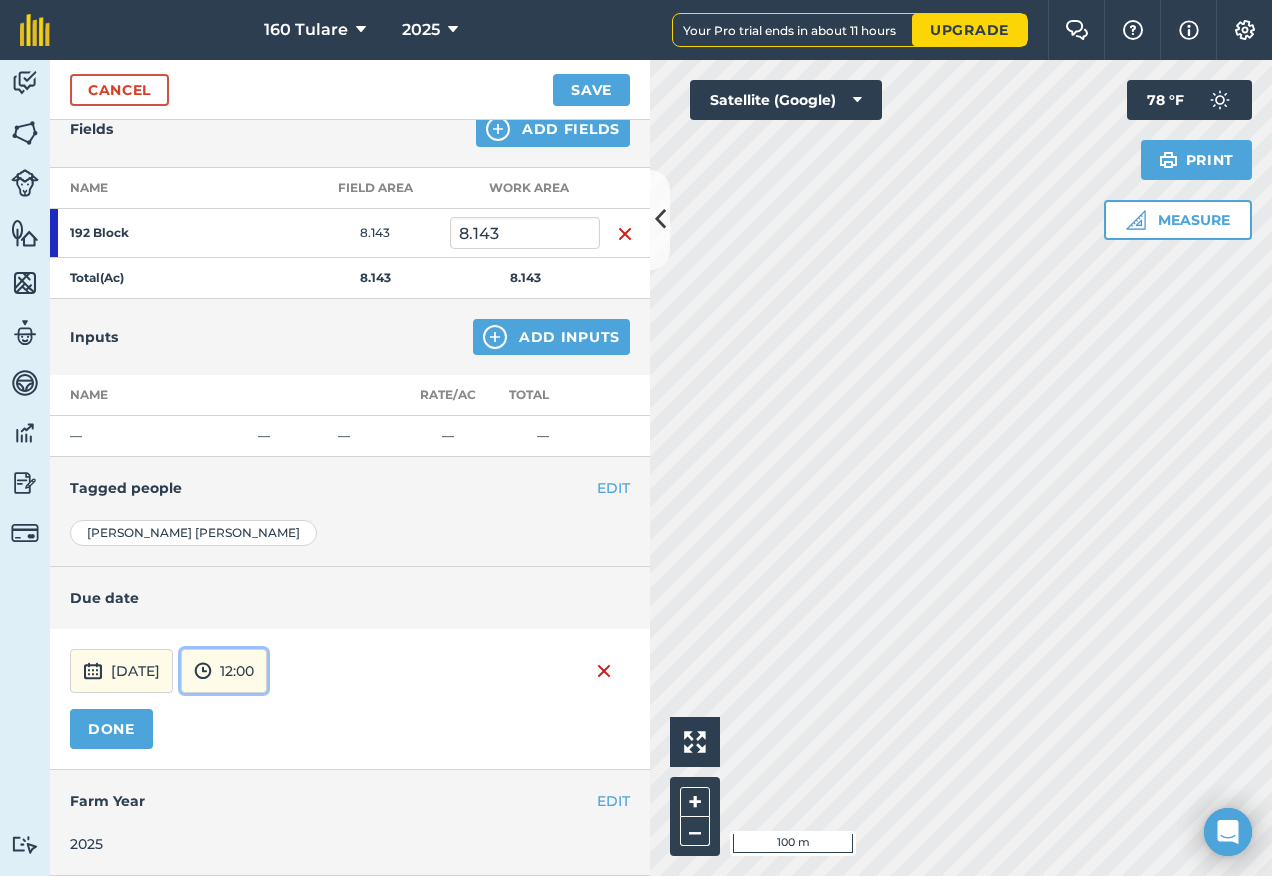 click on "12:00" at bounding box center (224, 671) 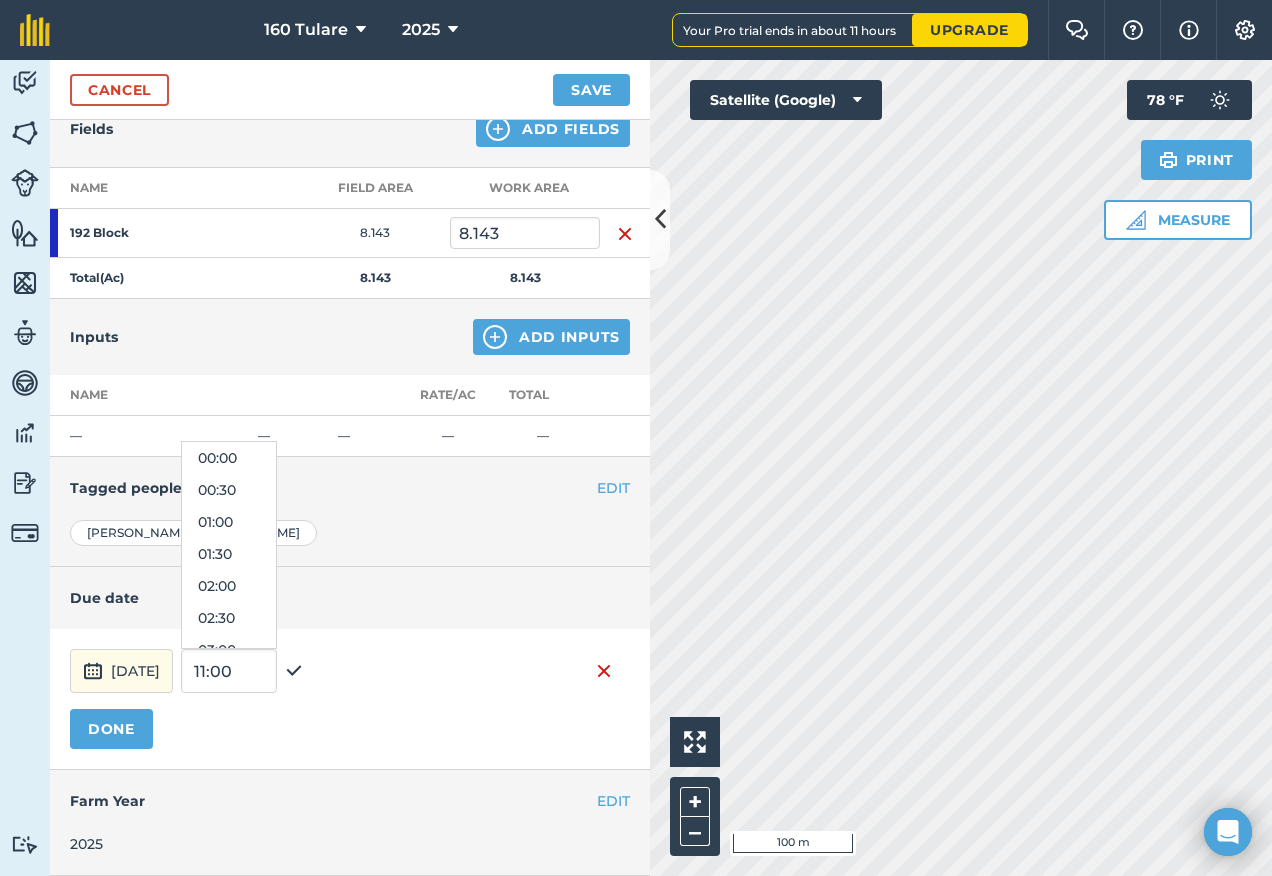 scroll, scrollTop: 672, scrollLeft: 0, axis: vertical 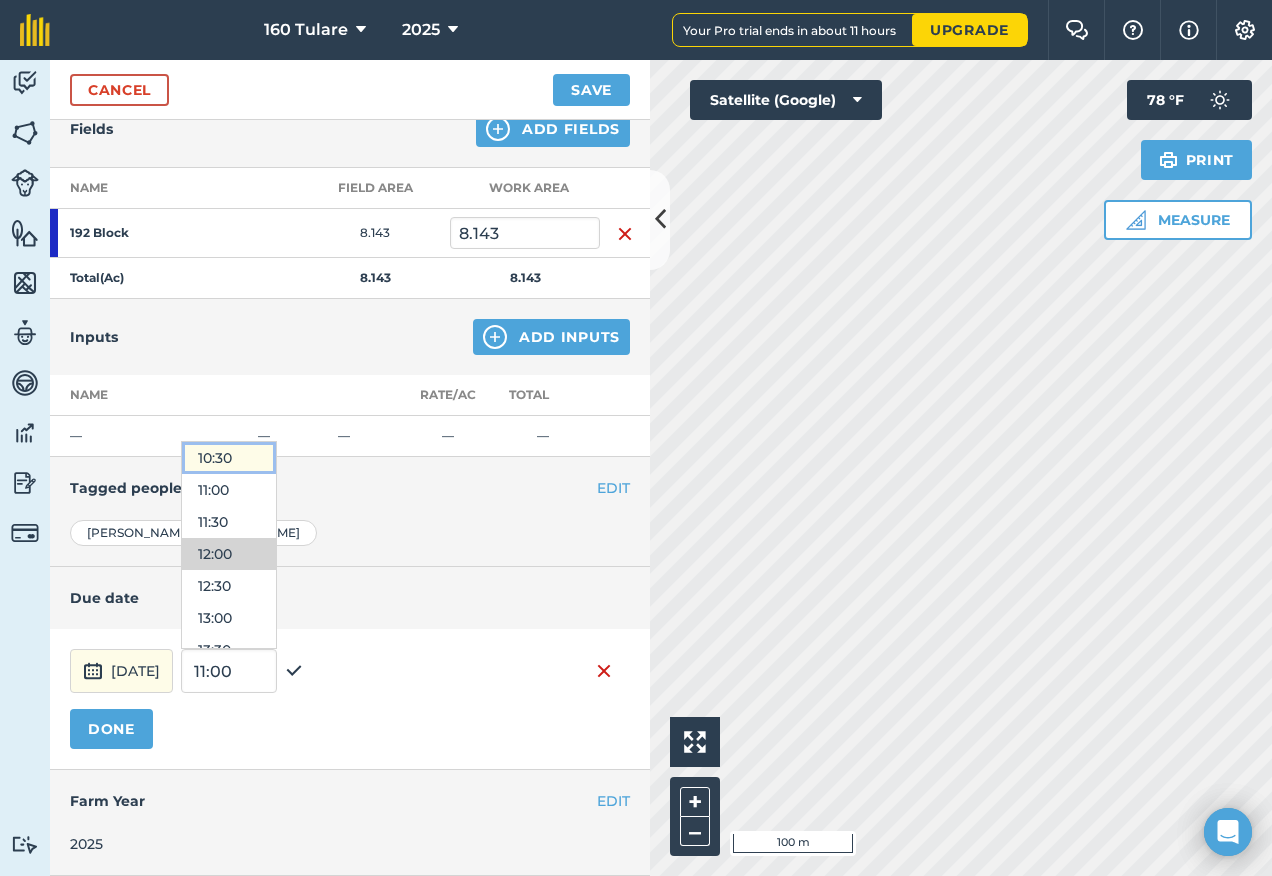 click on "10:30" at bounding box center [229, 458] 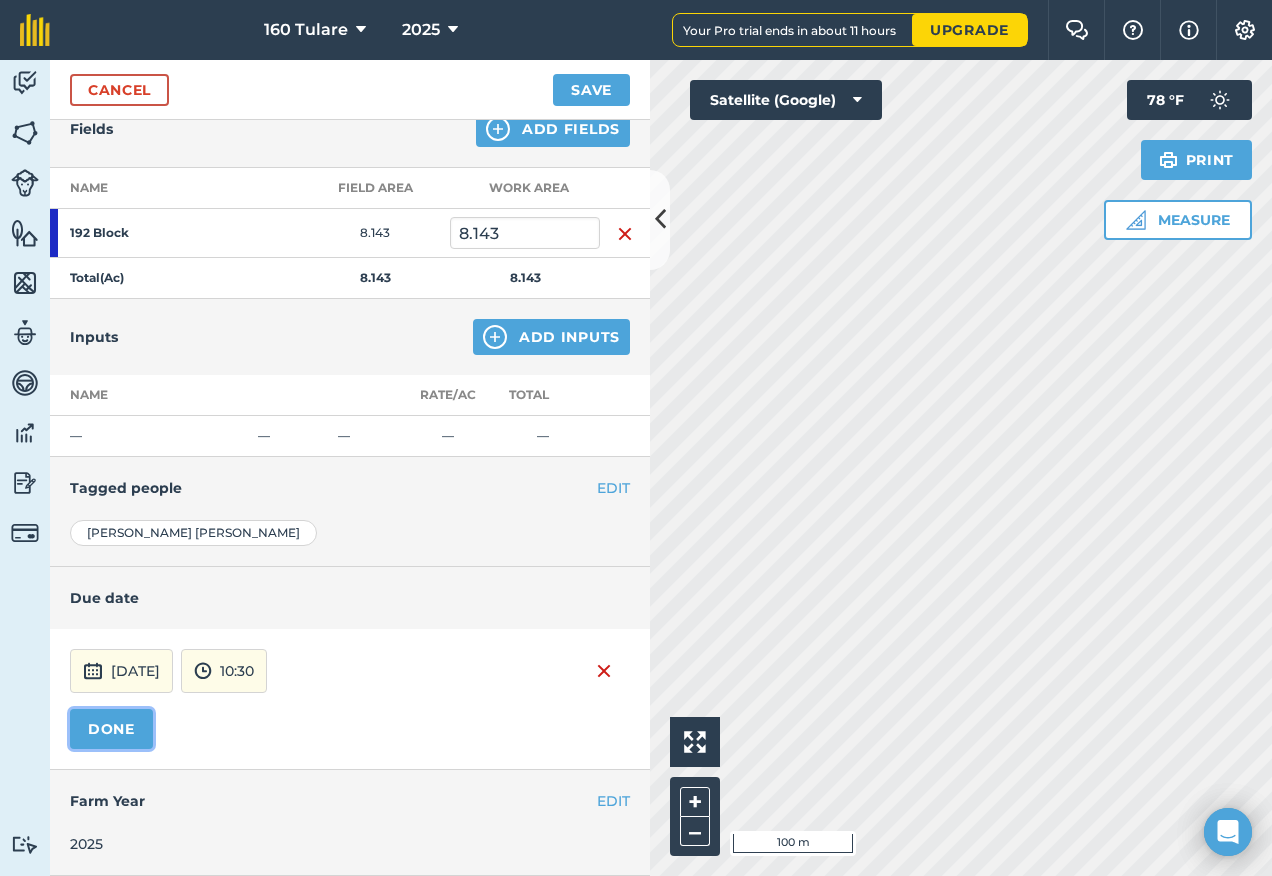 click on "DONE" at bounding box center (111, 729) 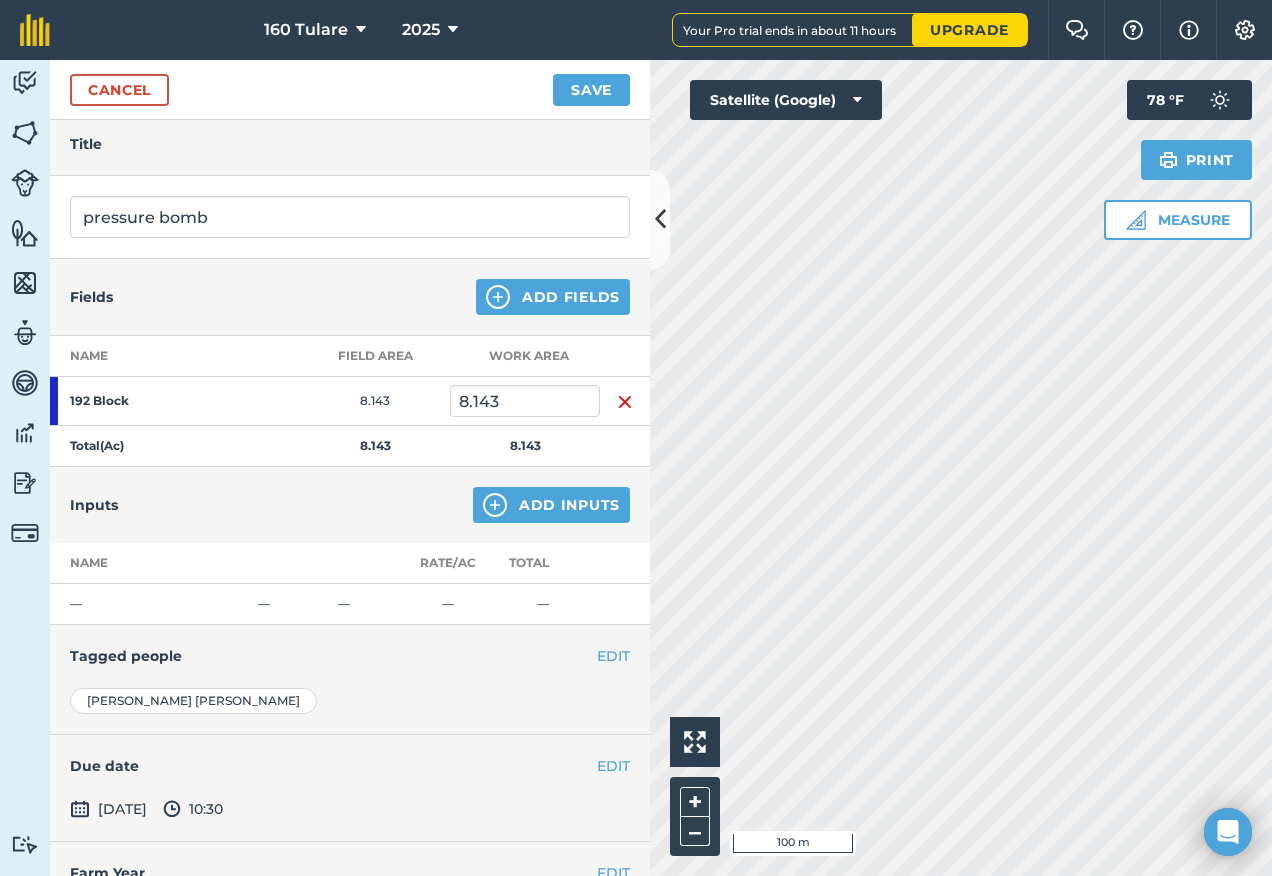 scroll, scrollTop: 0, scrollLeft: 0, axis: both 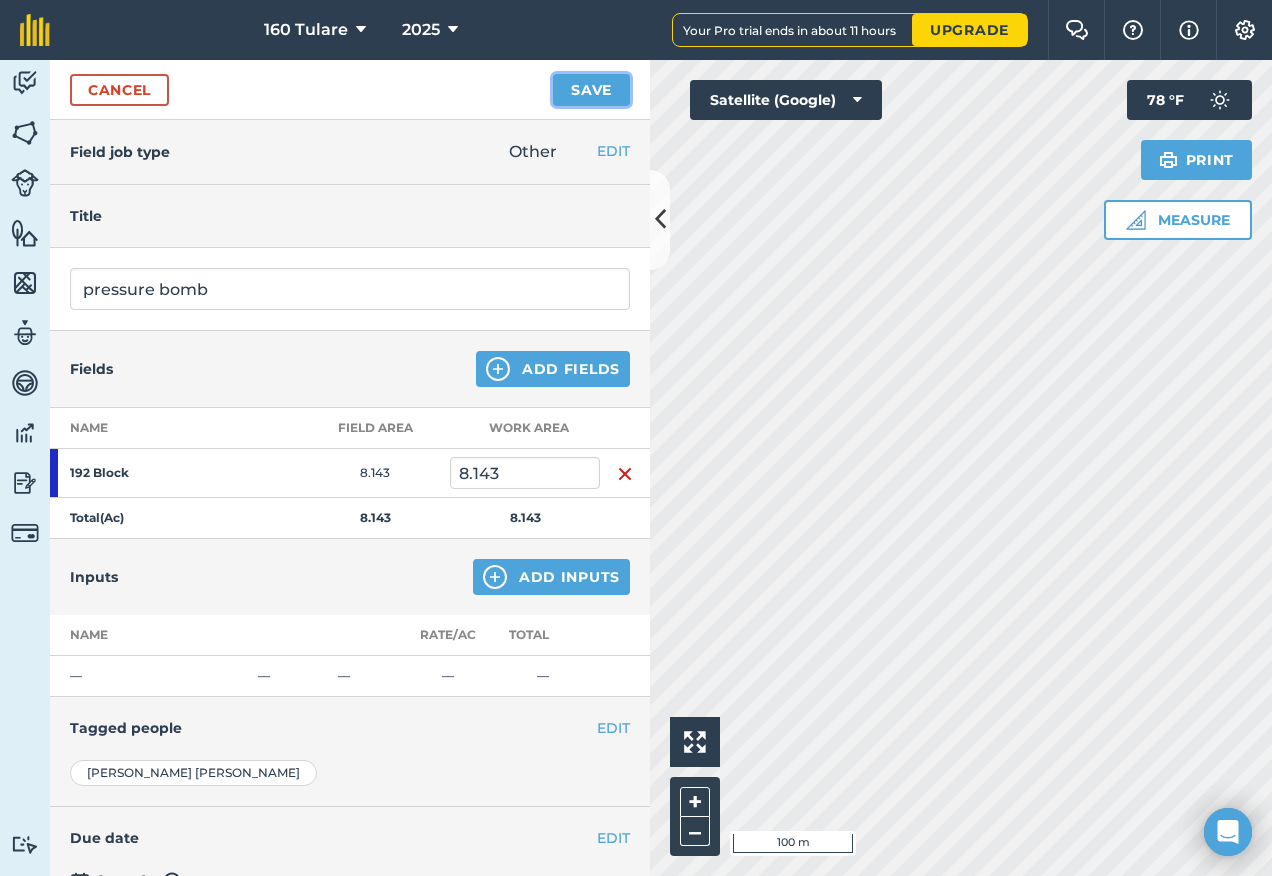 click on "Save" at bounding box center [591, 90] 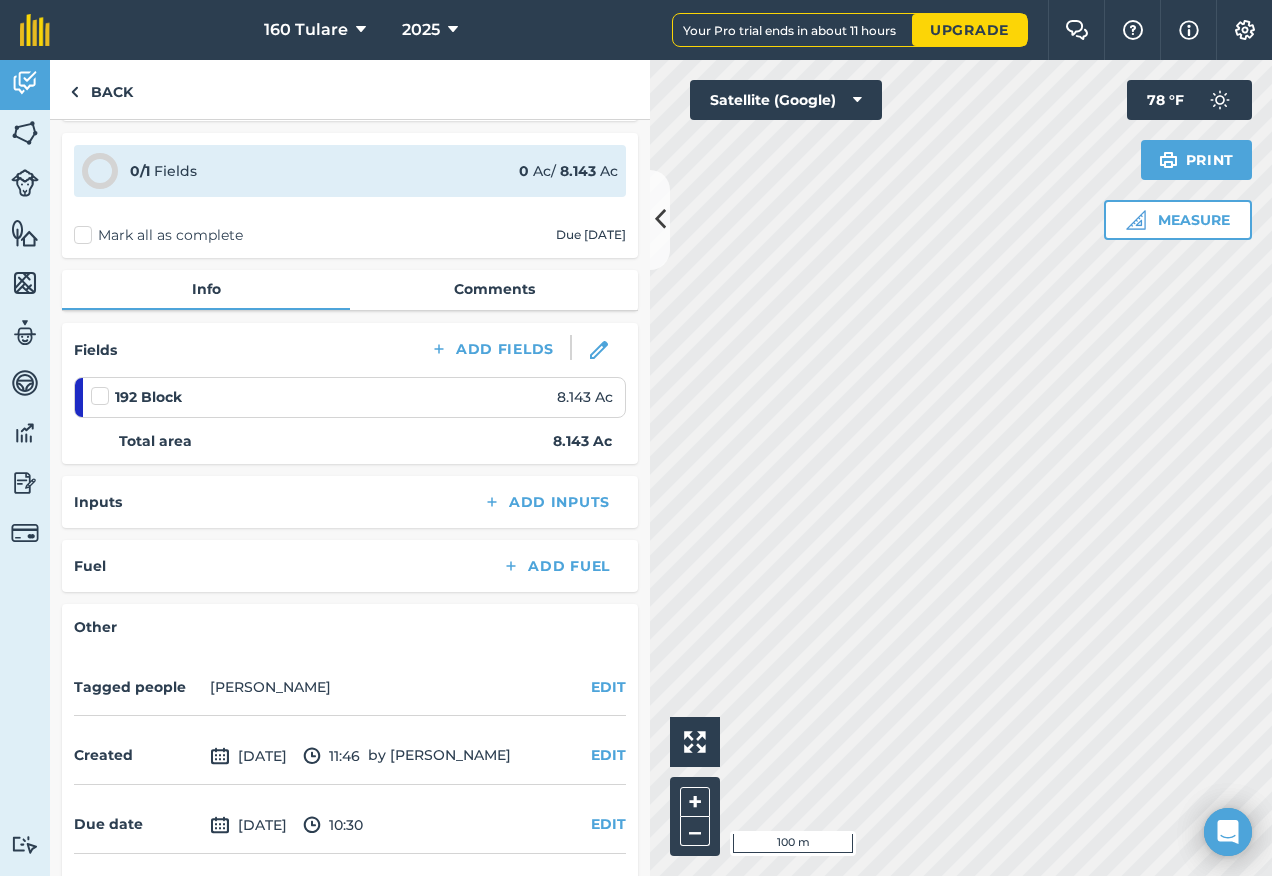 scroll, scrollTop: 0, scrollLeft: 0, axis: both 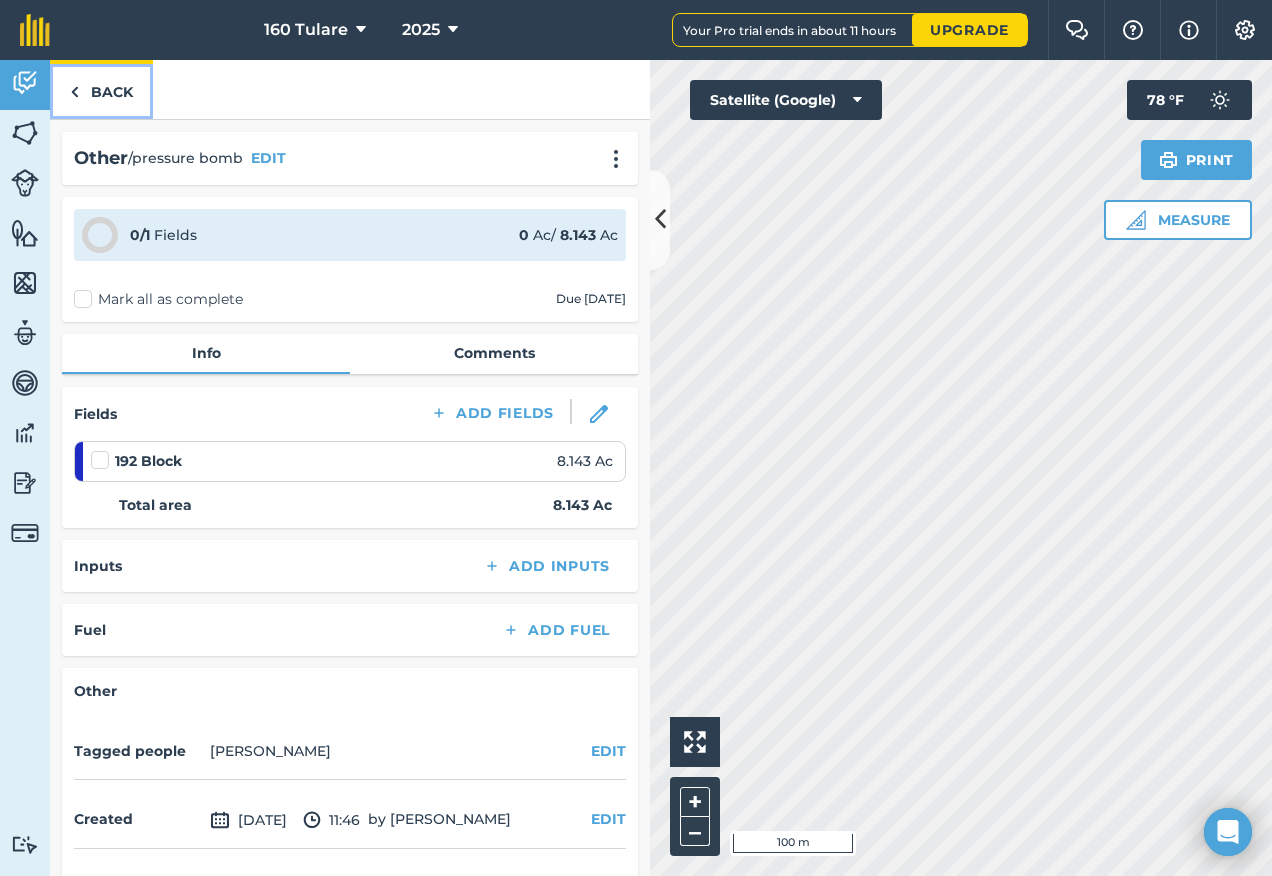 click on "Back" at bounding box center [101, 89] 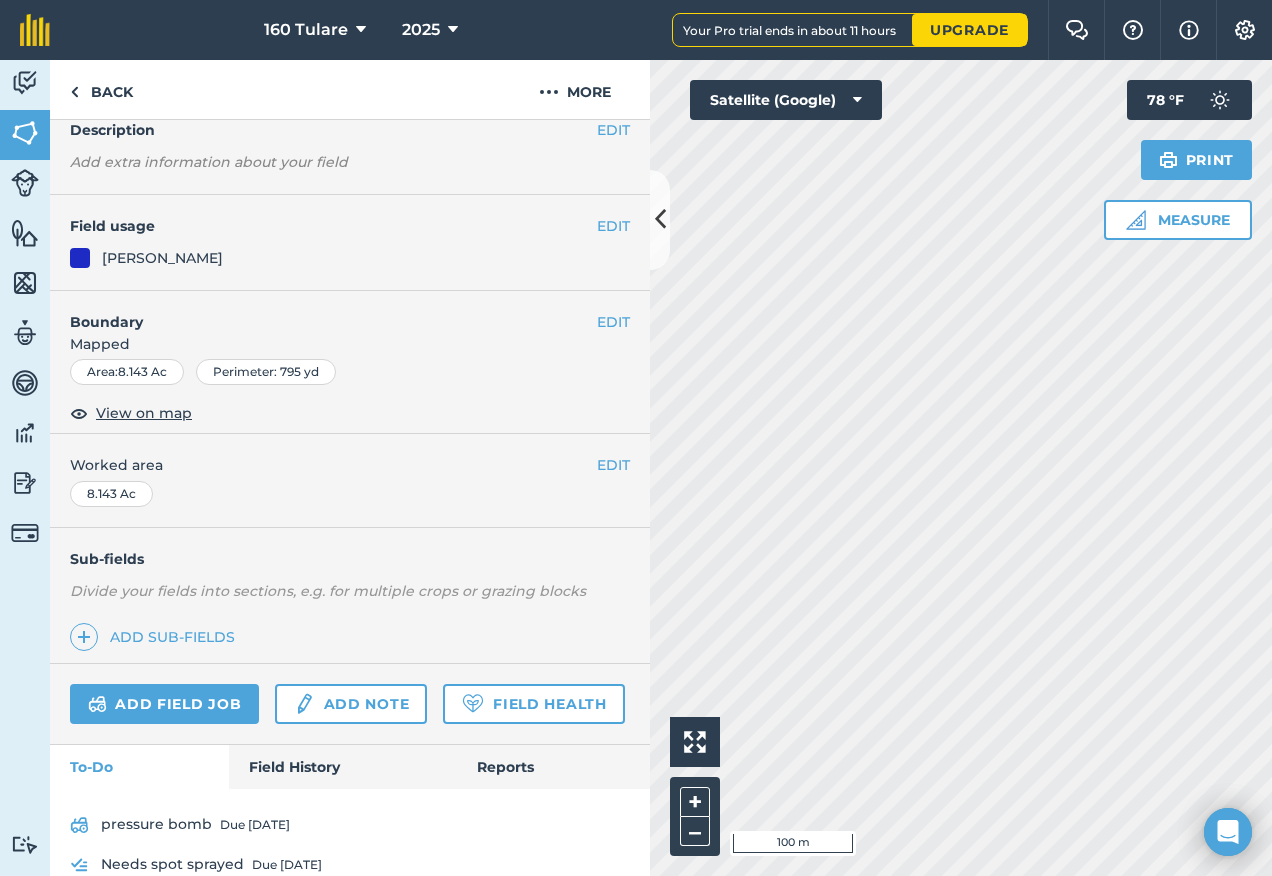 scroll, scrollTop: 179, scrollLeft: 0, axis: vertical 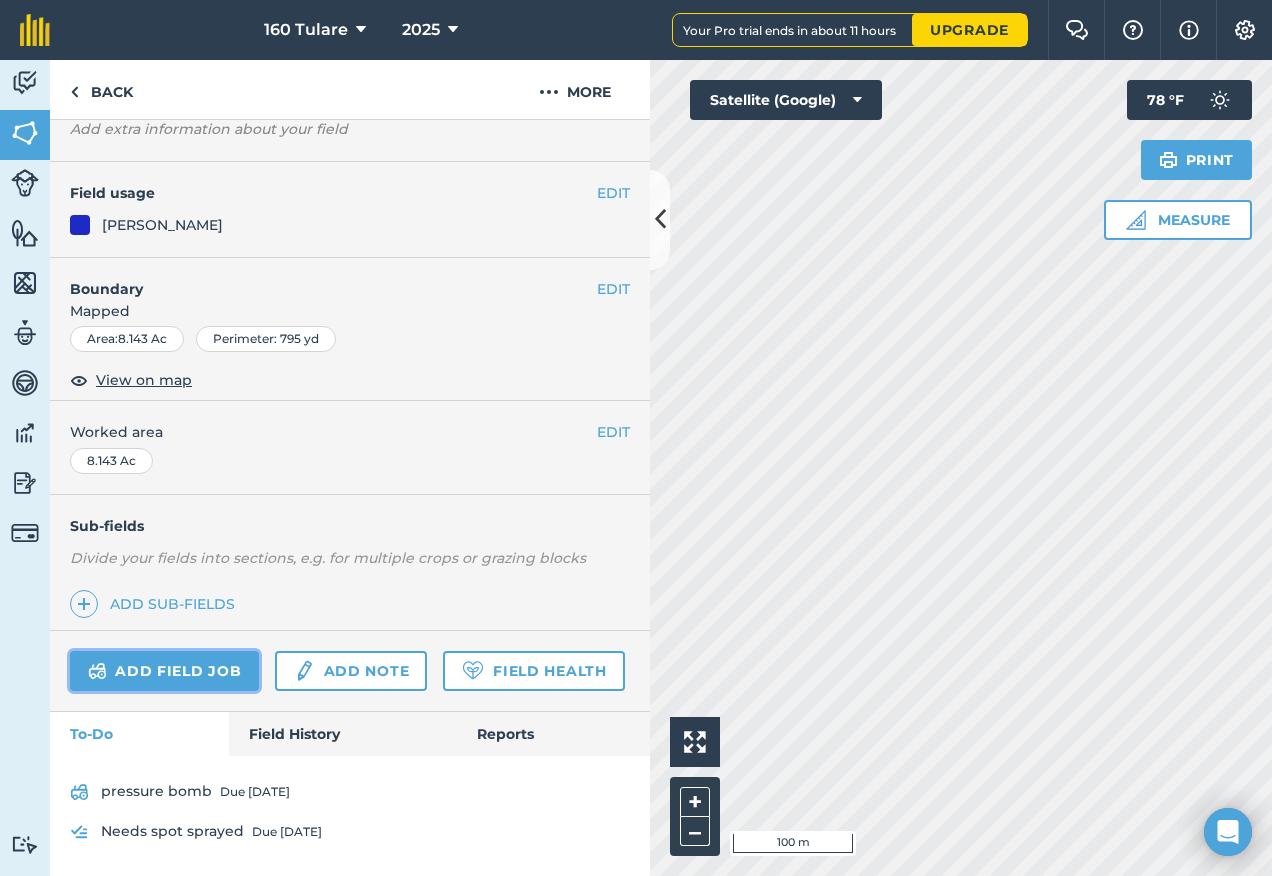 click on "Add field job" at bounding box center (164, 671) 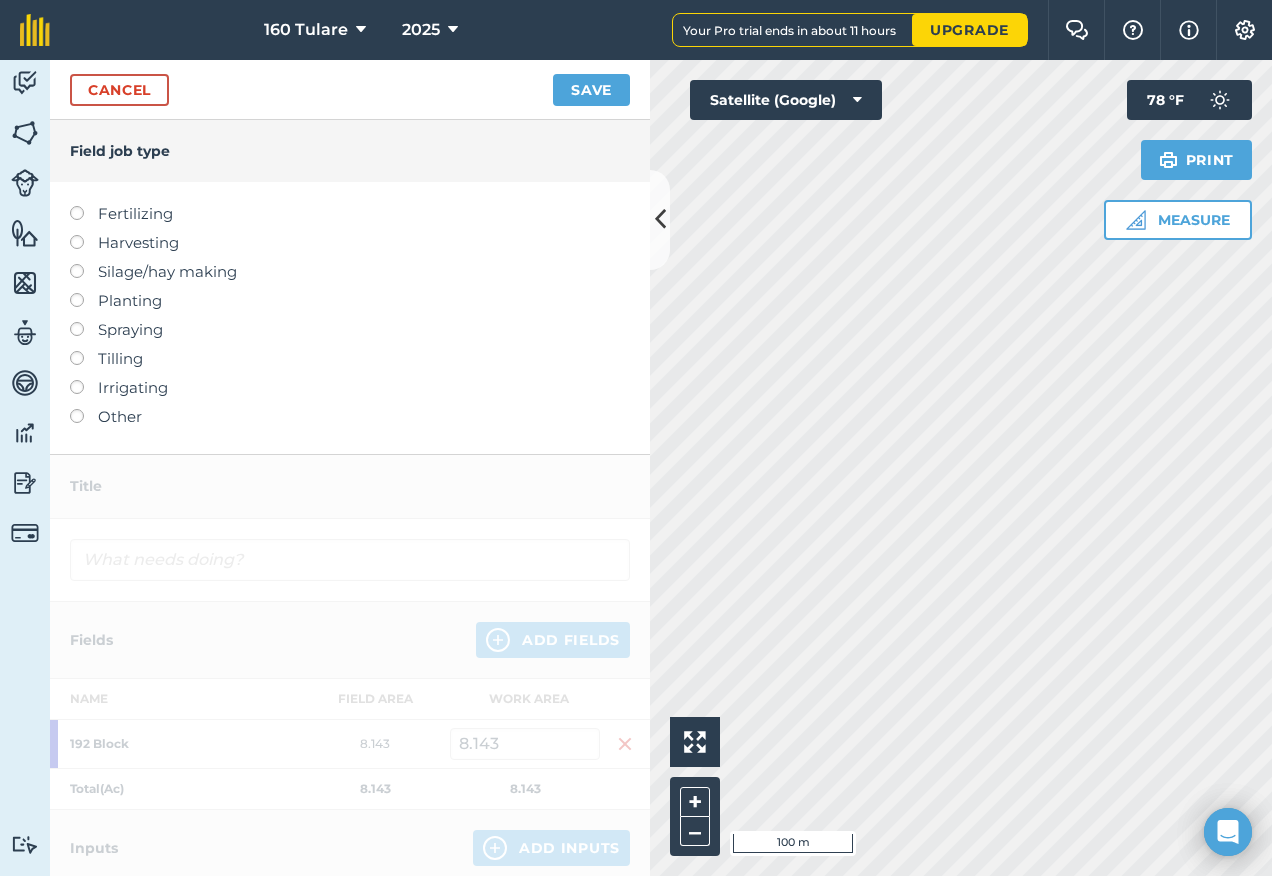 click on "Irrigating" at bounding box center (350, 388) 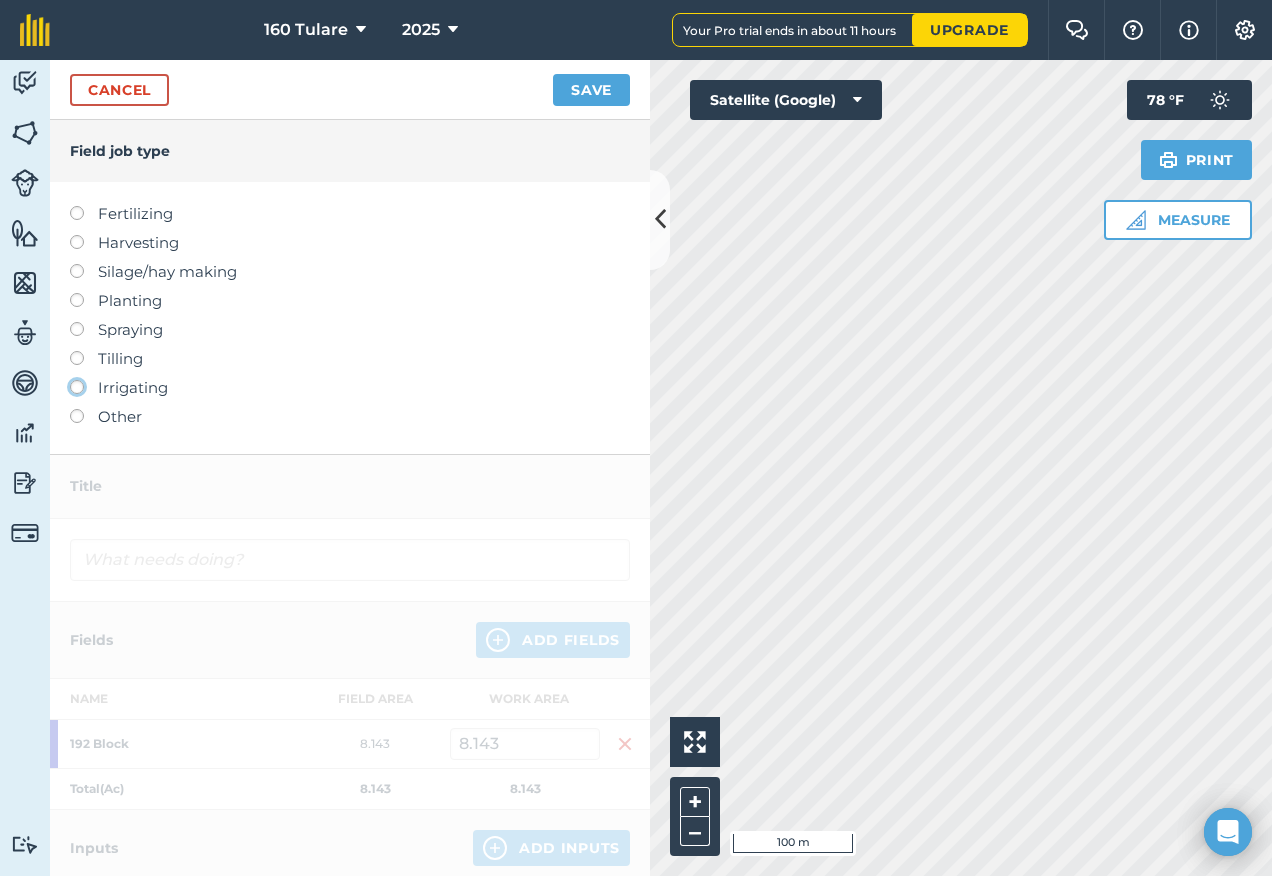click on "Irrigating" at bounding box center [-9943, 386] 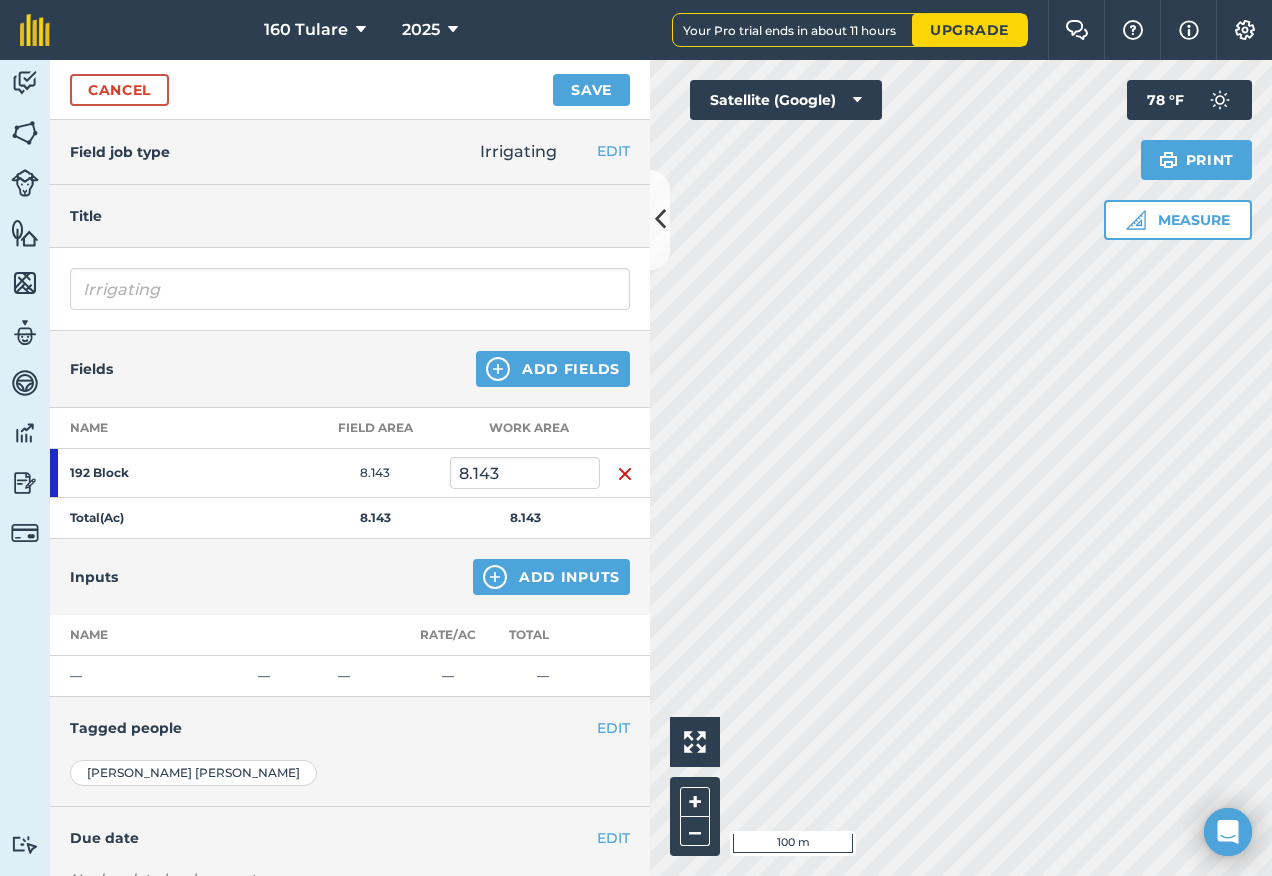 type on "Irrigating" 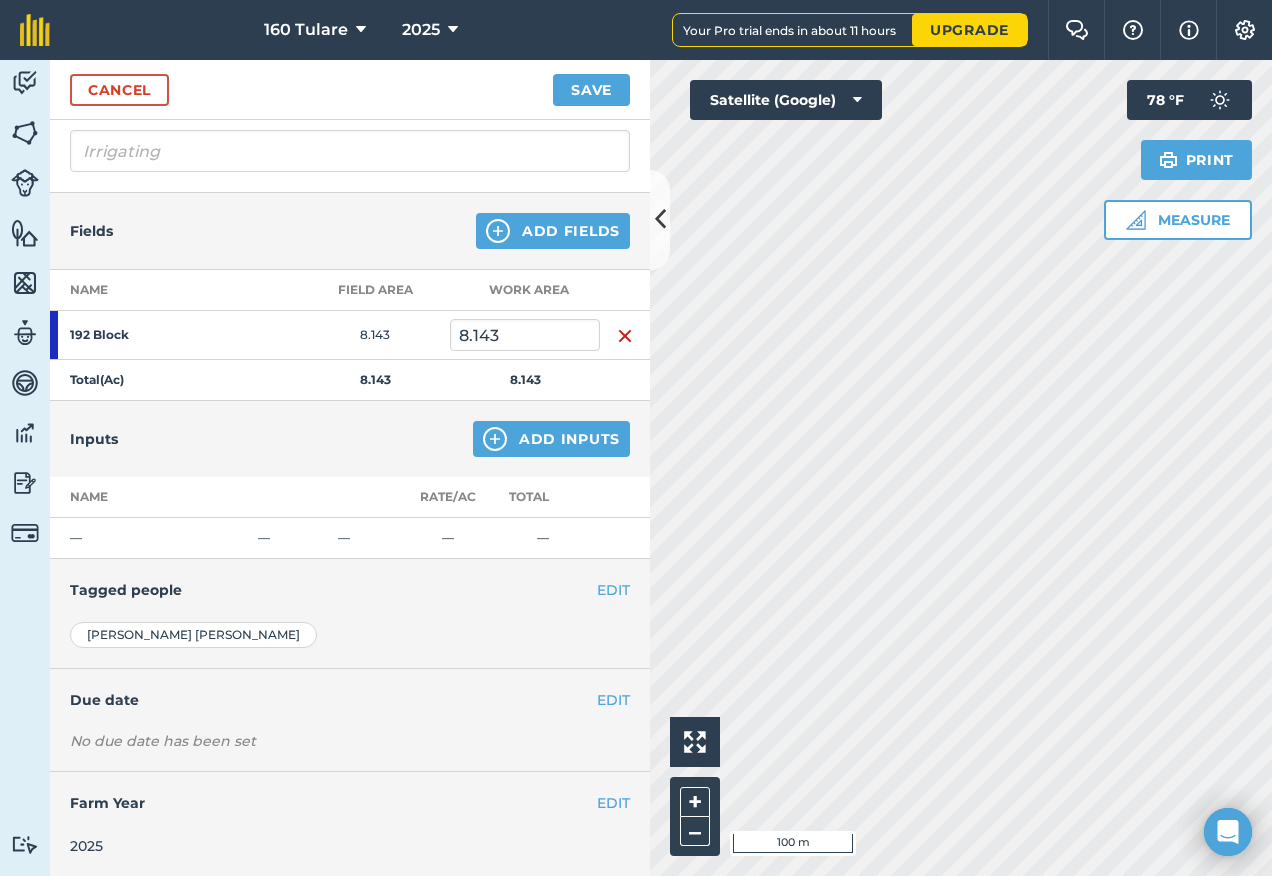 scroll, scrollTop: 140, scrollLeft: 0, axis: vertical 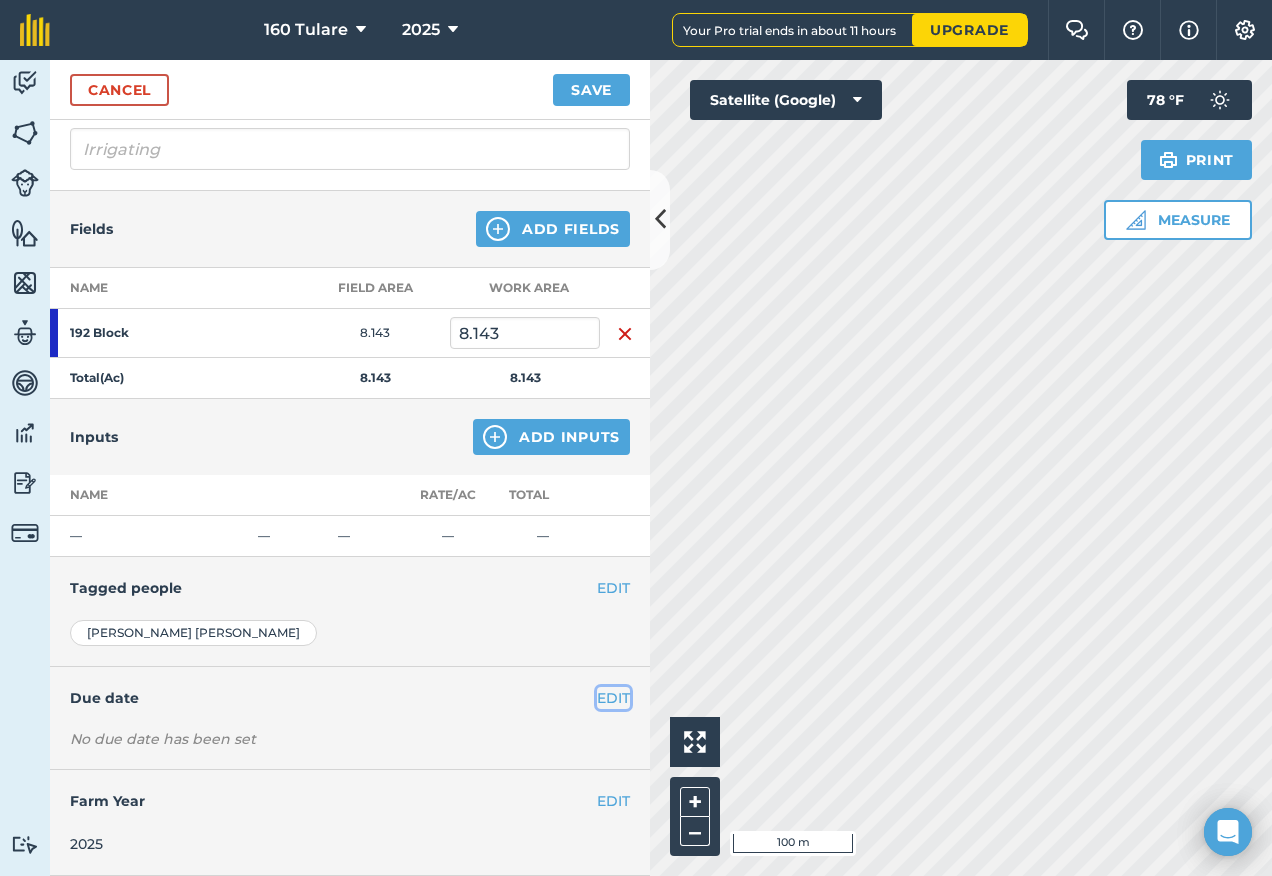 click on "EDIT" at bounding box center (613, 698) 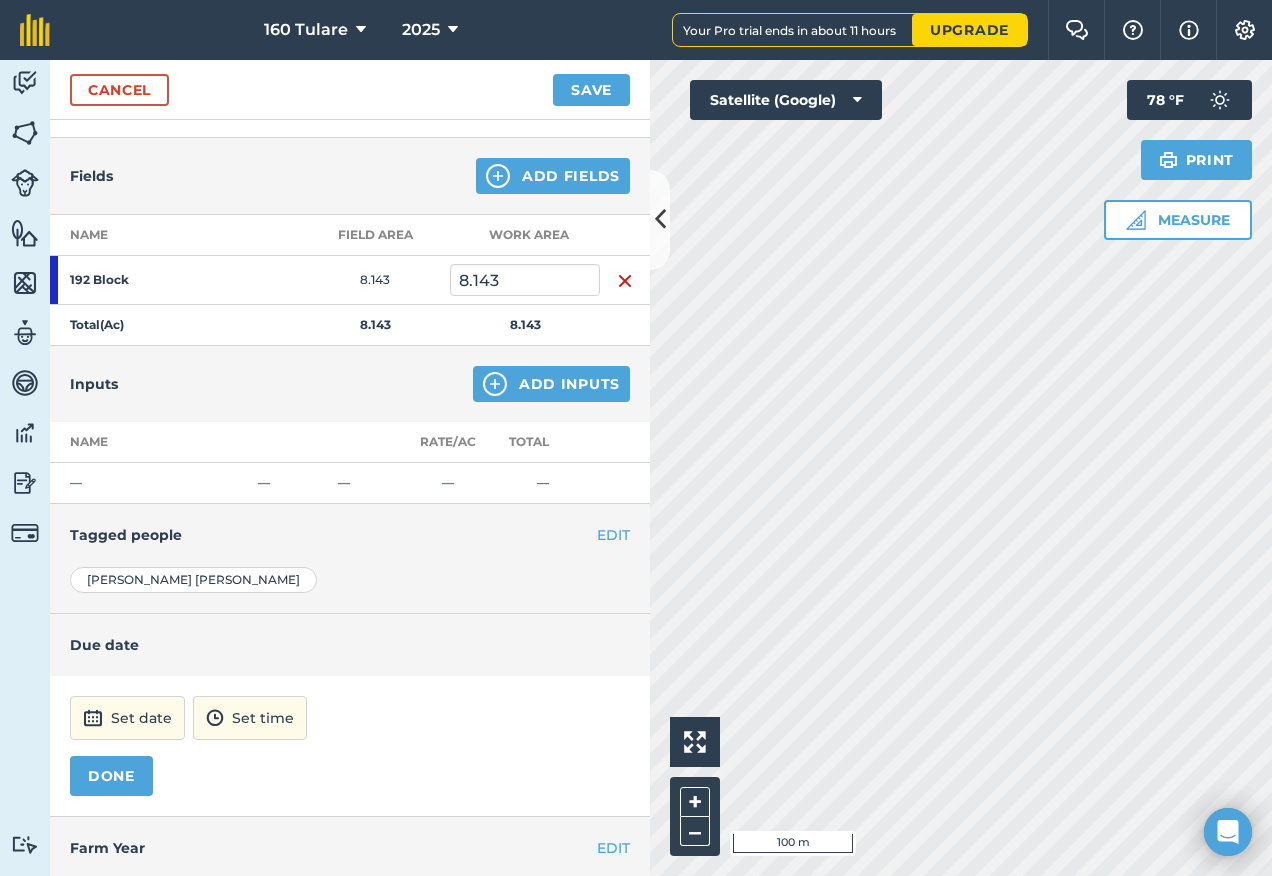 scroll, scrollTop: 240, scrollLeft: 0, axis: vertical 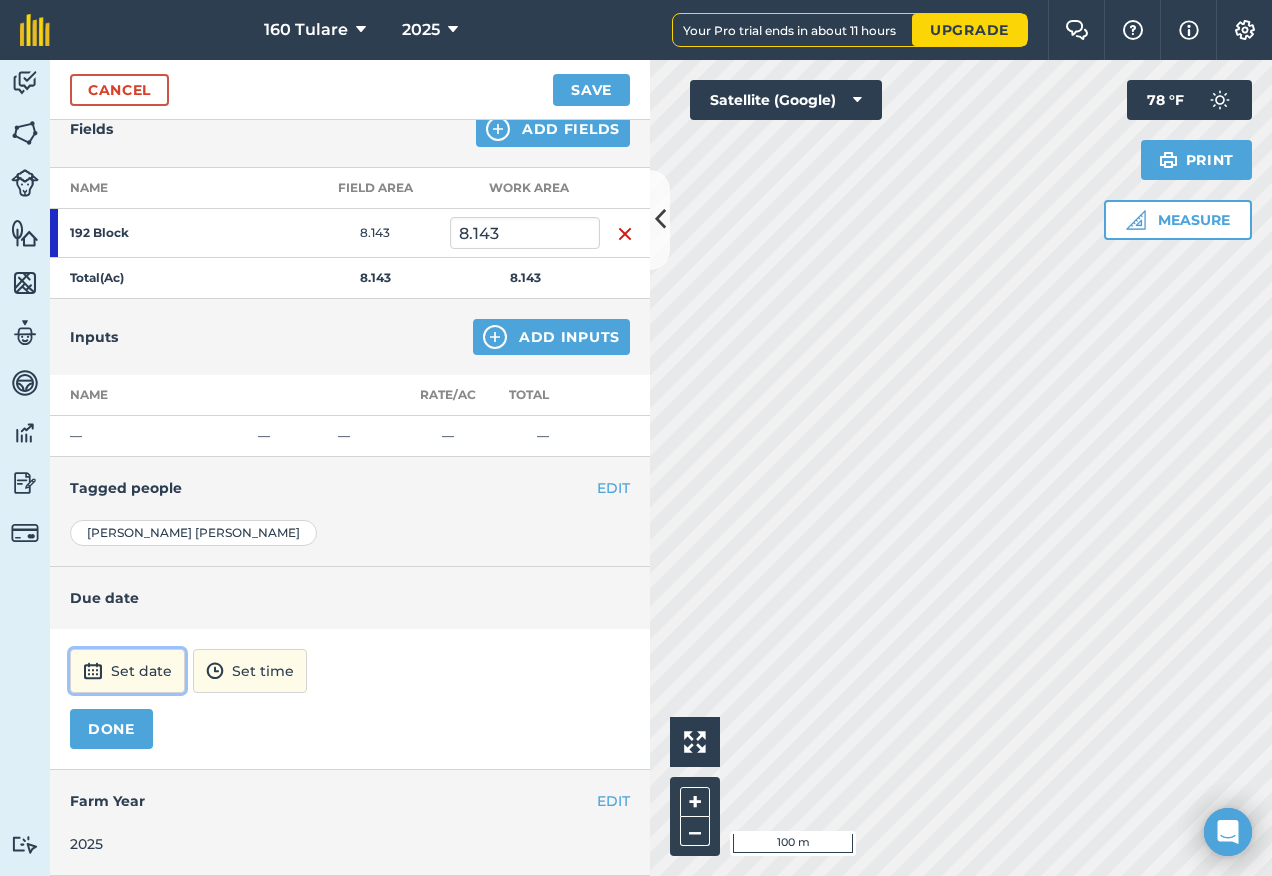 click on "Set date" at bounding box center (127, 671) 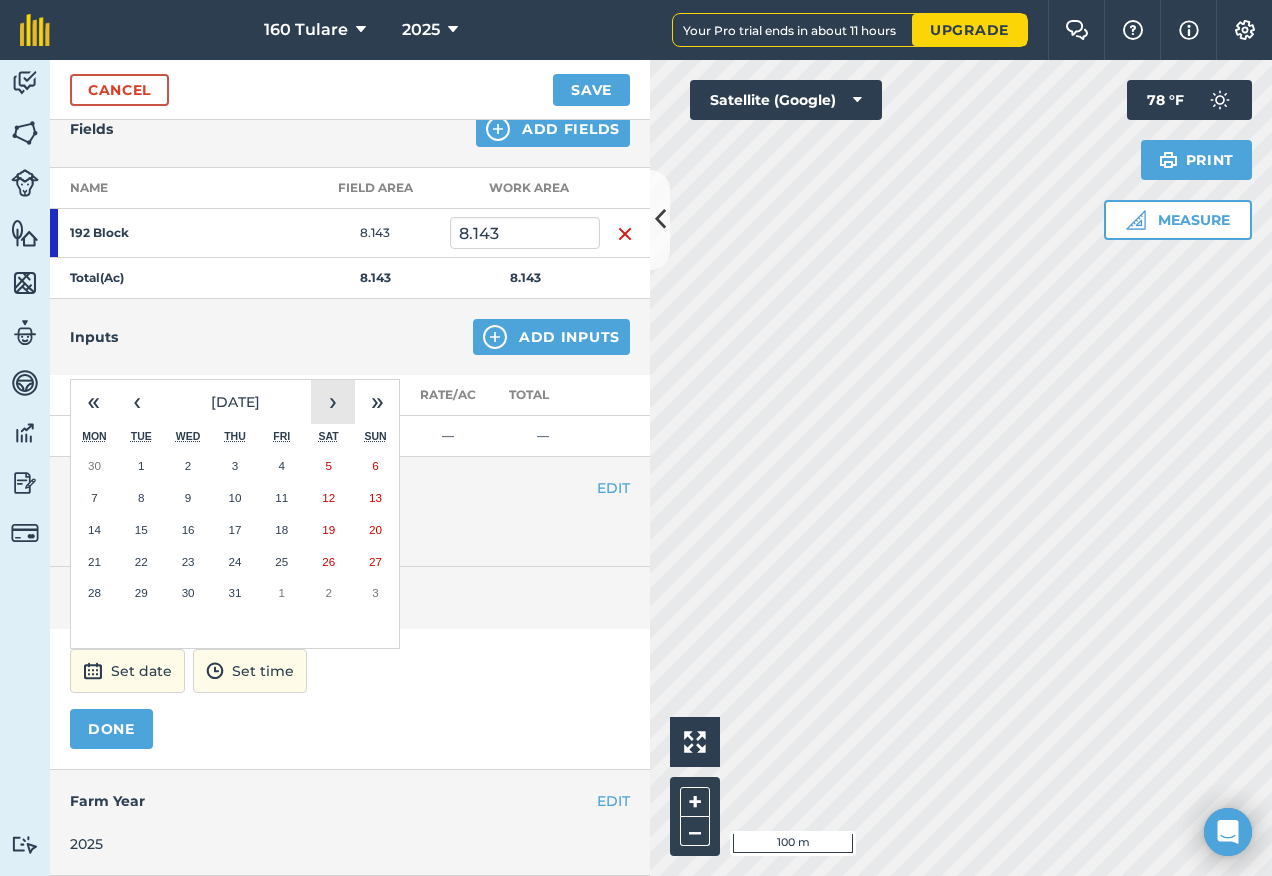 click on "›" at bounding box center [333, 402] 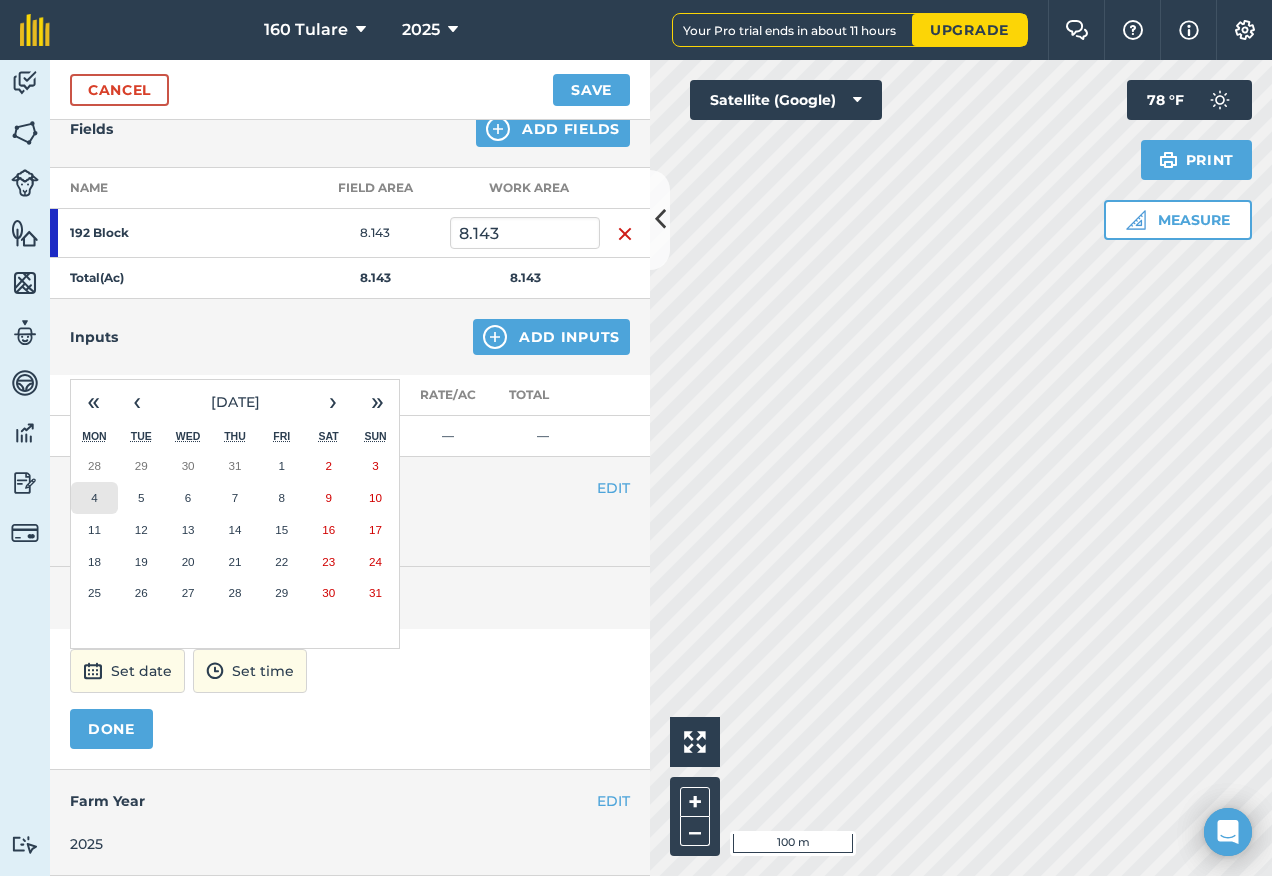 click on "4" at bounding box center [94, 498] 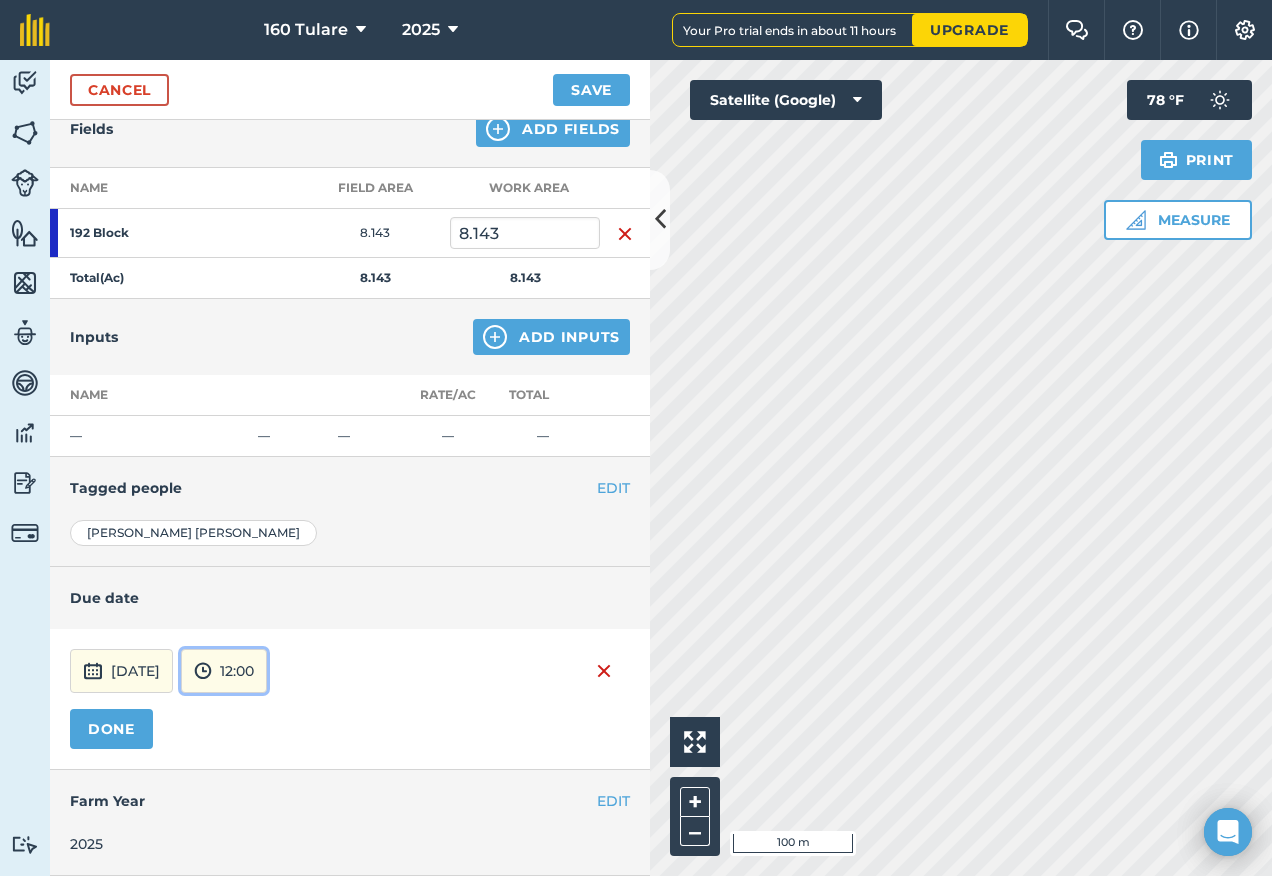 click on "12:00" at bounding box center [224, 671] 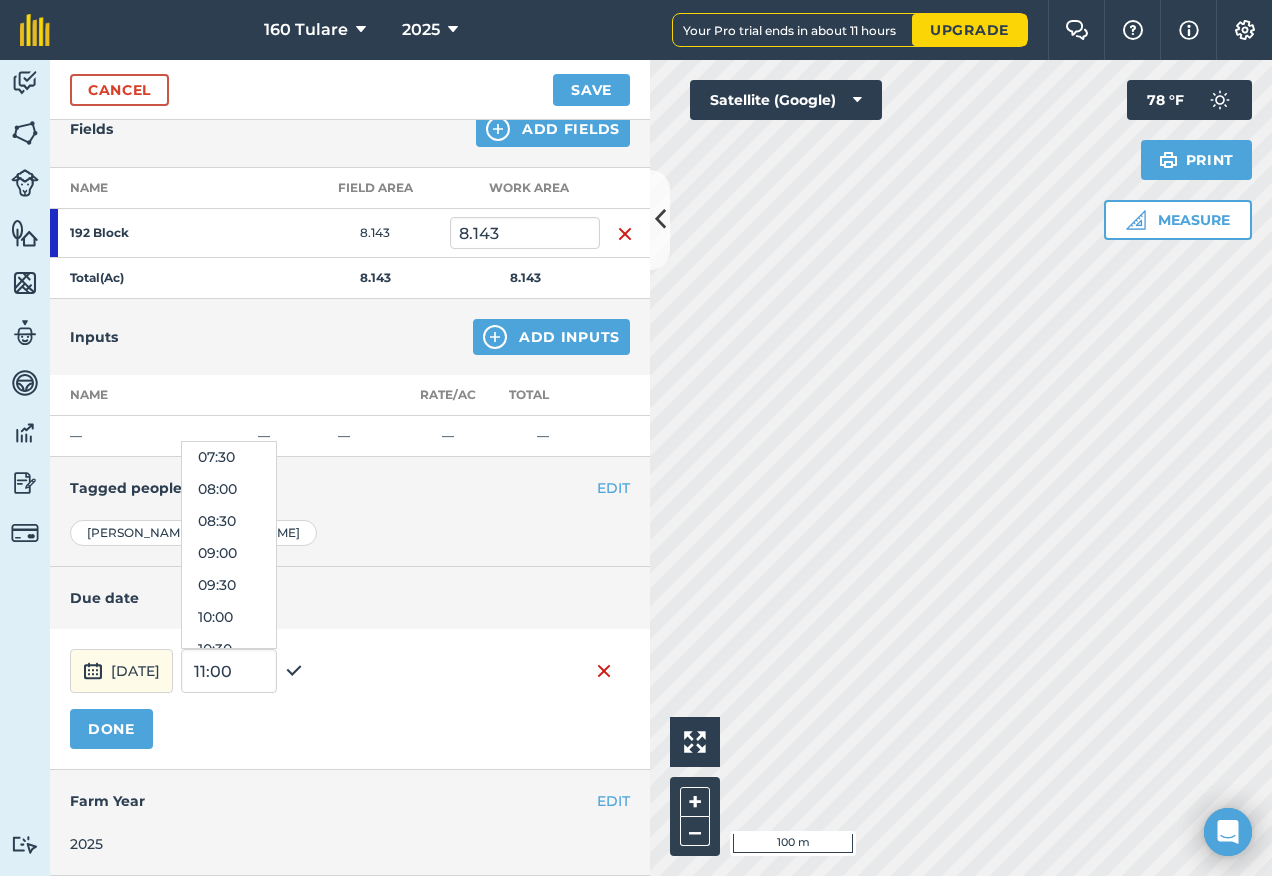 scroll, scrollTop: 472, scrollLeft: 0, axis: vertical 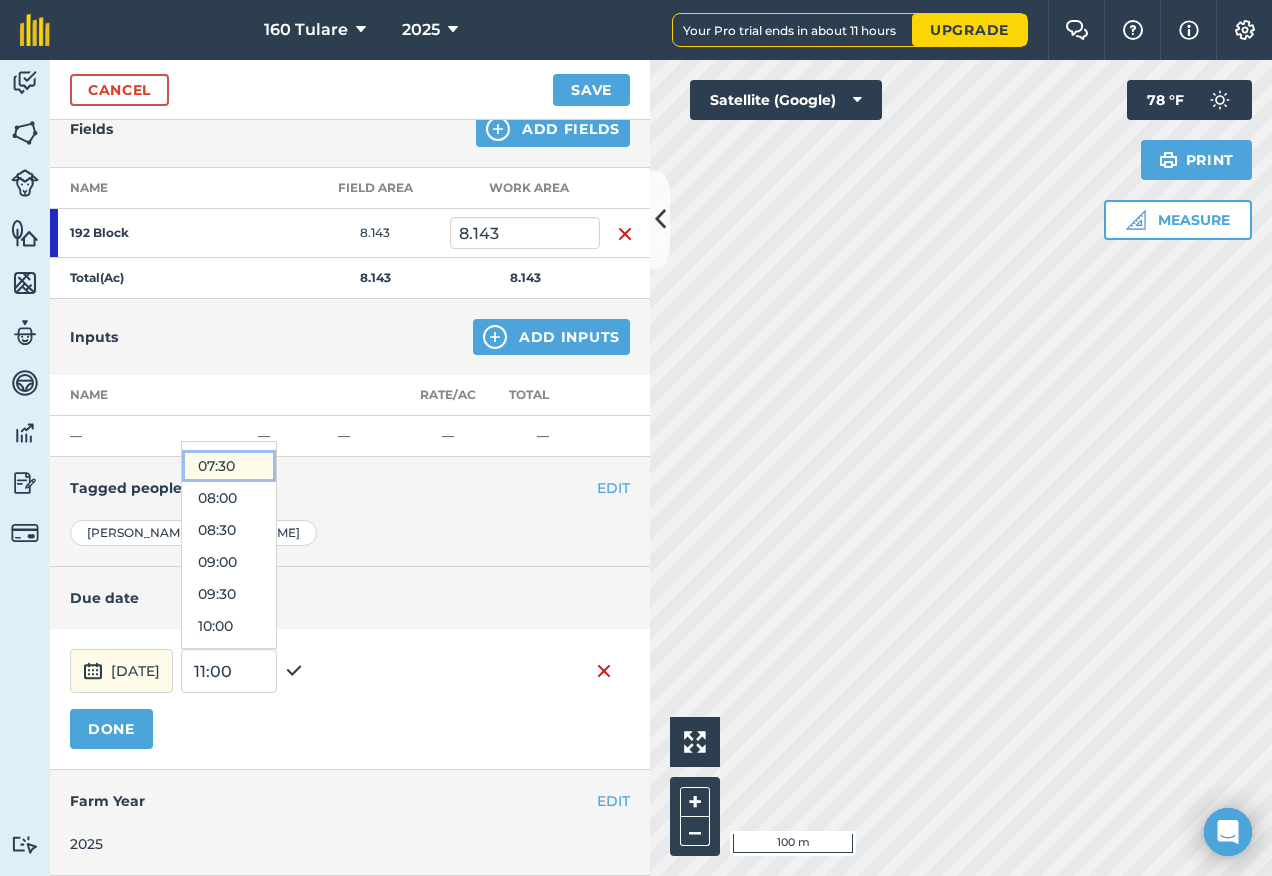 click on "07:30" at bounding box center (229, 466) 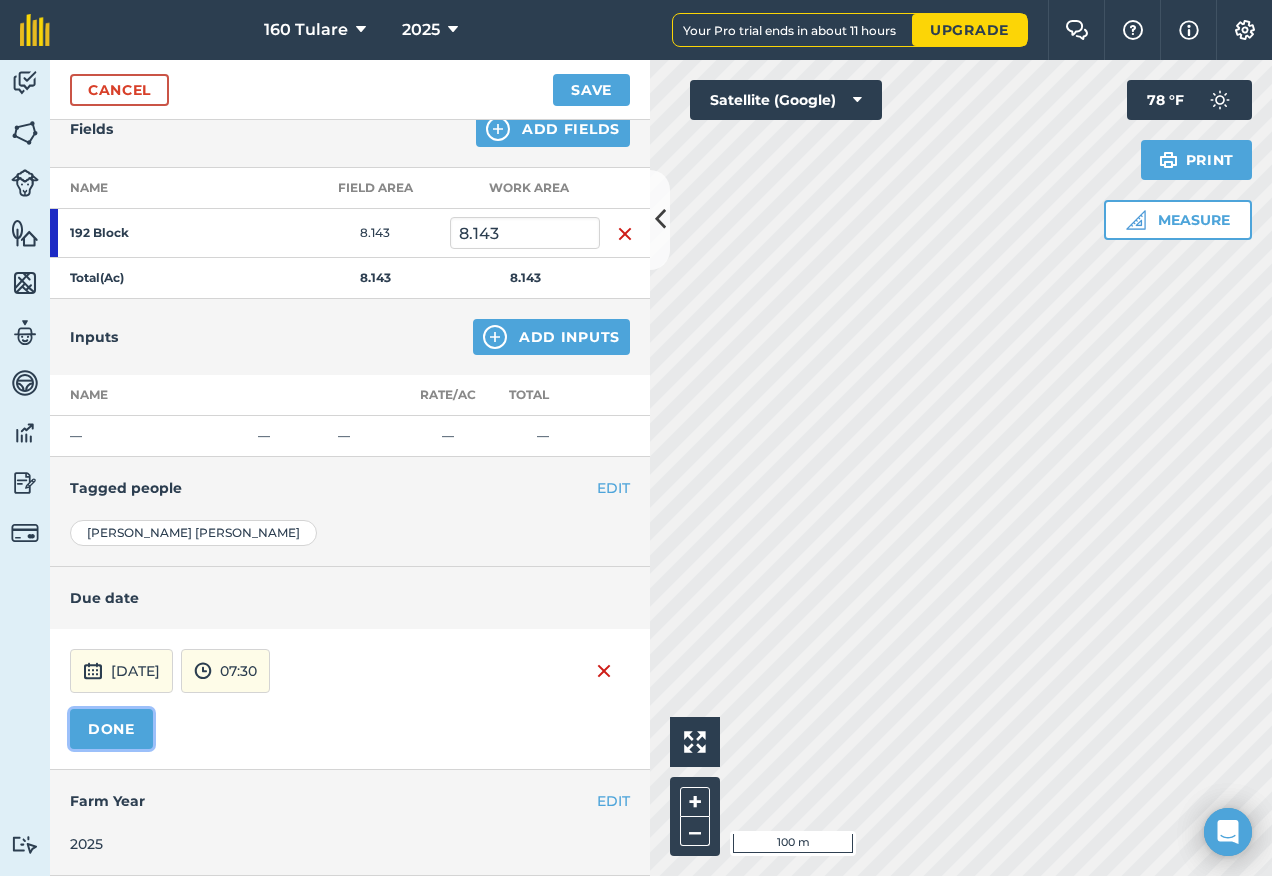 click on "DONE" at bounding box center [111, 729] 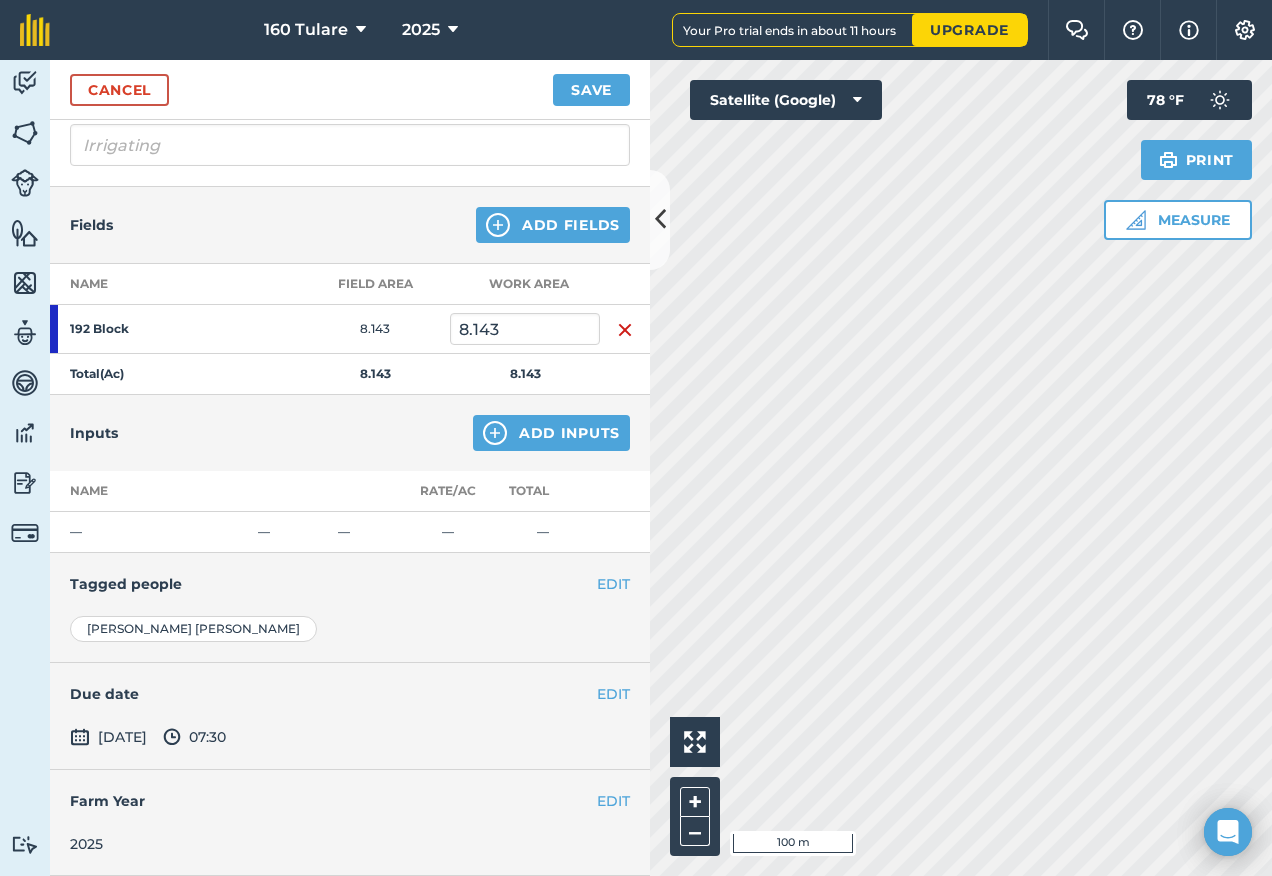 scroll, scrollTop: 144, scrollLeft: 0, axis: vertical 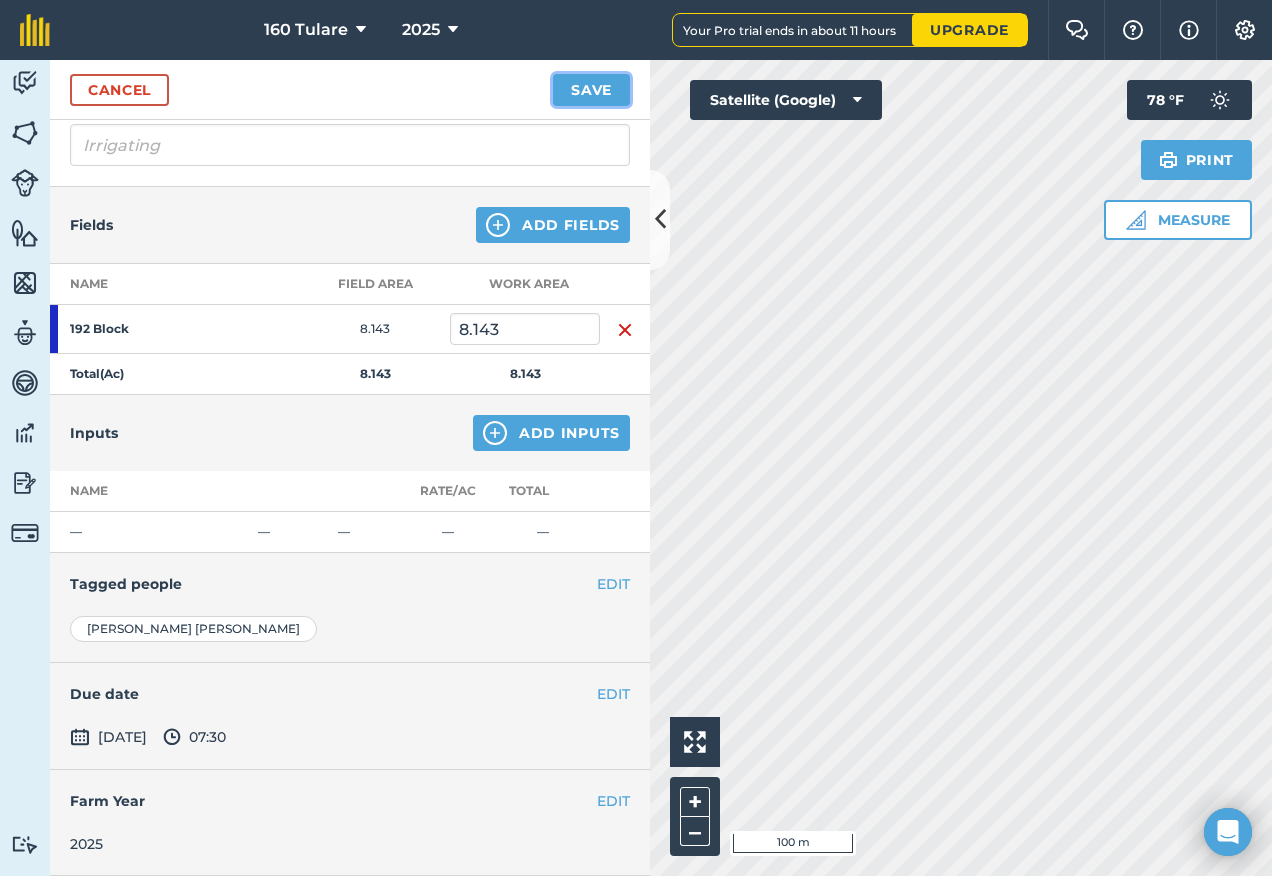 click on "Save" at bounding box center [591, 90] 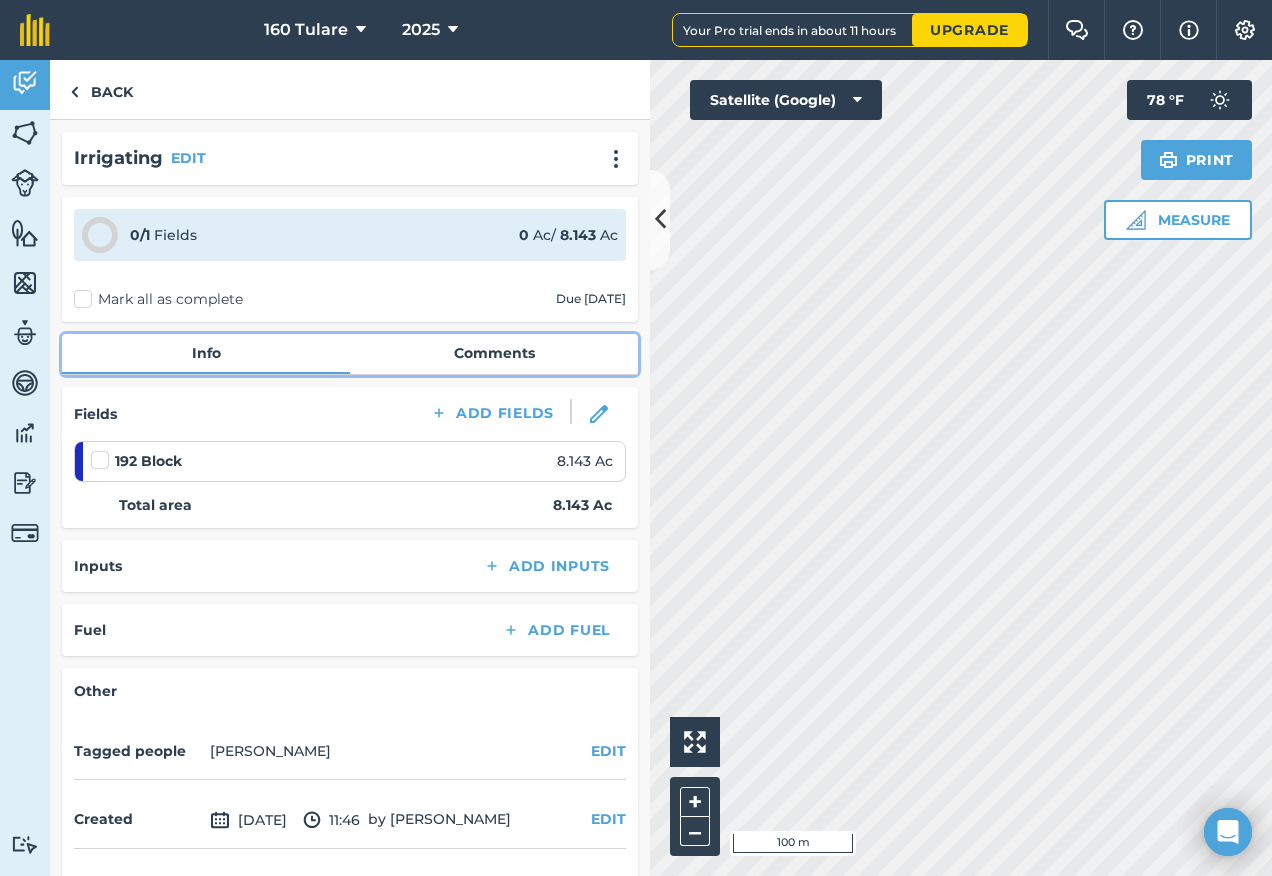 click on "Comments" at bounding box center [494, 353] 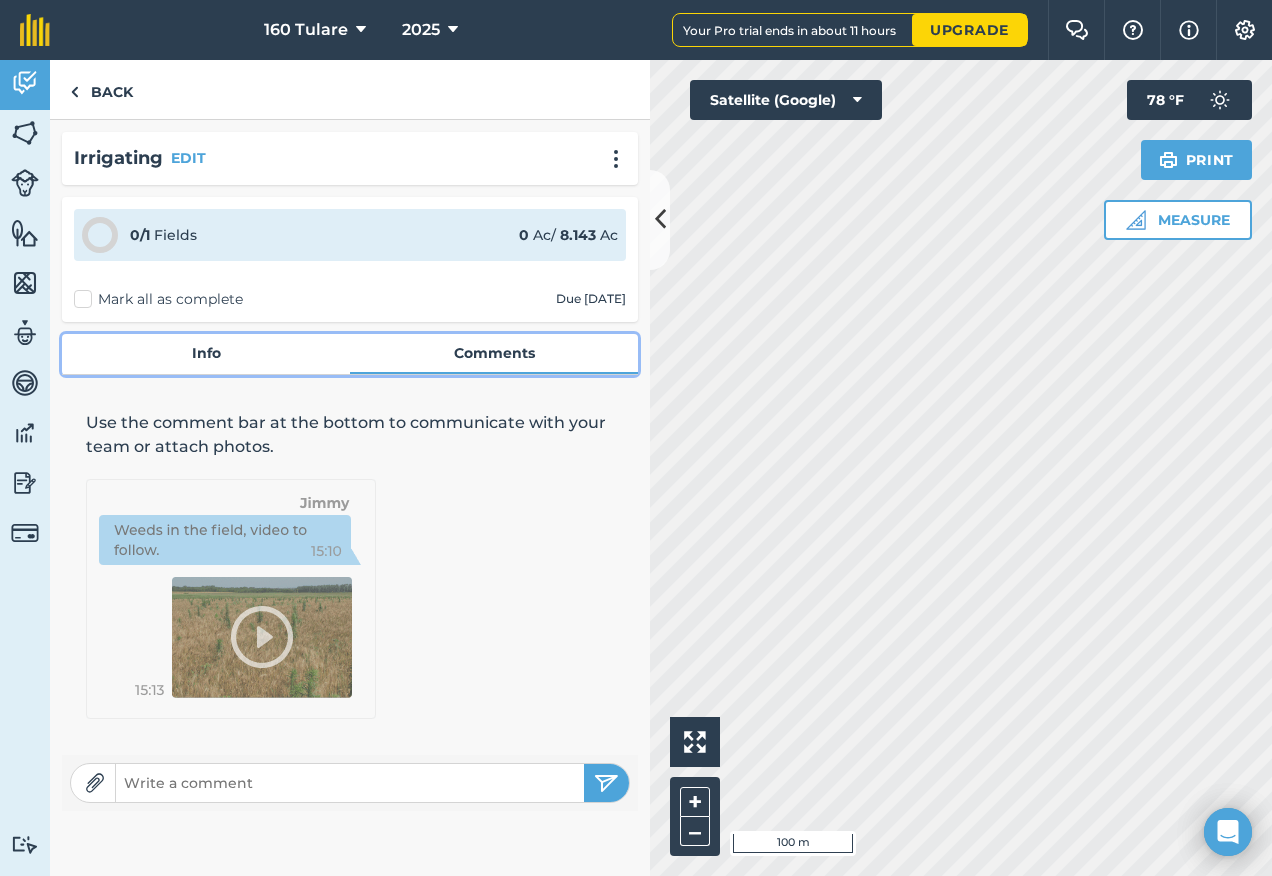 click on "Info" at bounding box center [206, 353] 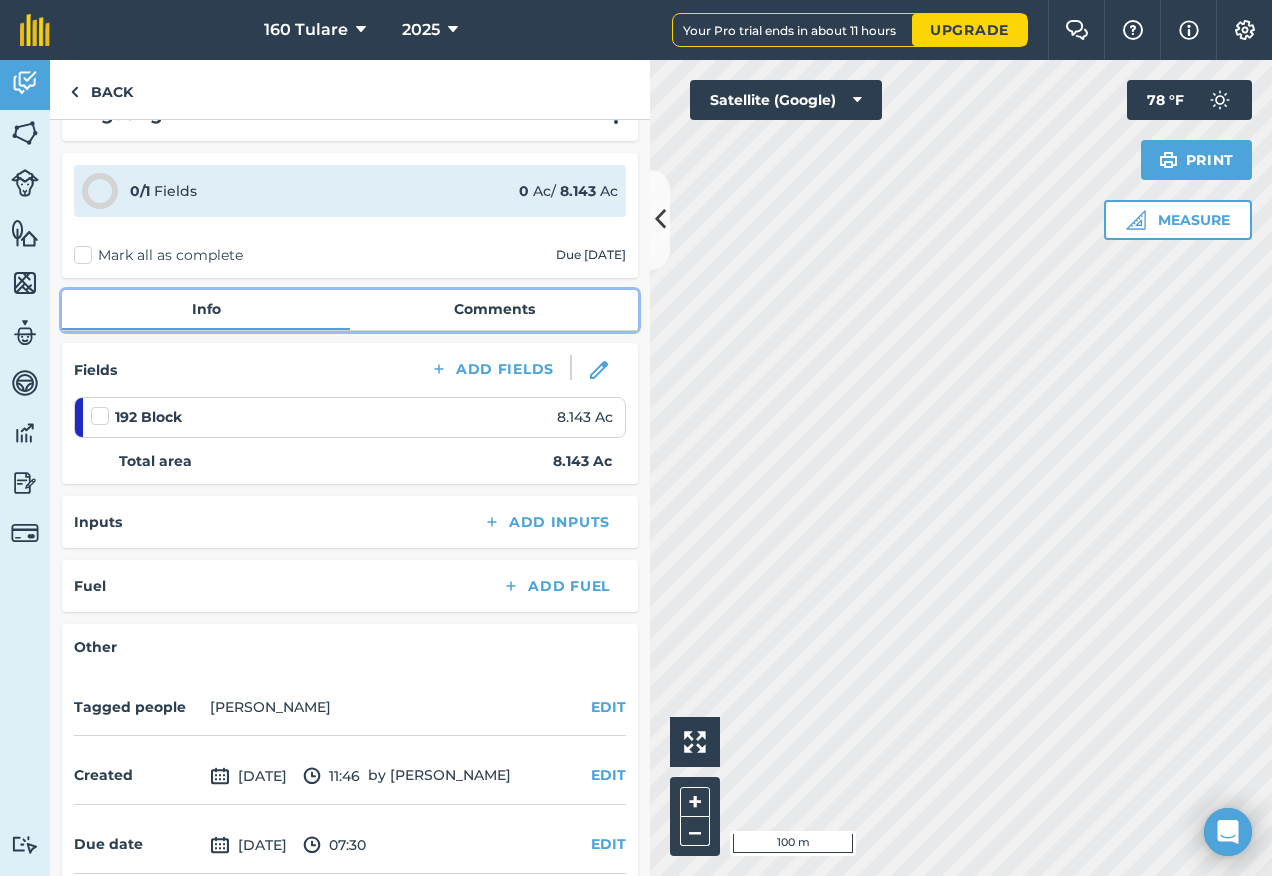 scroll, scrollTop: 0, scrollLeft: 0, axis: both 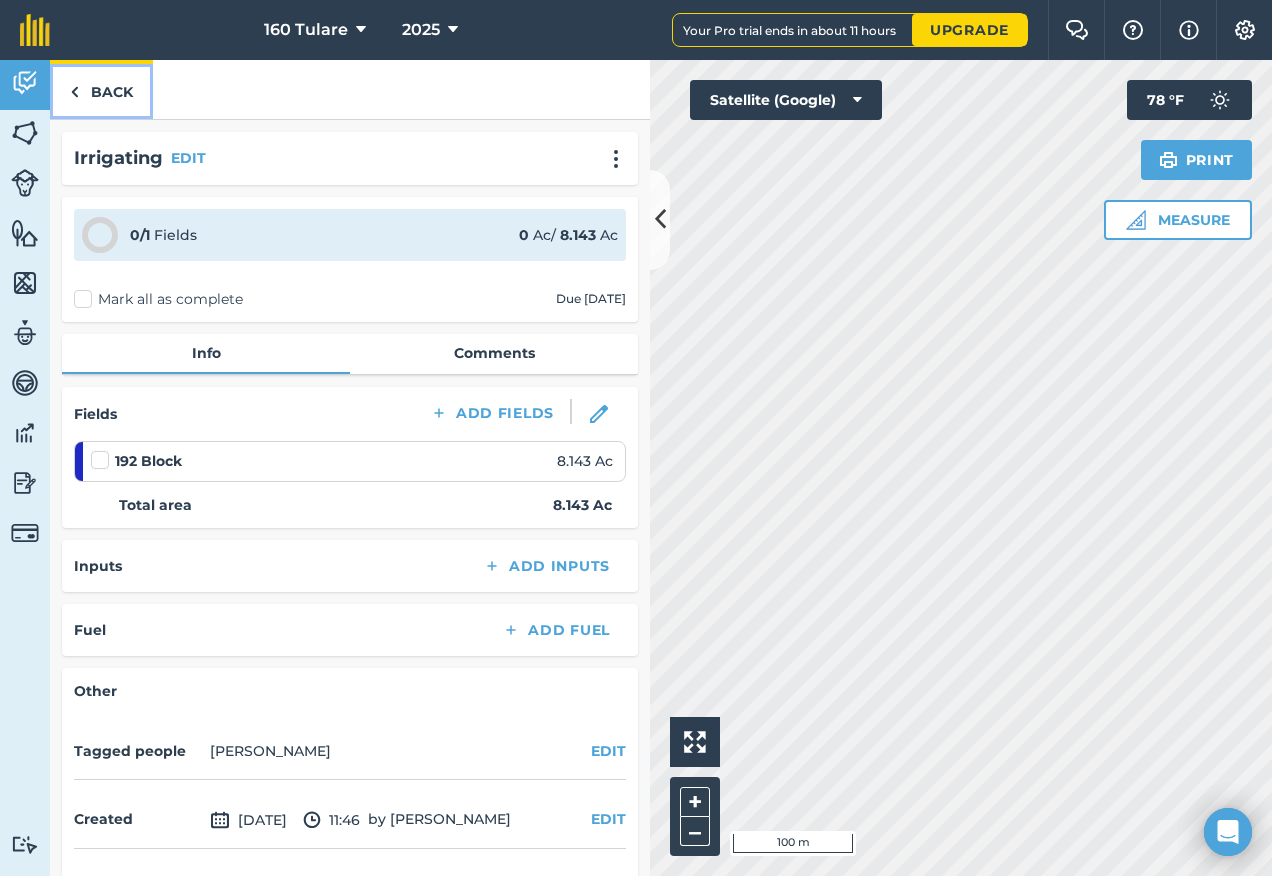 click on "Back" at bounding box center [101, 89] 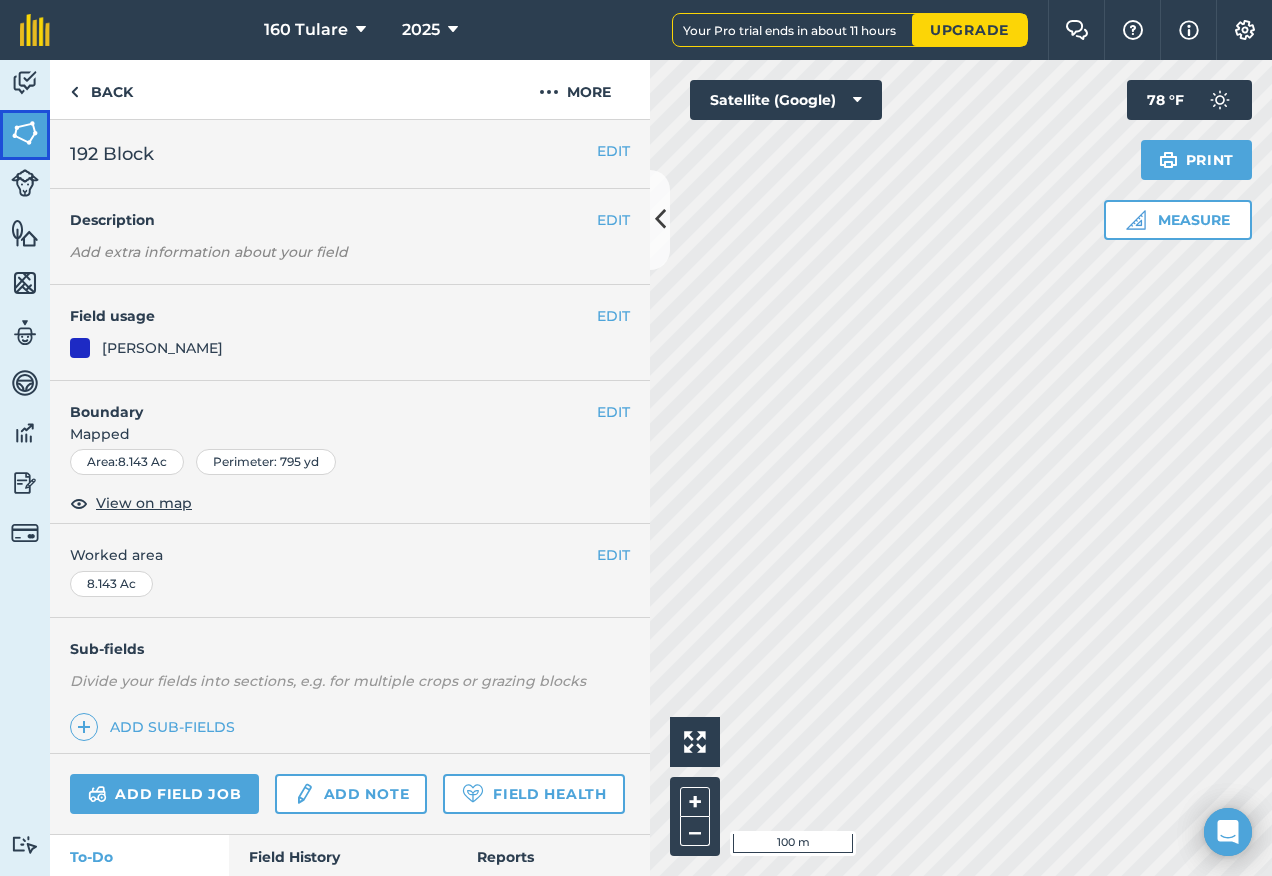 click at bounding box center [25, 133] 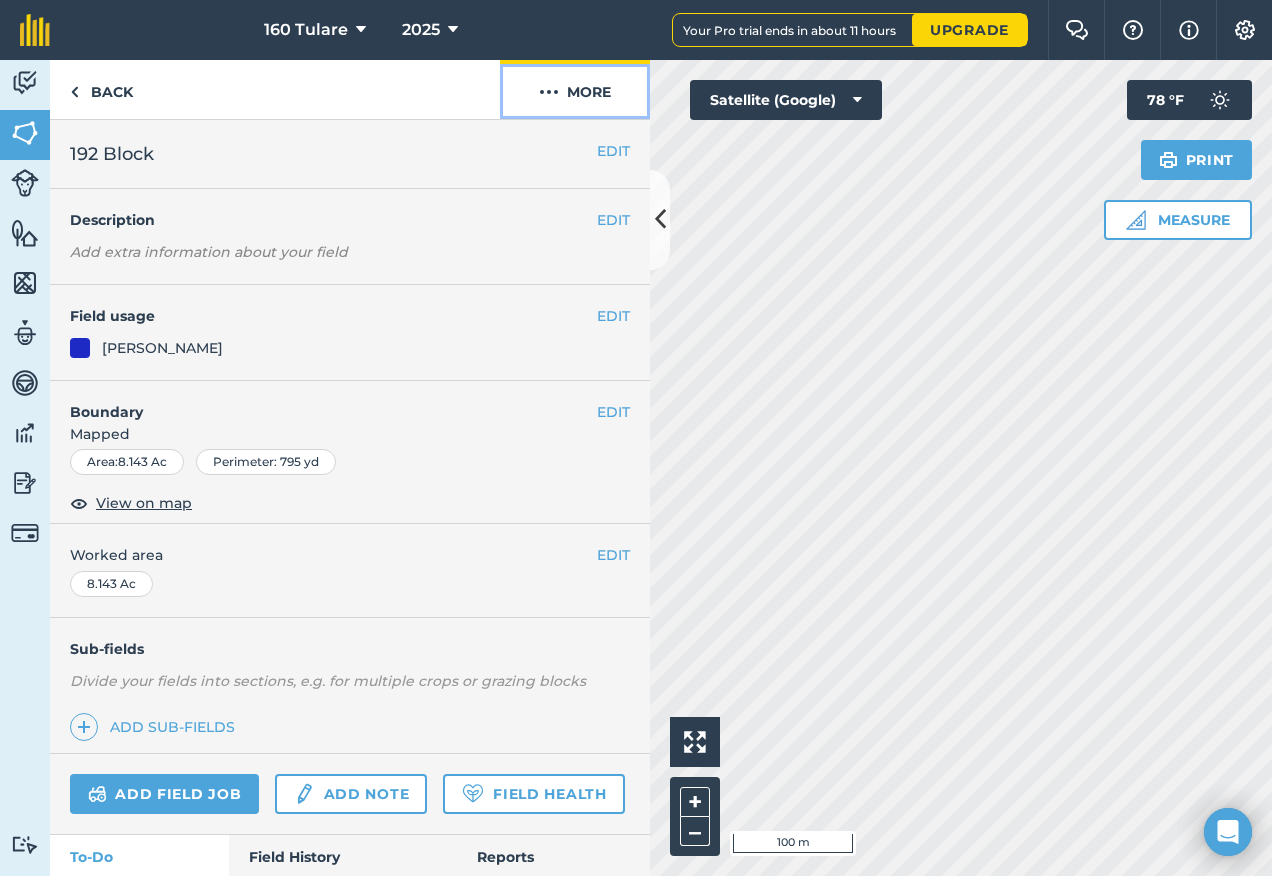 click on "More" at bounding box center [575, 89] 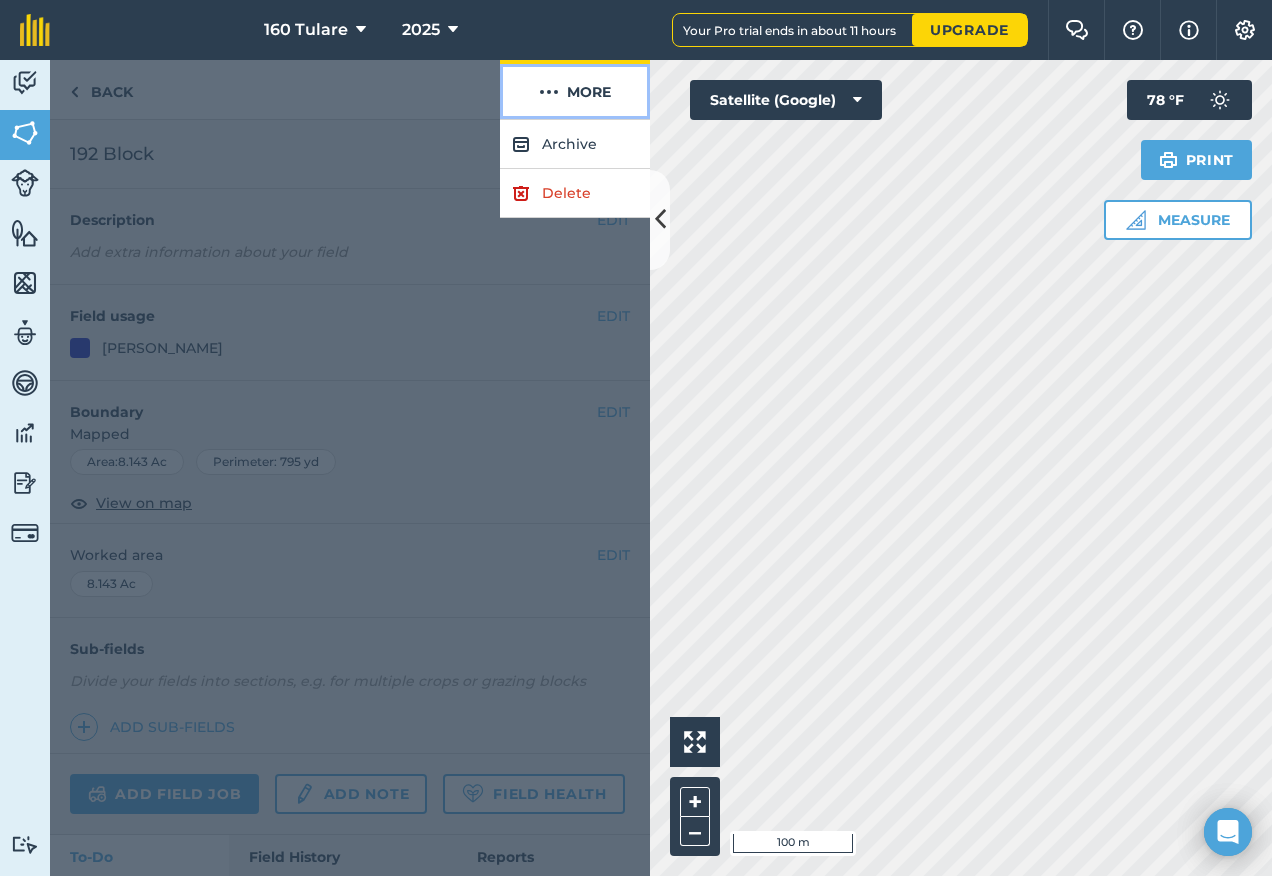 click on "More" at bounding box center (575, 89) 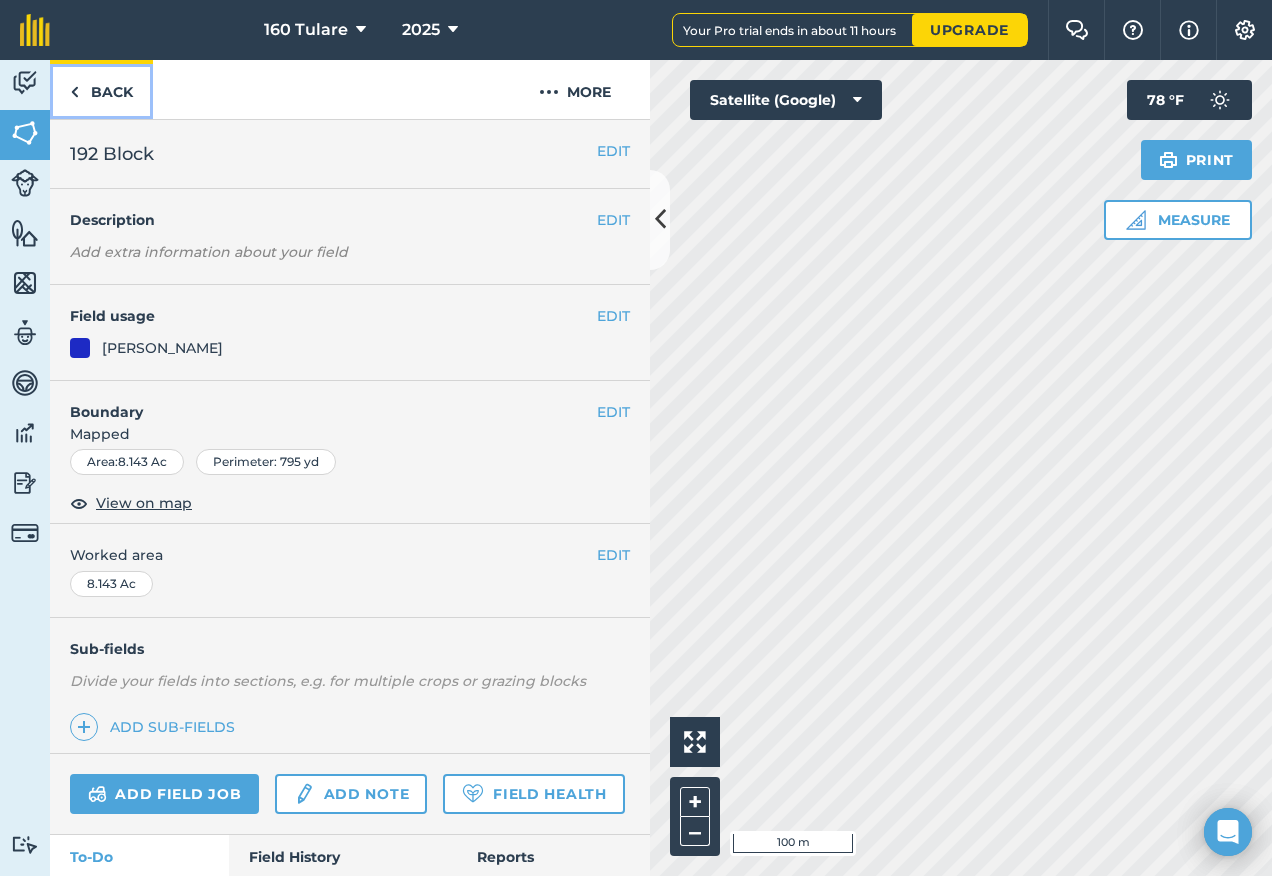 click on "Back" at bounding box center [101, 89] 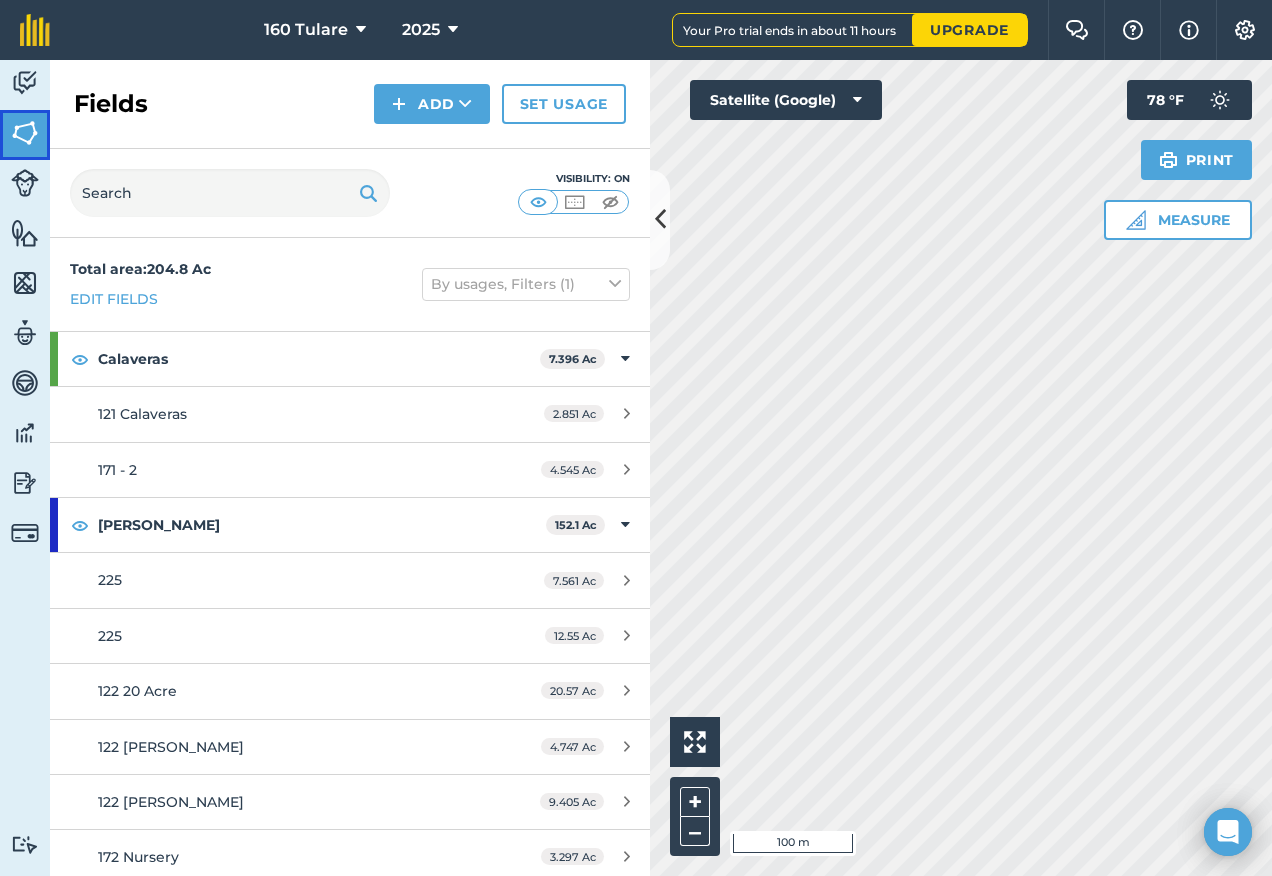 click at bounding box center (25, 133) 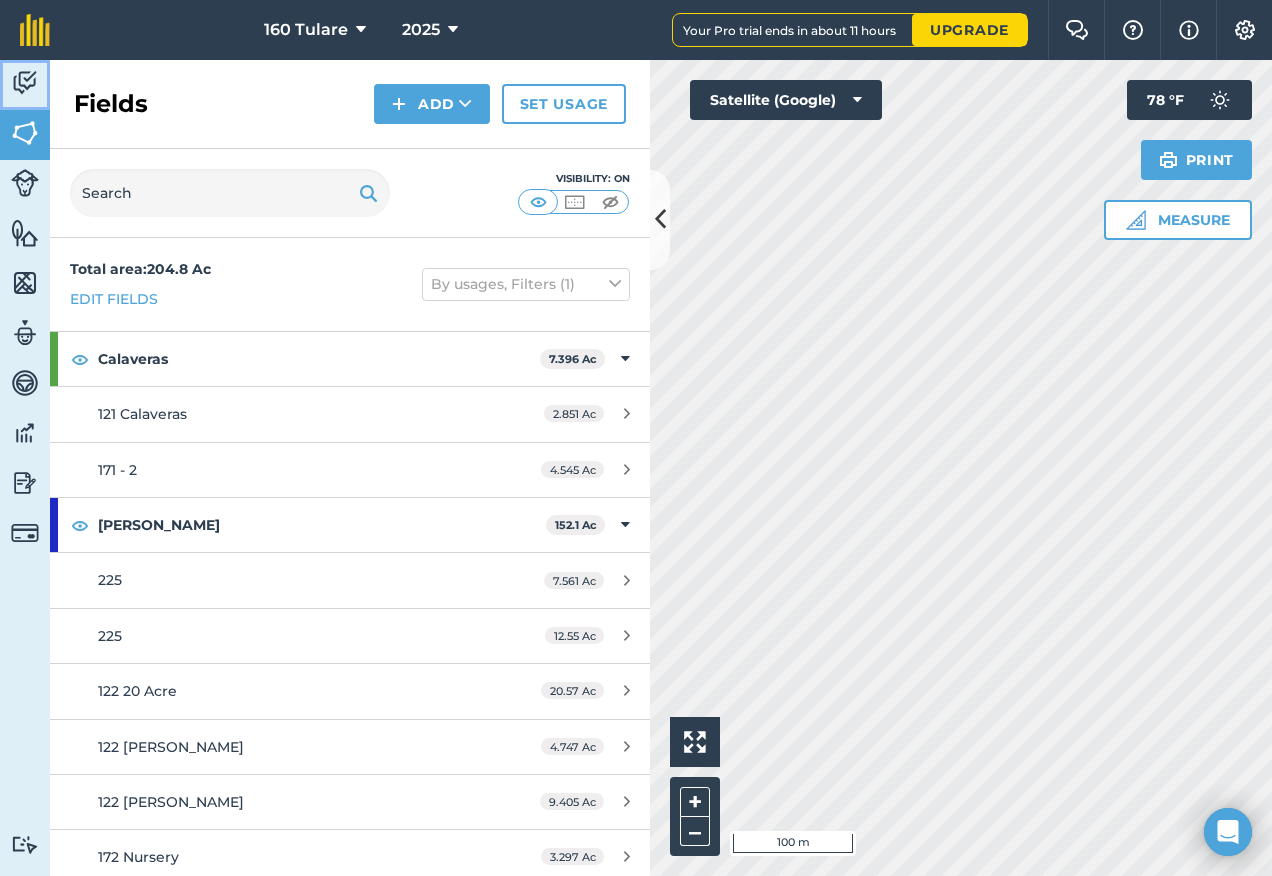 click on "Activity" at bounding box center [25, 85] 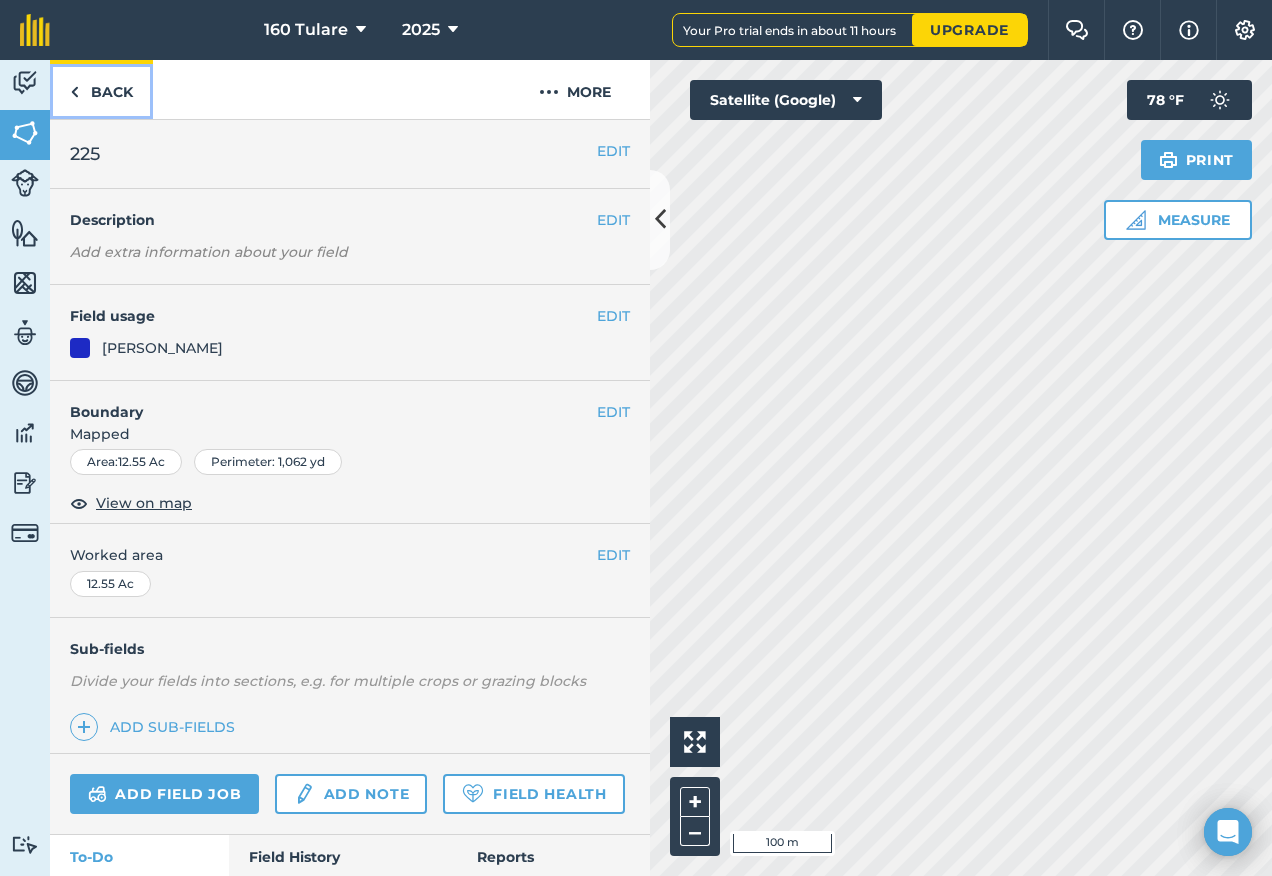 click on "Back" at bounding box center (101, 89) 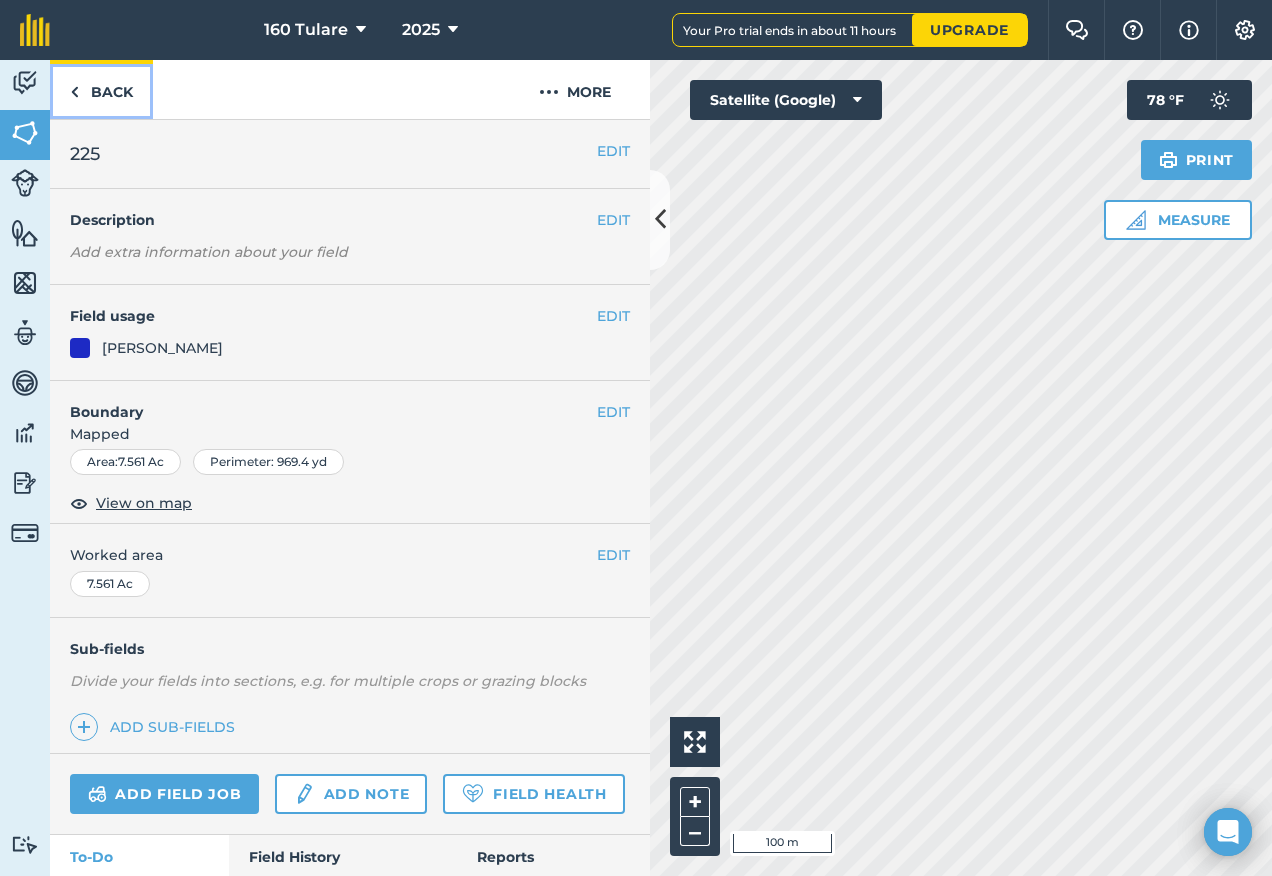click on "Back" at bounding box center [101, 89] 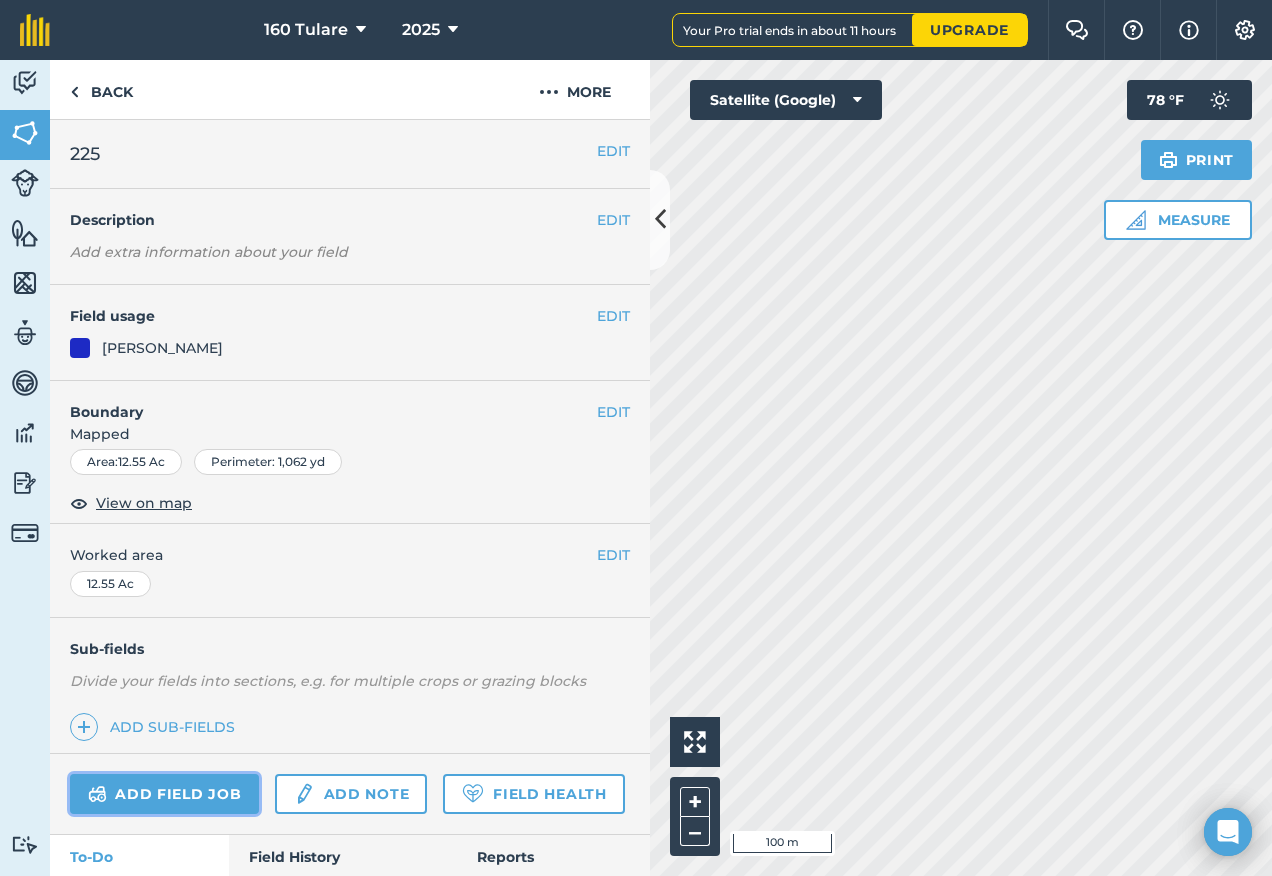 click on "Add field job" at bounding box center (164, 794) 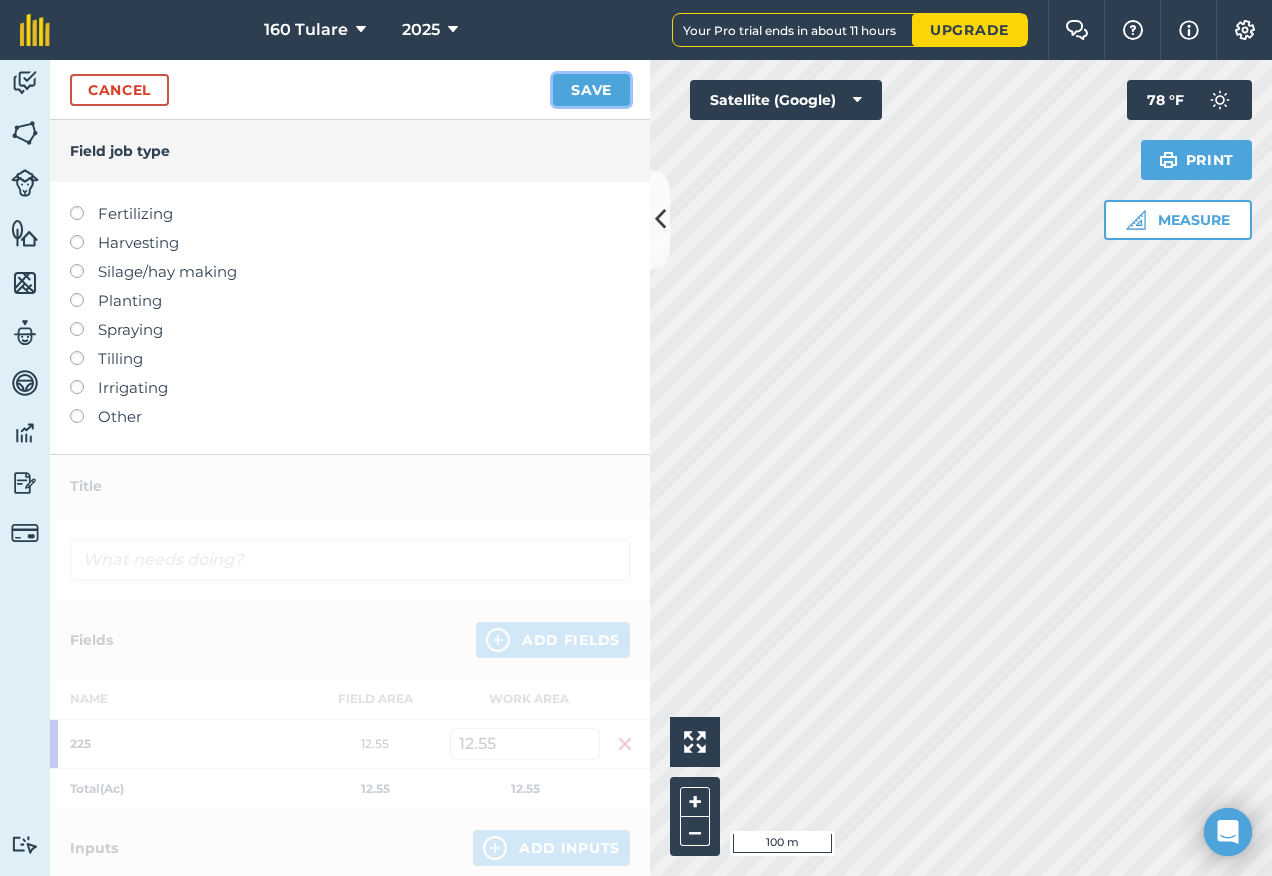 click on "Save" at bounding box center (591, 90) 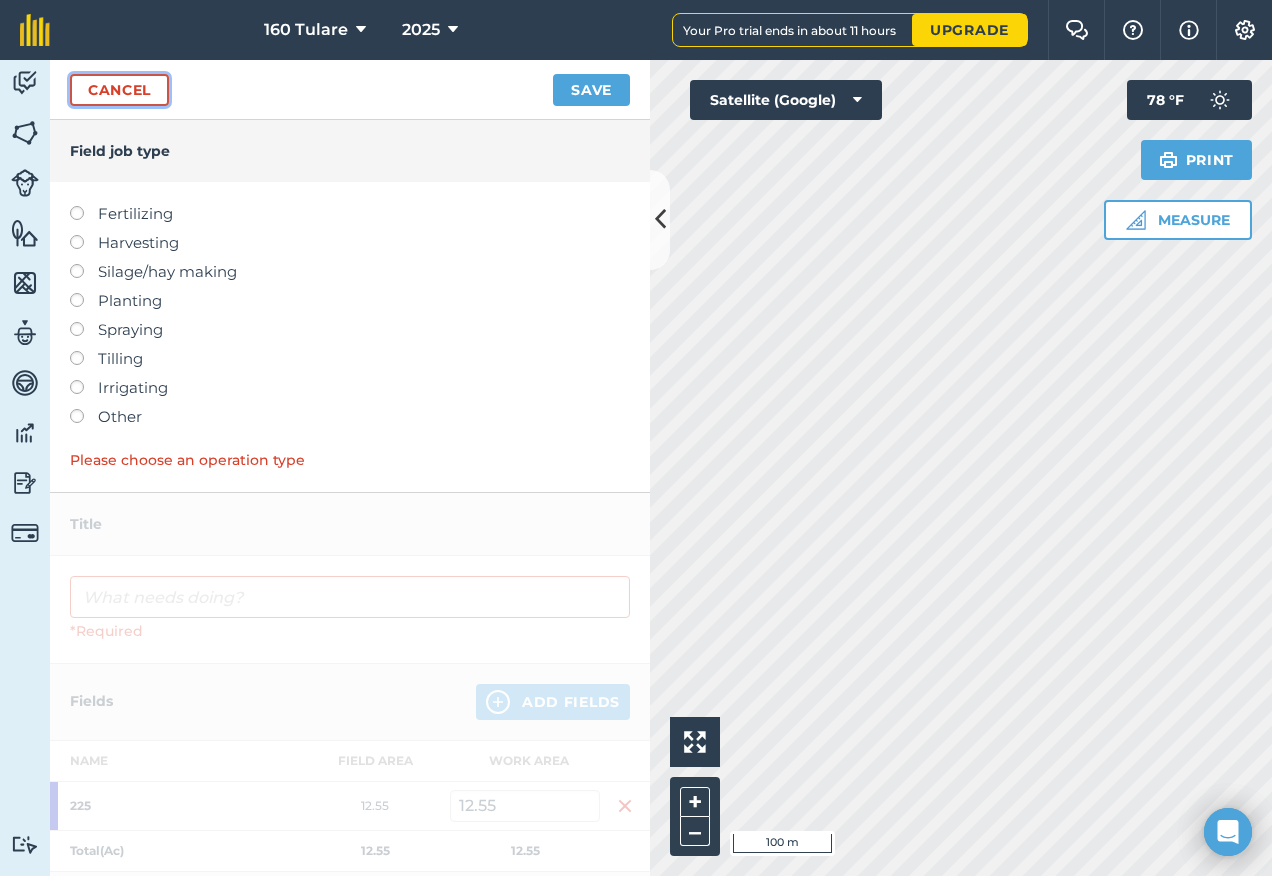 click on "Cancel" at bounding box center [119, 90] 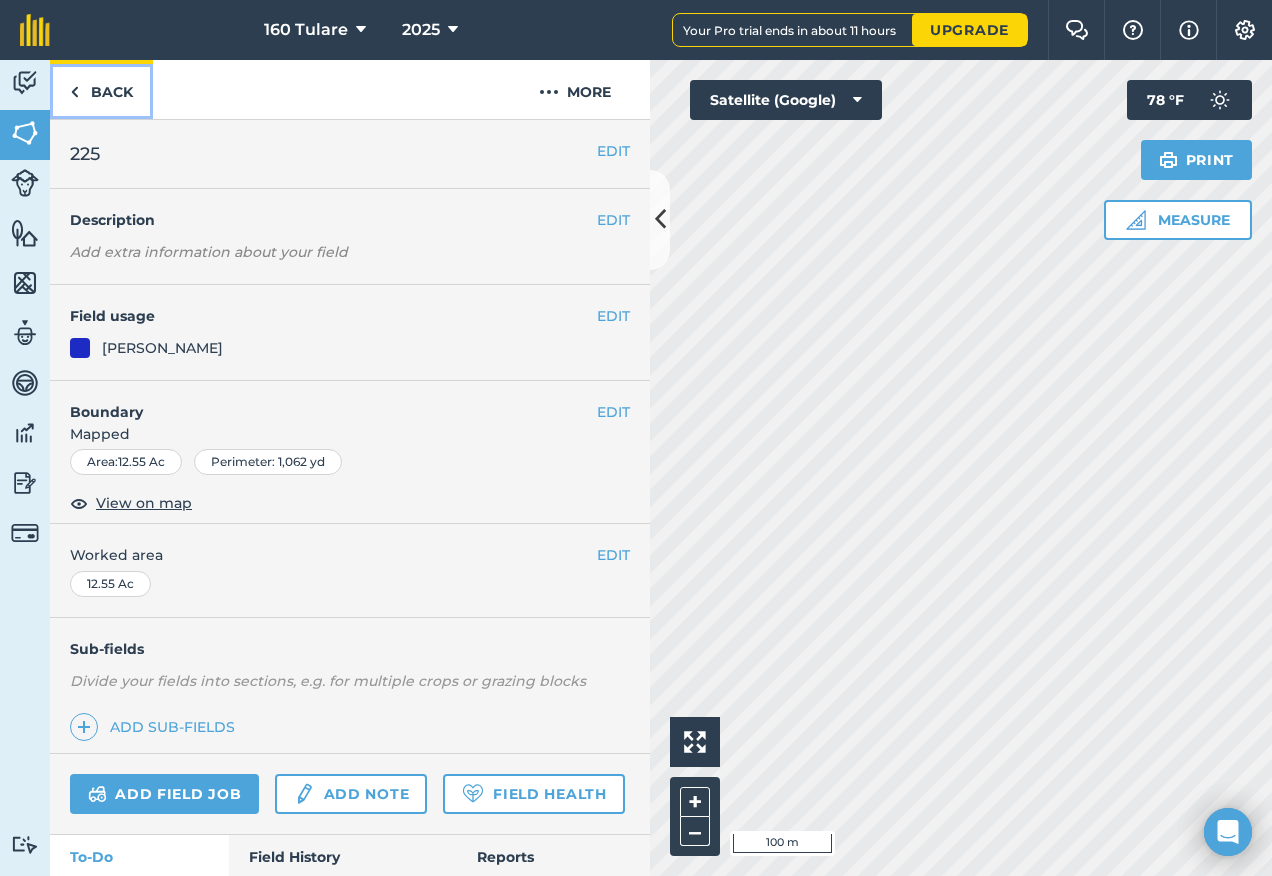 click on "Back" at bounding box center [101, 89] 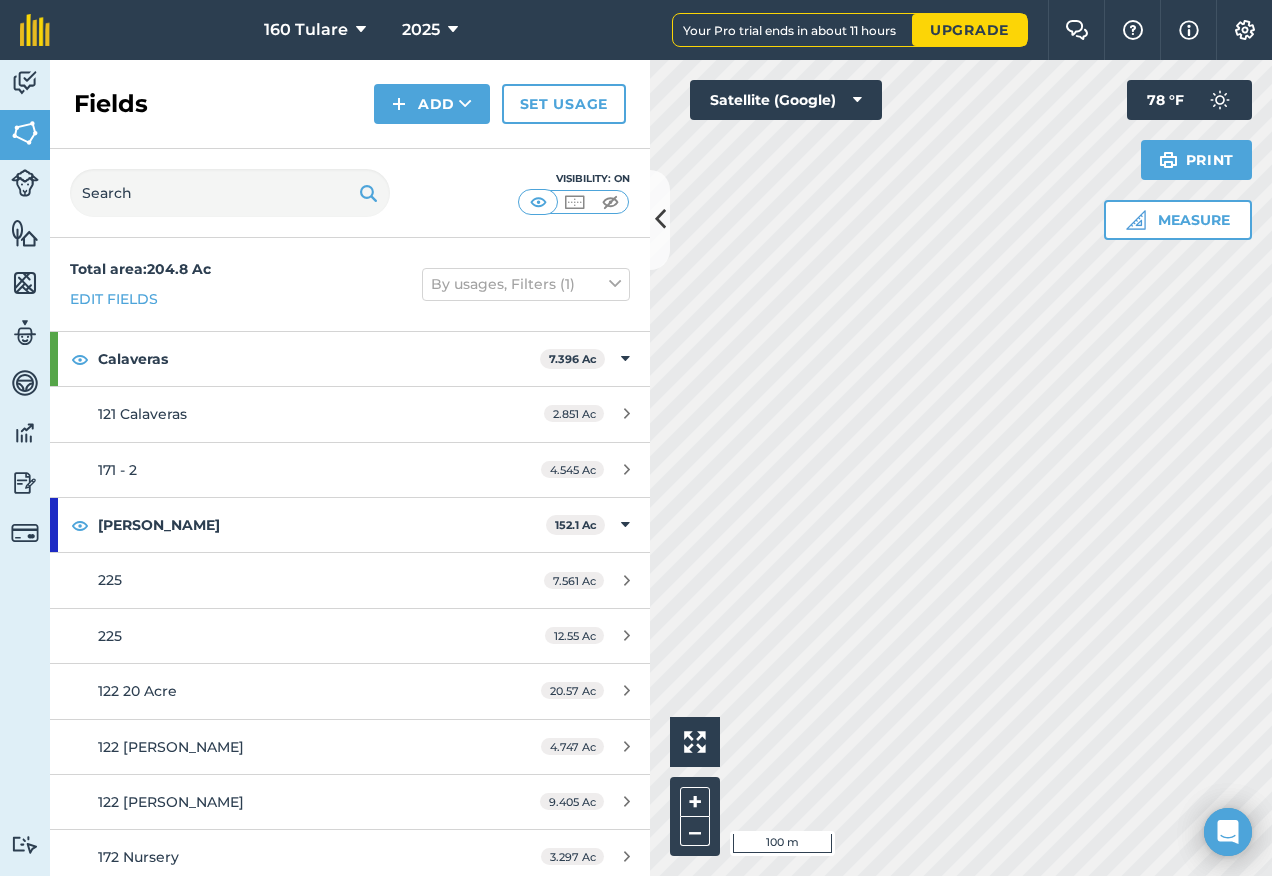 click on "Fields" at bounding box center [111, 104] 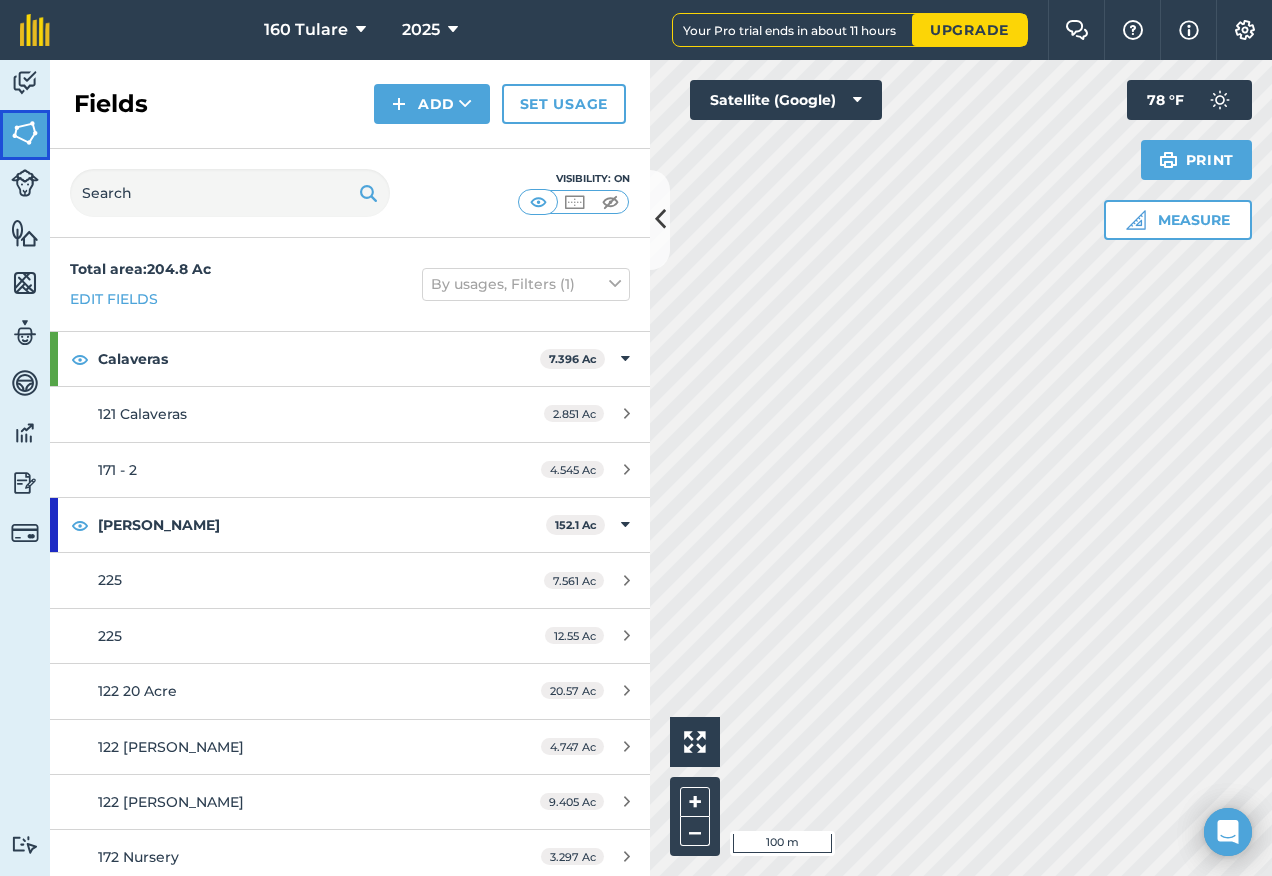 click on "160 Tulare 2025 Your Pro trial ends in about 11 hours Upgrade Farm Chat Help Info Settings Map printing is not available on our free plan Please upgrade to our Essentials, Plus or Pro plan to access this feature. Activity Fields Livestock Features Maps Team Vehicles Data Reporting Billing Tutorials Tutorials Fields   Add   Set usage Visibility: On Total area :  204.8   Ac Edit fields By usages, Filters (1) Calaveras 7.396   Ac 121 Calaveras 2.851   Ac 171 - 2 4.545   Ac Chandler 152.1   Ac 225 7.561   Ac 225 12.55   Ac 122 20 Acre 20.57   Ac 122 kiwi Chan 4.747   Ac 122 RB Chan 9.405   Ac 172 Nursery 3.297   Ac 172 Peek 5.859   Ac 172 South House 1.854   Ac 192 Block 8.143   Ac 198 Walnut 2.592   Ac 213 JB 3.734   Ac 213 Silva 11.91   Ac 221 Nelson 6.205   Ac 222 baker home 14.54   Ac 223 obermeyer 6.461   Ac 223 obermeyer 1.005   Ac 223 Obermeyer 6.022   Ac 7Ac east 3.028   Ac 7Ac West 3.514   Ac Back 160 8.503   Ac Corner 160 1.73   Ac Corner 160 8.874   Ac Heartley 3.156   Ac 172 RB Hart" at bounding box center (636, 438) 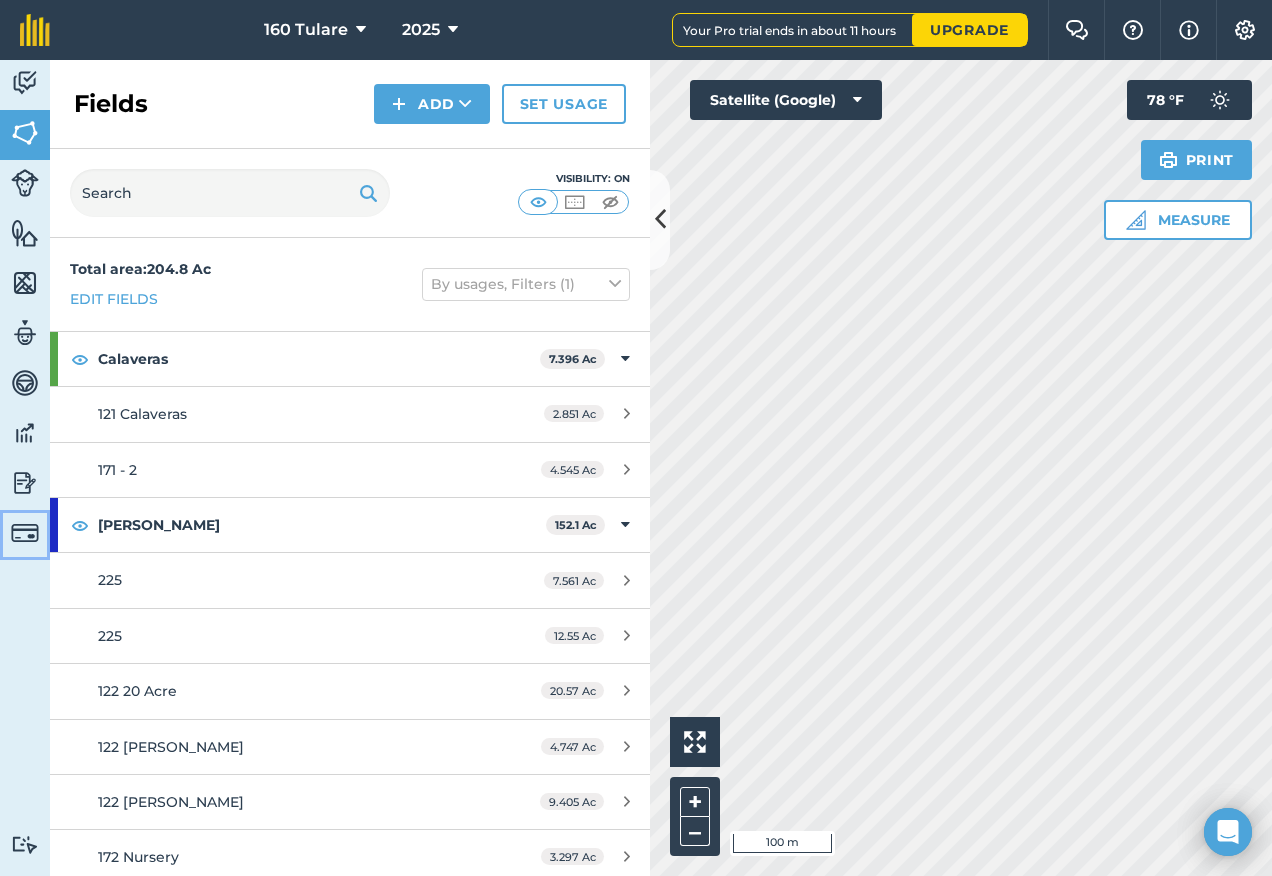 click on "Billing" at bounding box center (25, 535) 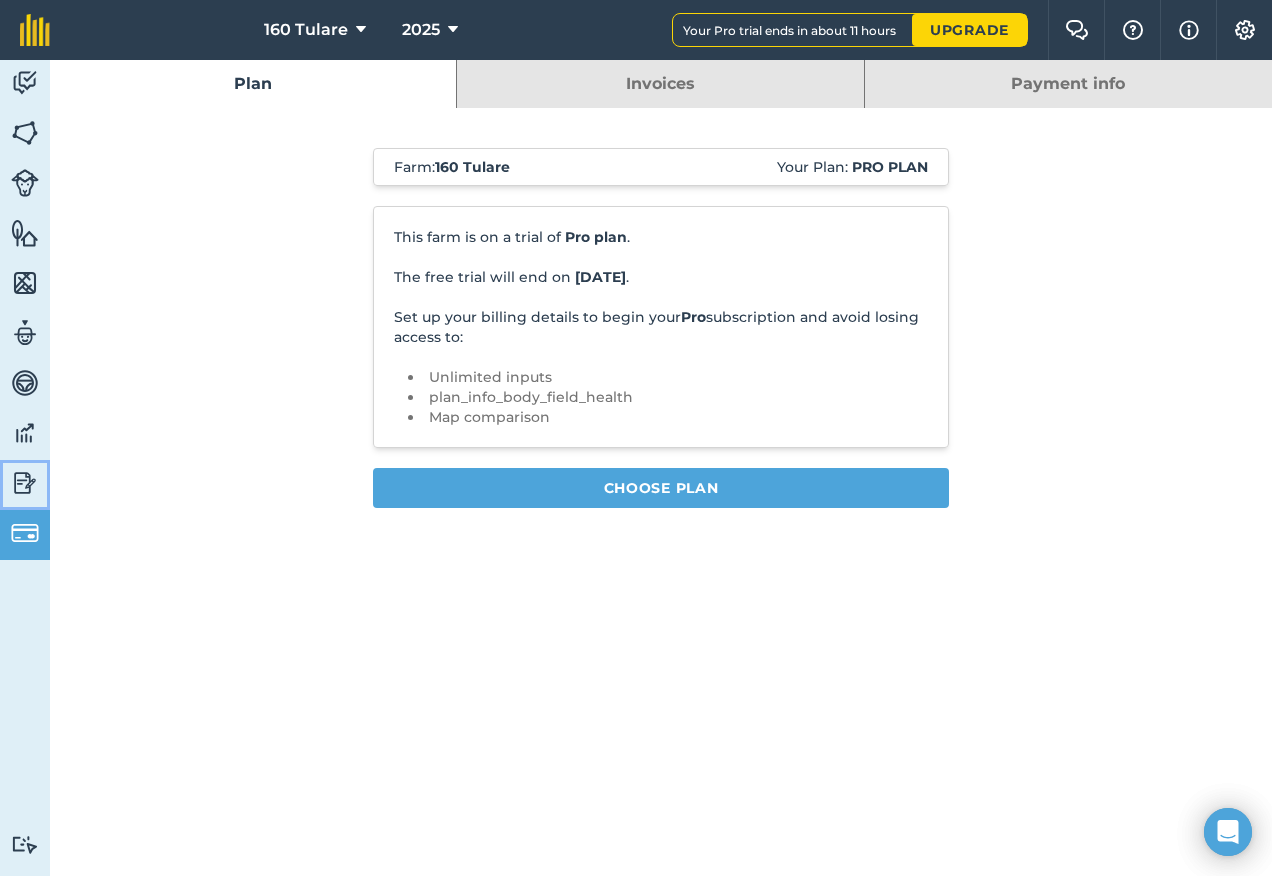 click at bounding box center [25, 483] 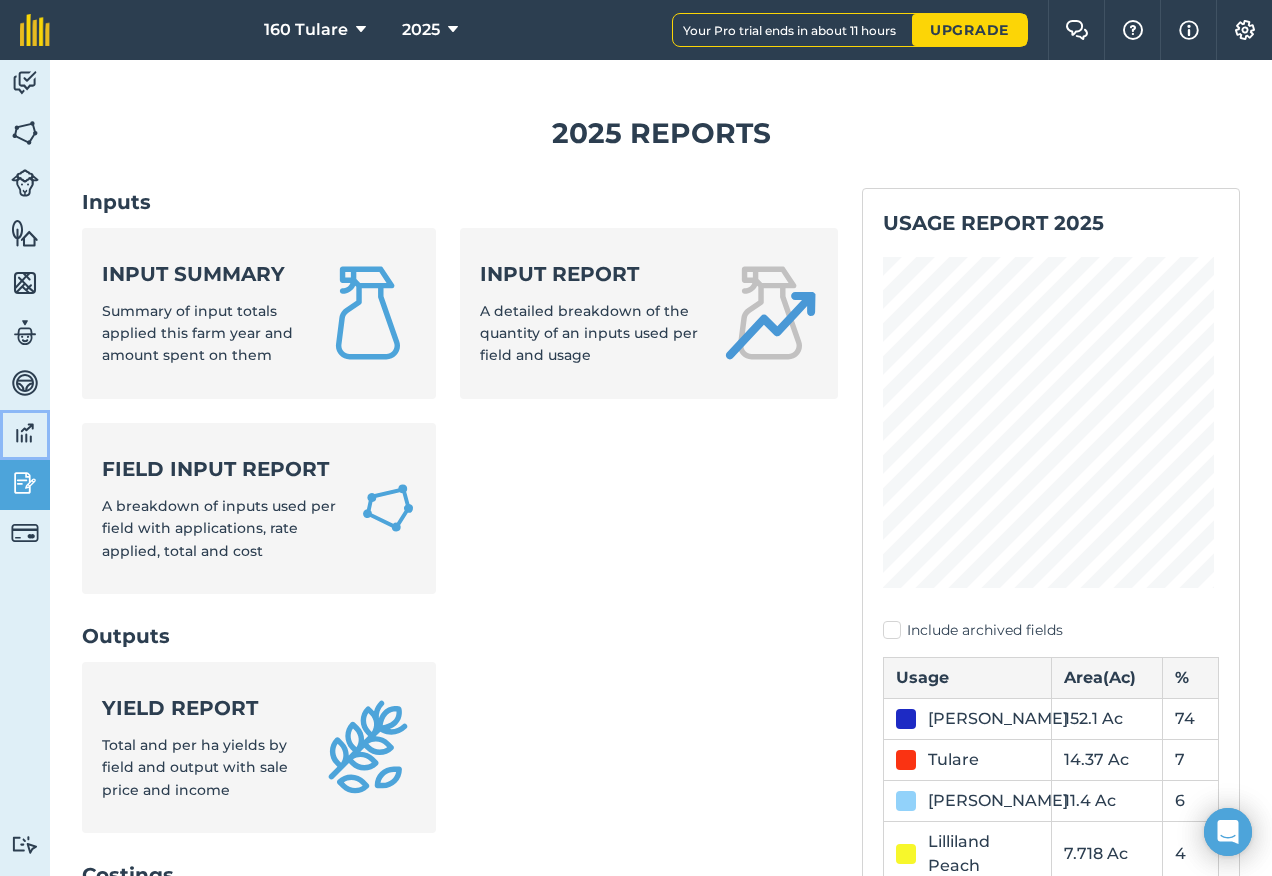 click at bounding box center [25, 433] 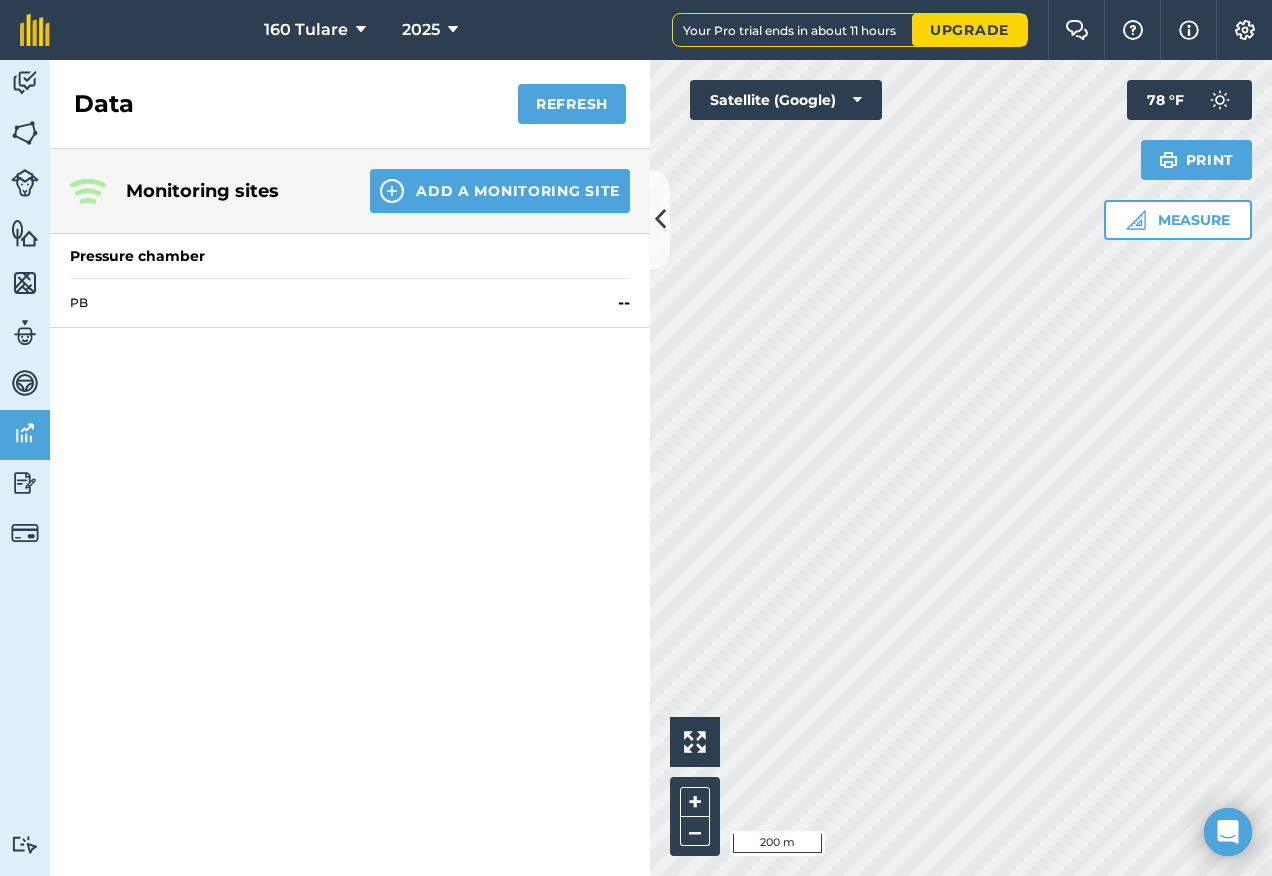 click on "Activity Fields Livestock Features Maps Team Vehicles Data Reporting Billing Tutorials Tutorials Data Refresh Monitoring sites   Add a Monitoring Site Pressure chamber PB -- Hello i 200 m + – Satellite (Google) Measure Print 78   ° F" at bounding box center (636, 468) 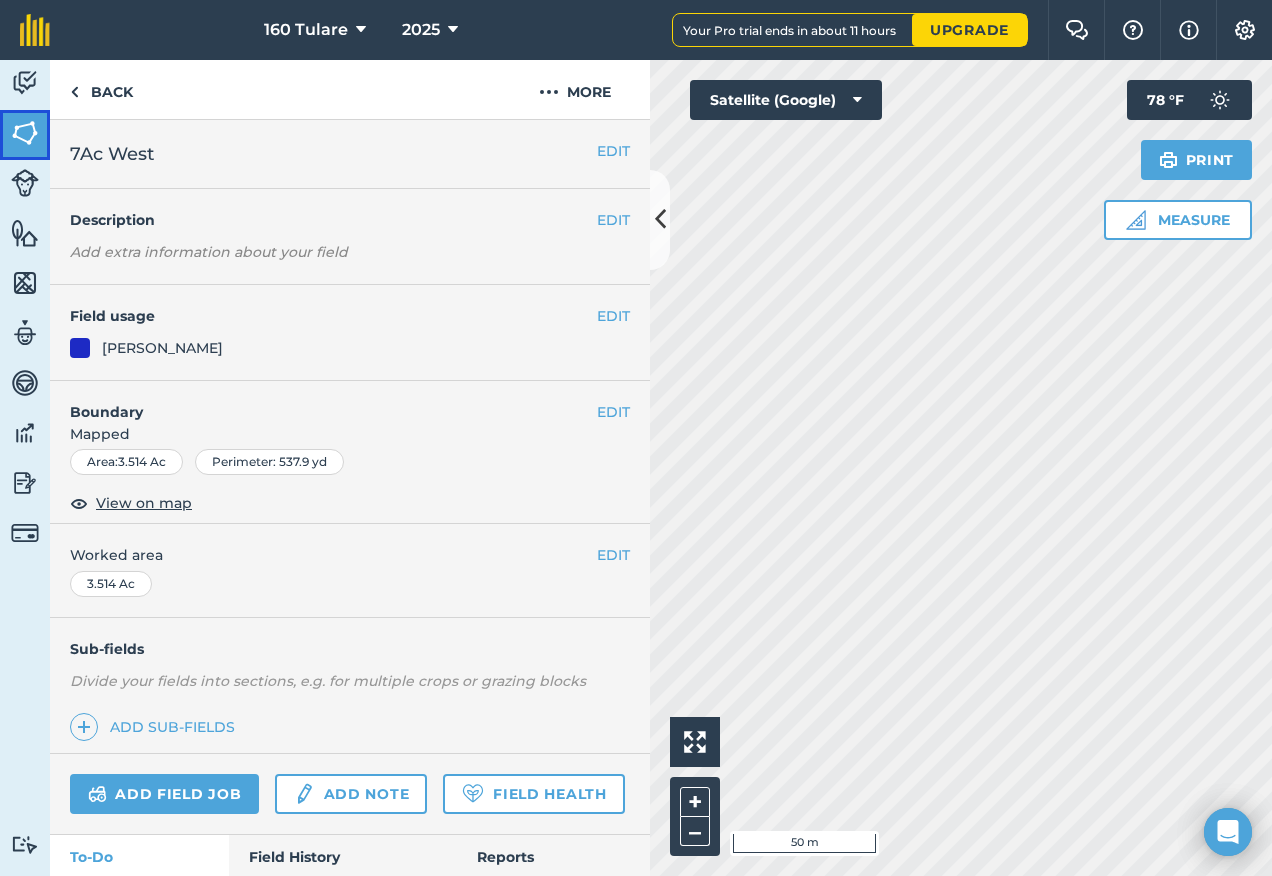 click at bounding box center [25, 133] 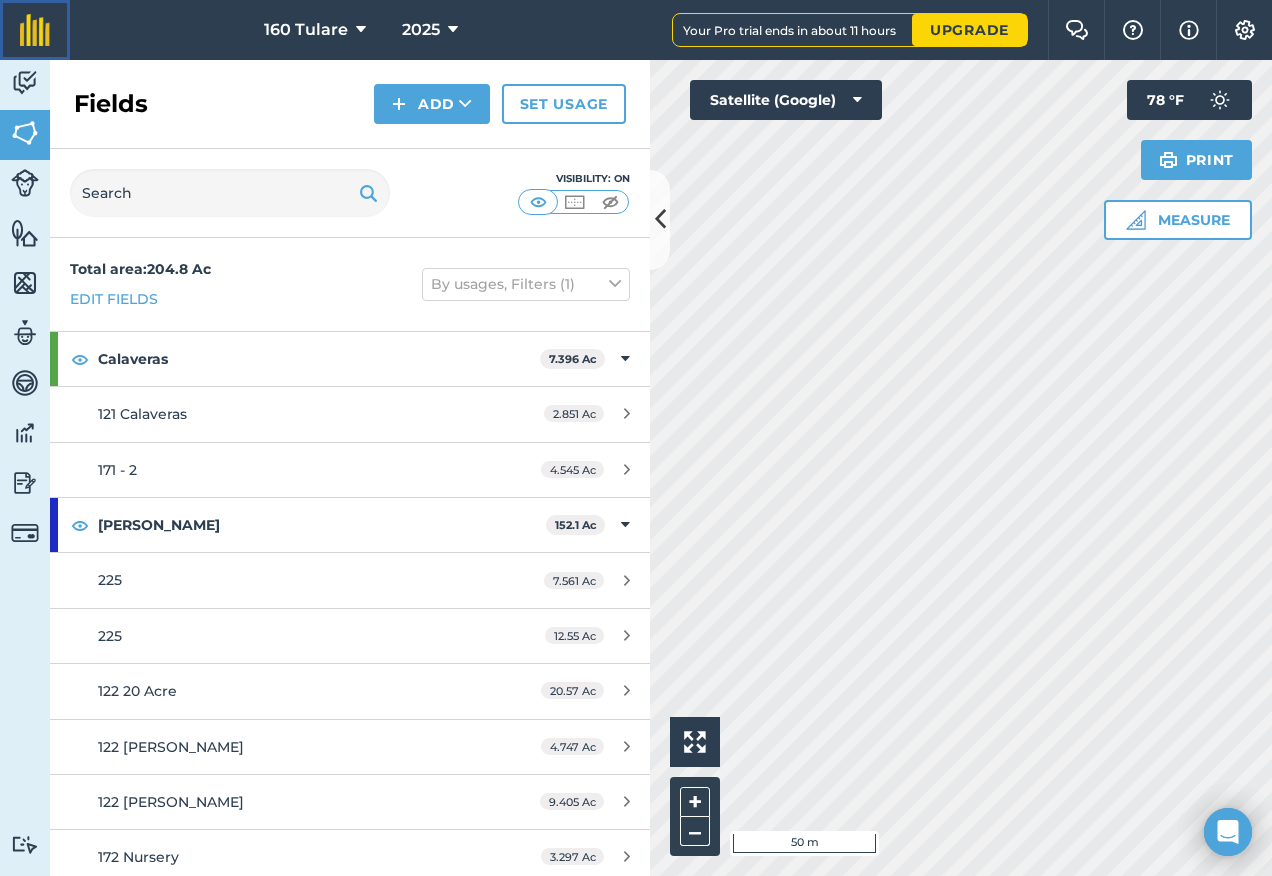click on "160 Tulare 2025 Your Pro trial ends in about 11 hours Upgrade Farm Chat Help Info Settings Map printing is not available on our free plan Please upgrade to our Essentials, Plus or Pro plan to access this feature. Activity Fields Livestock Features Maps Team Vehicles Data Reporting Billing Tutorials Tutorials Fields   Add   Set usage Visibility: On Total area :  204.8   Ac Edit fields By usages, Filters (1) Calaveras 7.396   Ac 121 Calaveras 2.851   Ac 171 - 2 4.545   Ac Chandler 152.1   Ac 225 7.561   Ac 225 12.55   Ac 122 20 Acre 20.57   Ac 122 kiwi Chan 4.747   Ac 122 RB Chan 9.405   Ac 172 Nursery 3.297   Ac 172 Peek 5.859   Ac 172 South House 1.854   Ac 192 Block 8.143   Ac 198 Walnut 2.592   Ac 213 JB 3.734   Ac 213 Silva 11.91   Ac 221 Nelson 6.205   Ac 222 baker home 14.54   Ac 223 obermeyer 6.461   Ac 223 obermeyer 1.005   Ac 223 Obermeyer 6.022   Ac 7Ac east 3.028   Ac 7Ac West 3.514   Ac Back 160 8.503   Ac Corner 160 1.73   Ac Corner 160 8.874   Ac Heartley 3.156   Ac 172 RB Hart" at bounding box center [636, 438] 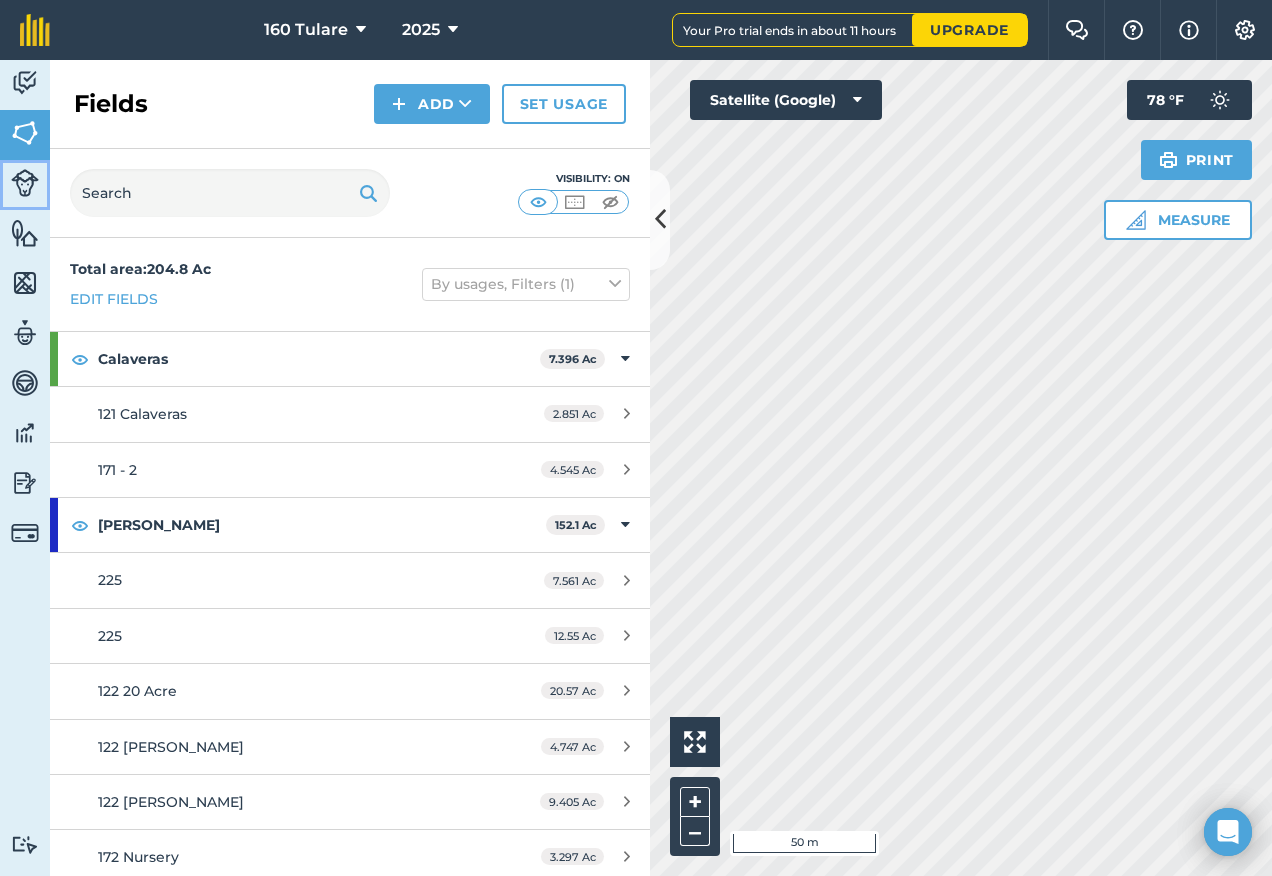 click at bounding box center (25, 183) 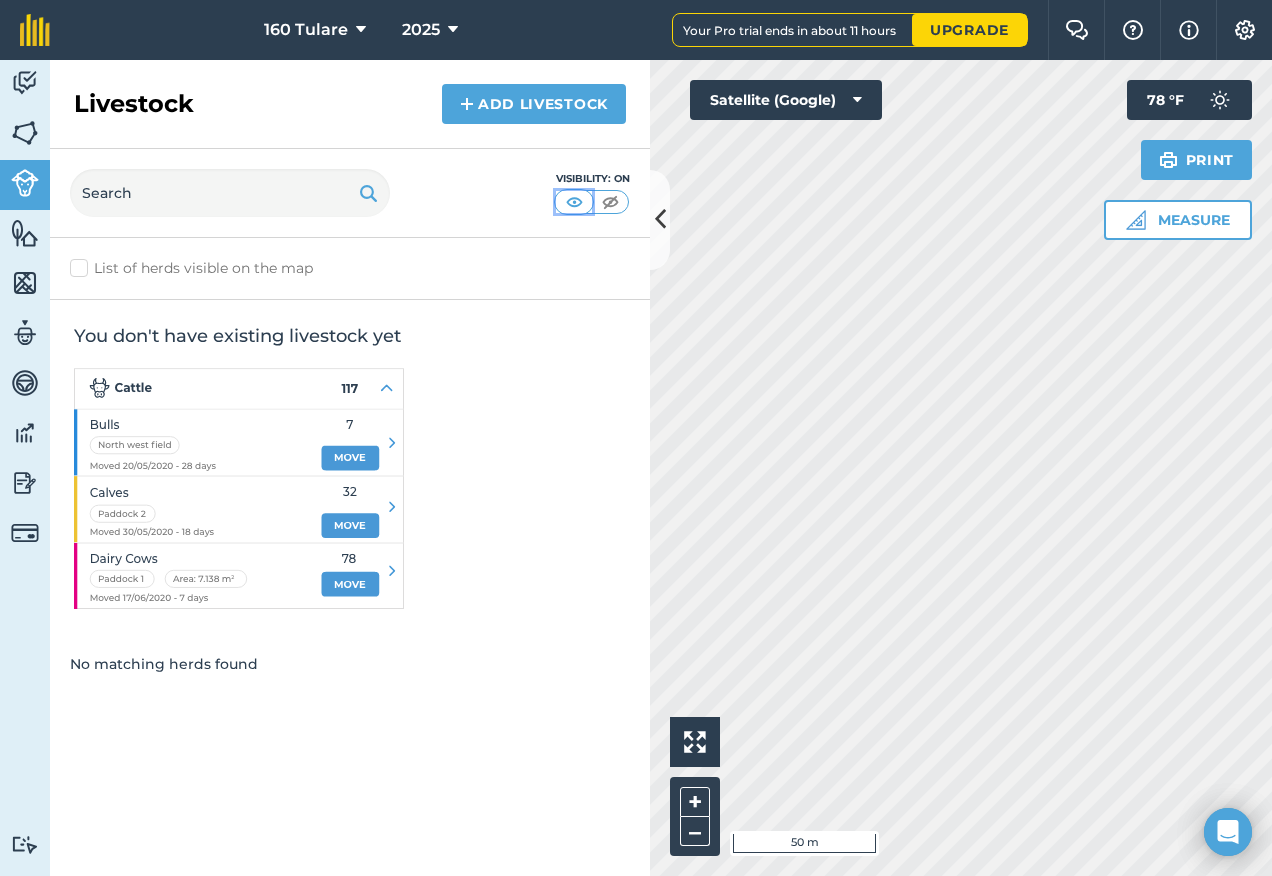 click at bounding box center (574, 202) 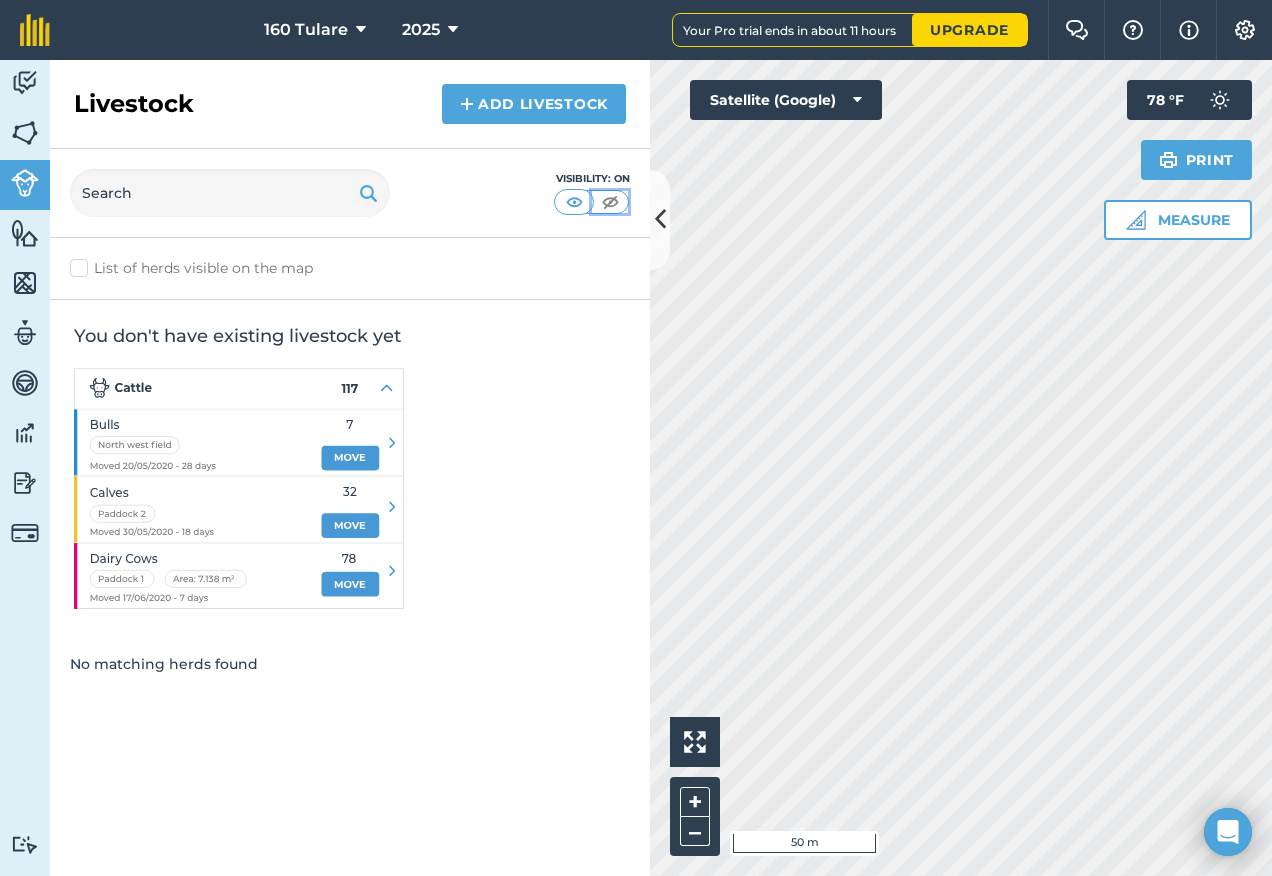 click at bounding box center (610, 202) 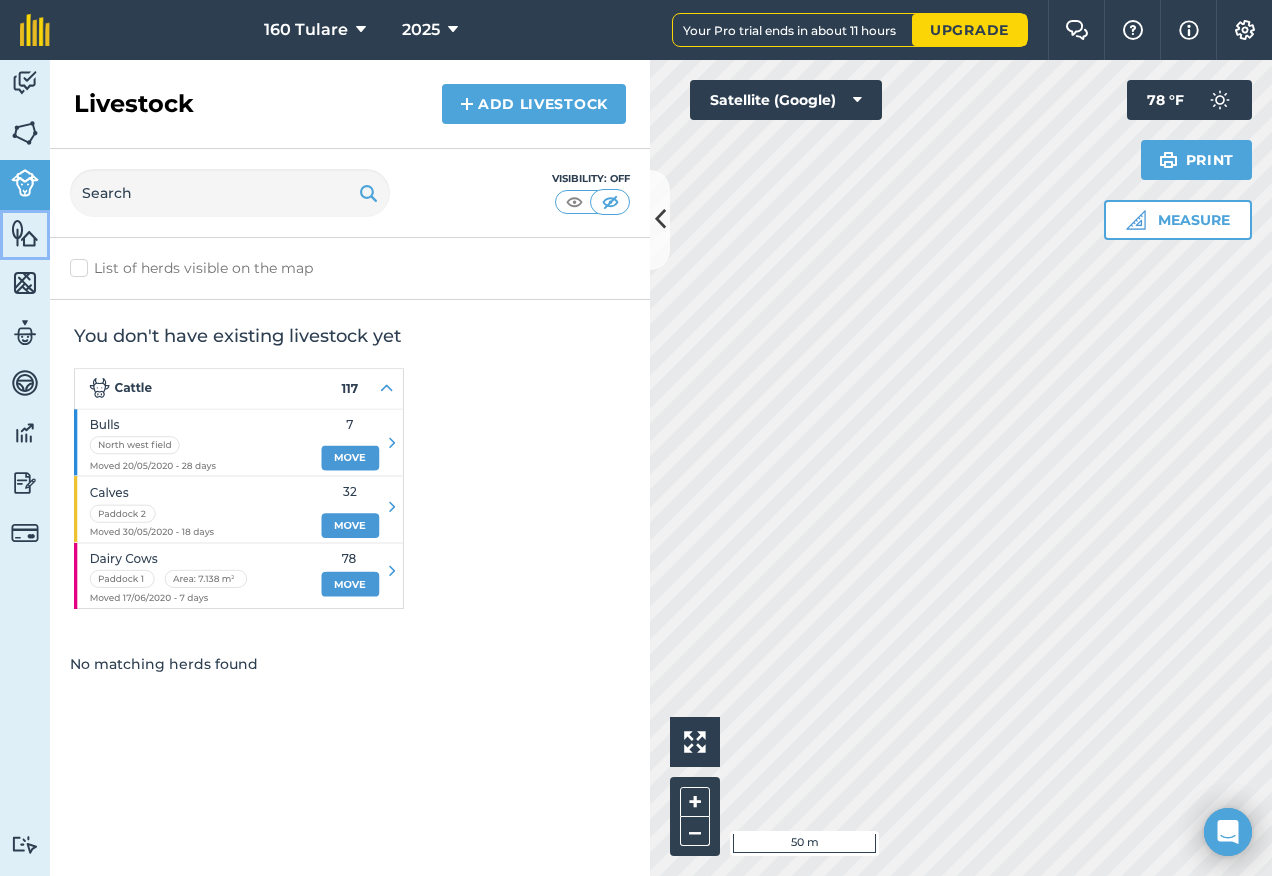 click on "Features" at bounding box center [25, 235] 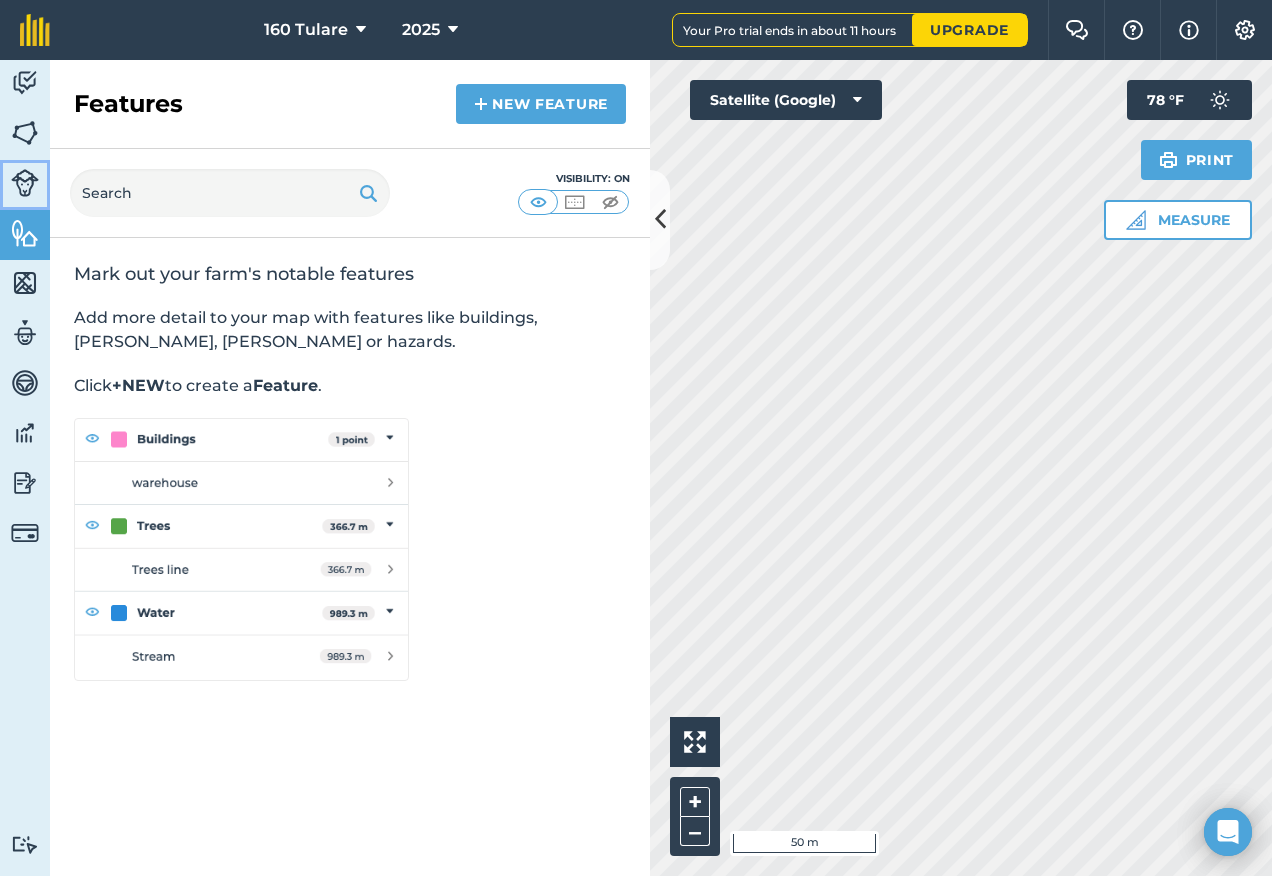 click at bounding box center (25, 183) 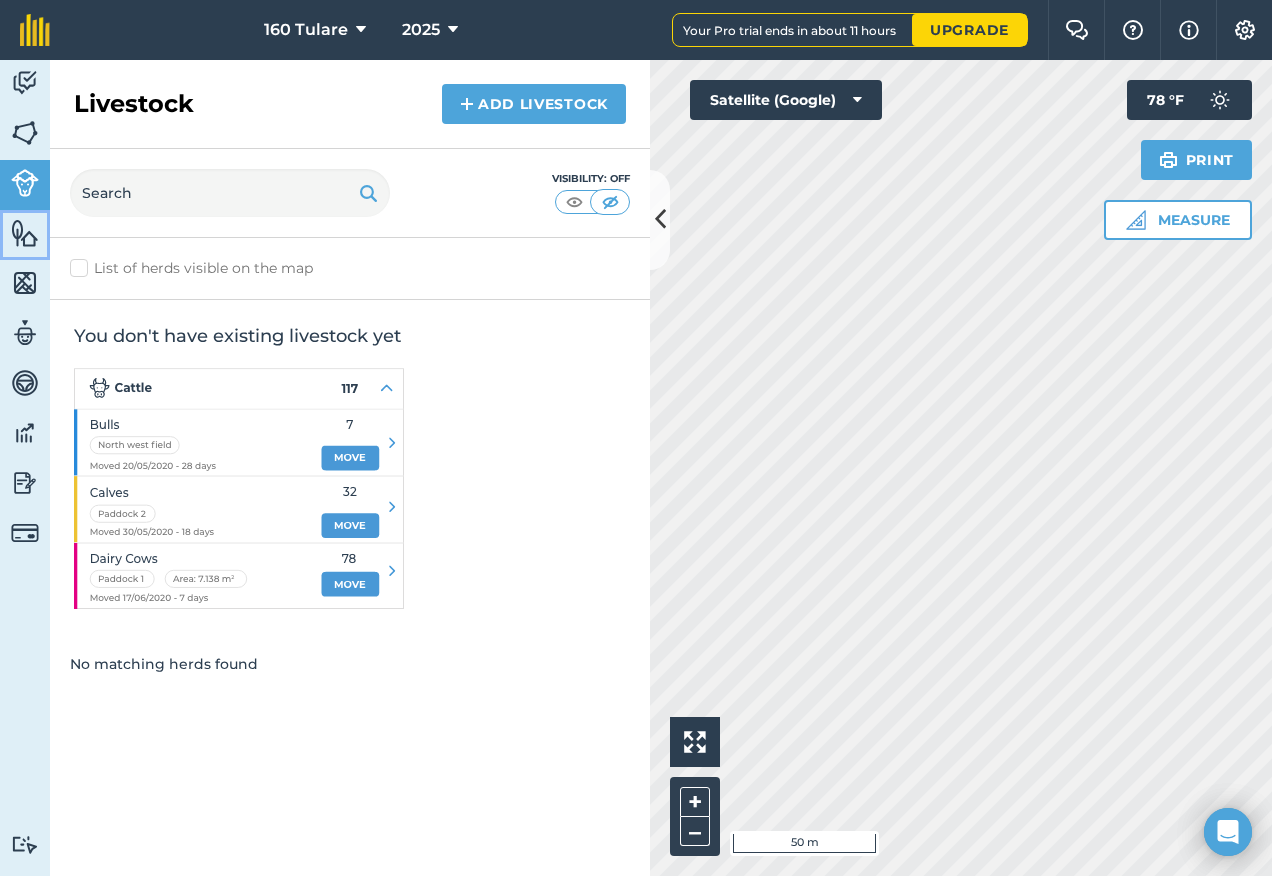 click at bounding box center (25, 233) 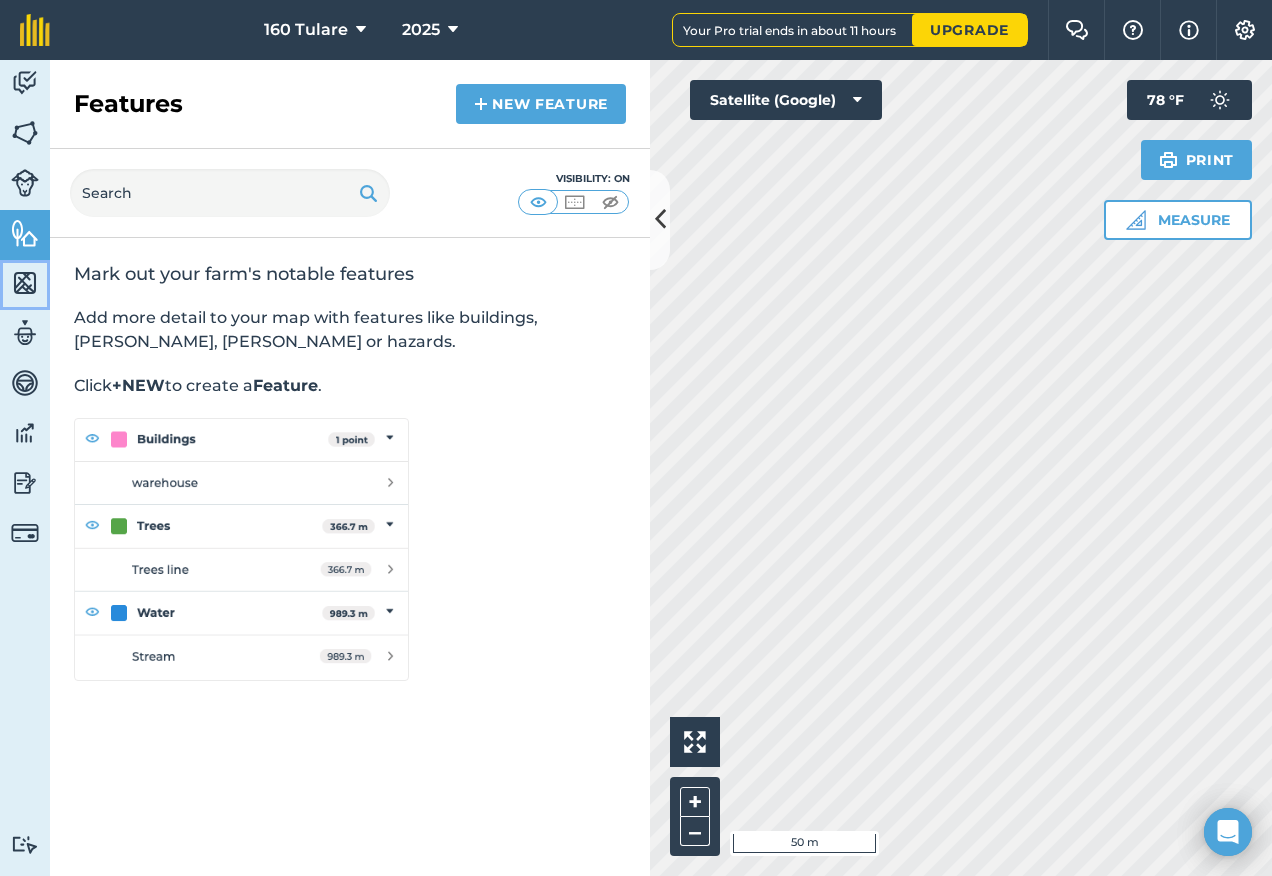click on "Maps" at bounding box center (25, 285) 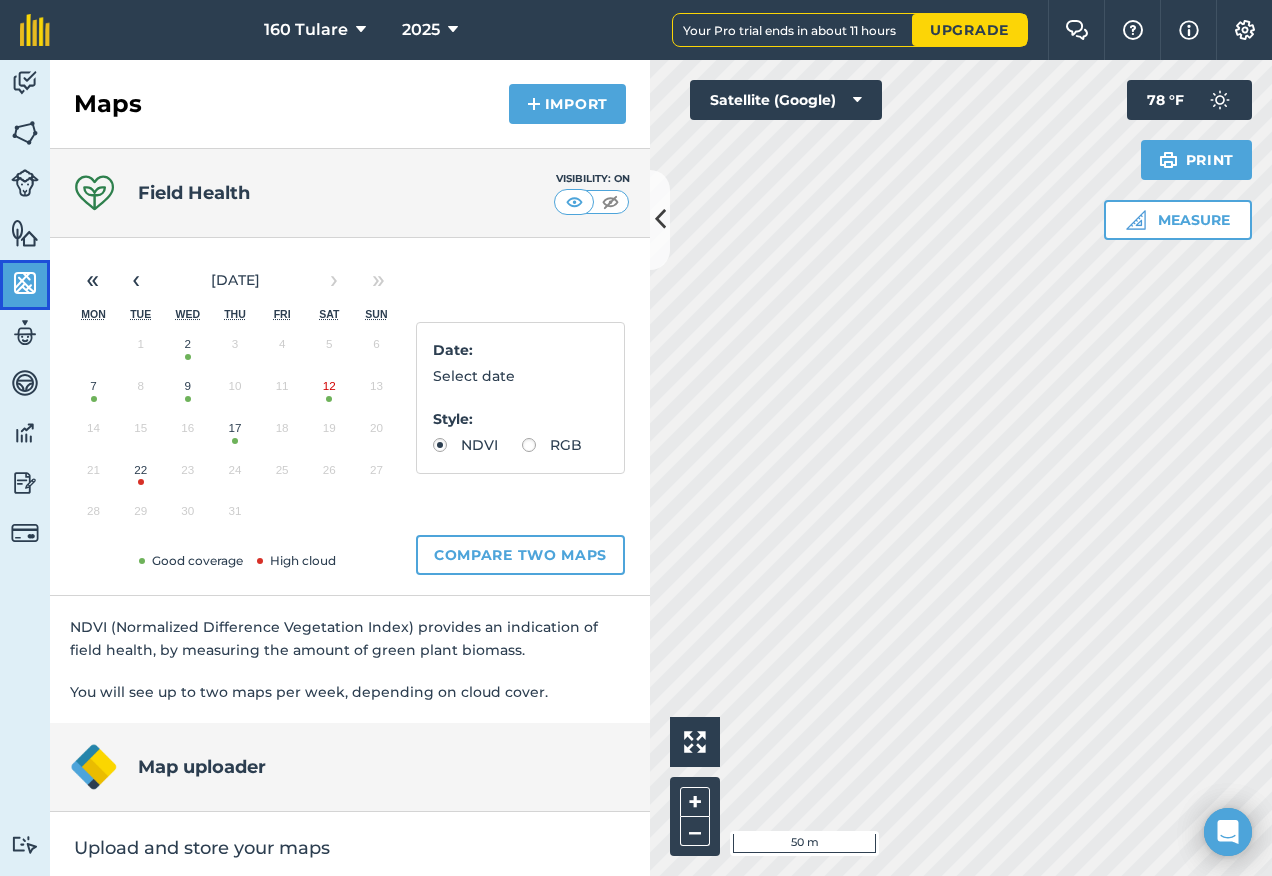 click at bounding box center [25, 283] 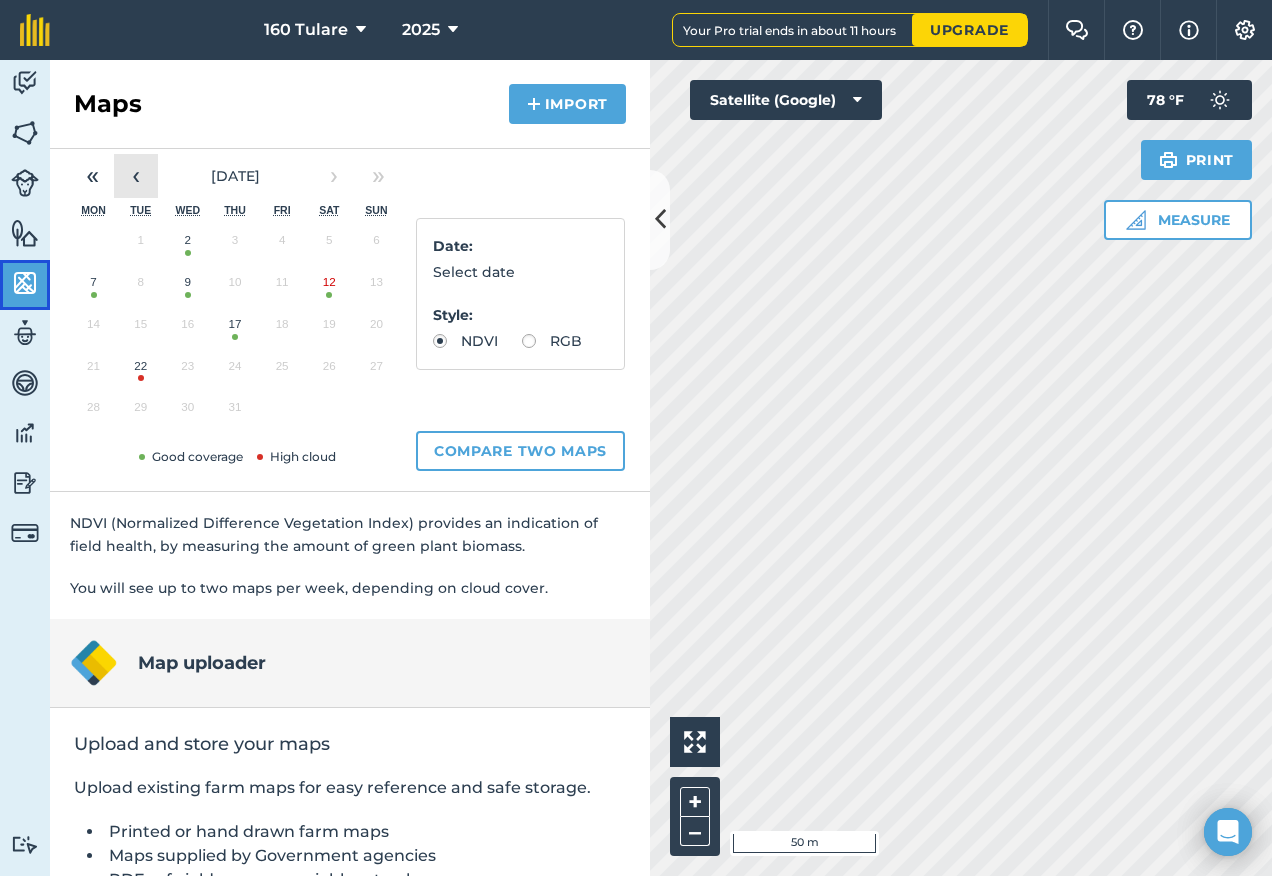 scroll, scrollTop: 0, scrollLeft: 0, axis: both 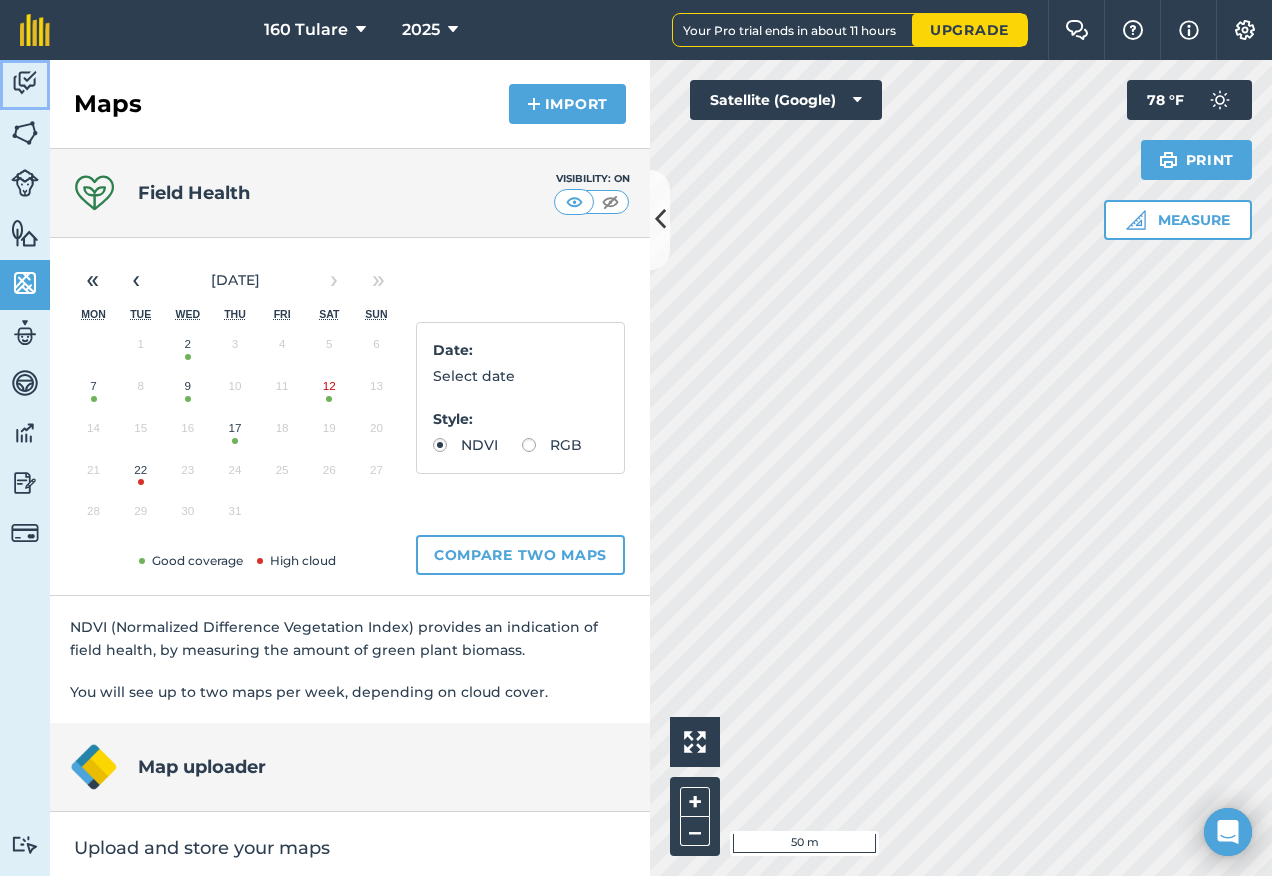 click on "Activity" at bounding box center (25, 85) 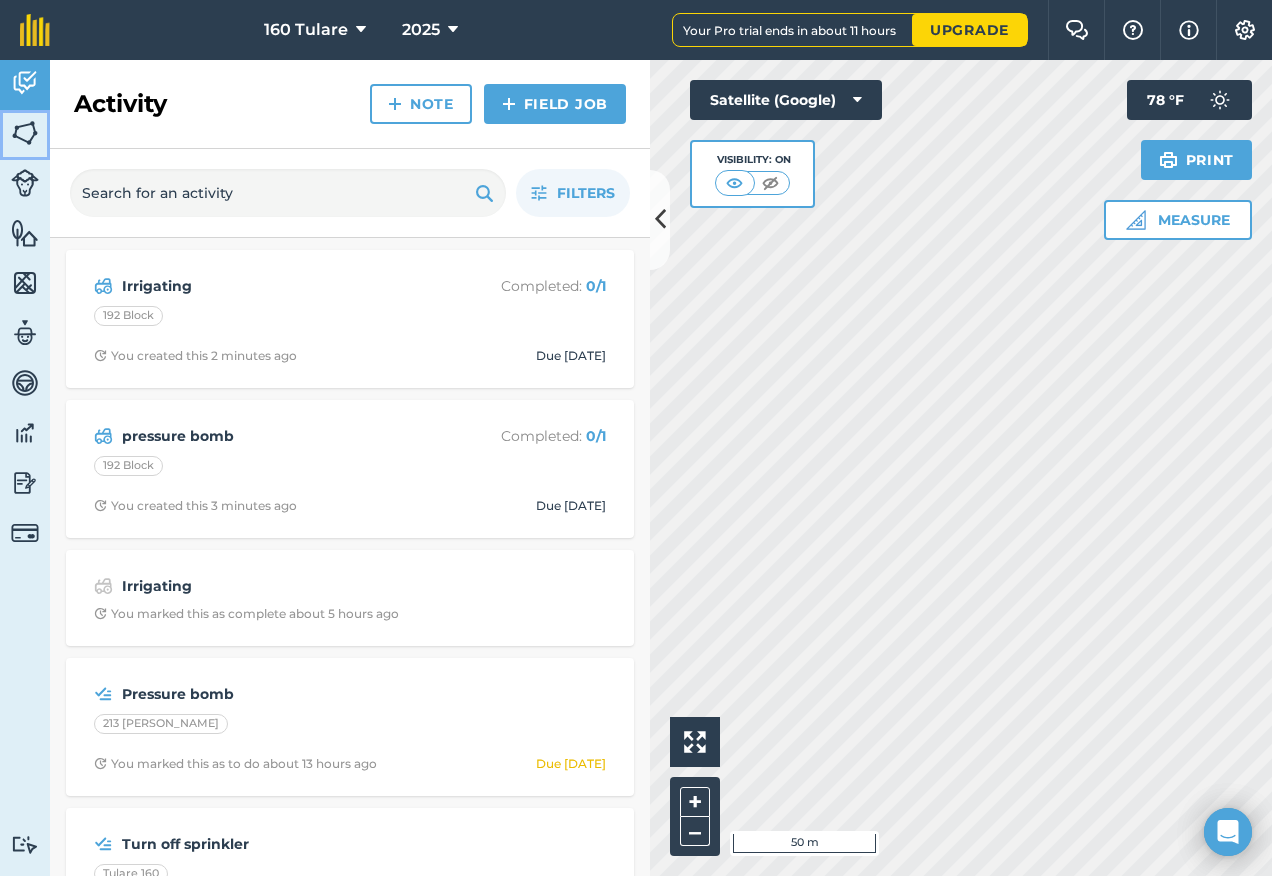 click at bounding box center [25, 133] 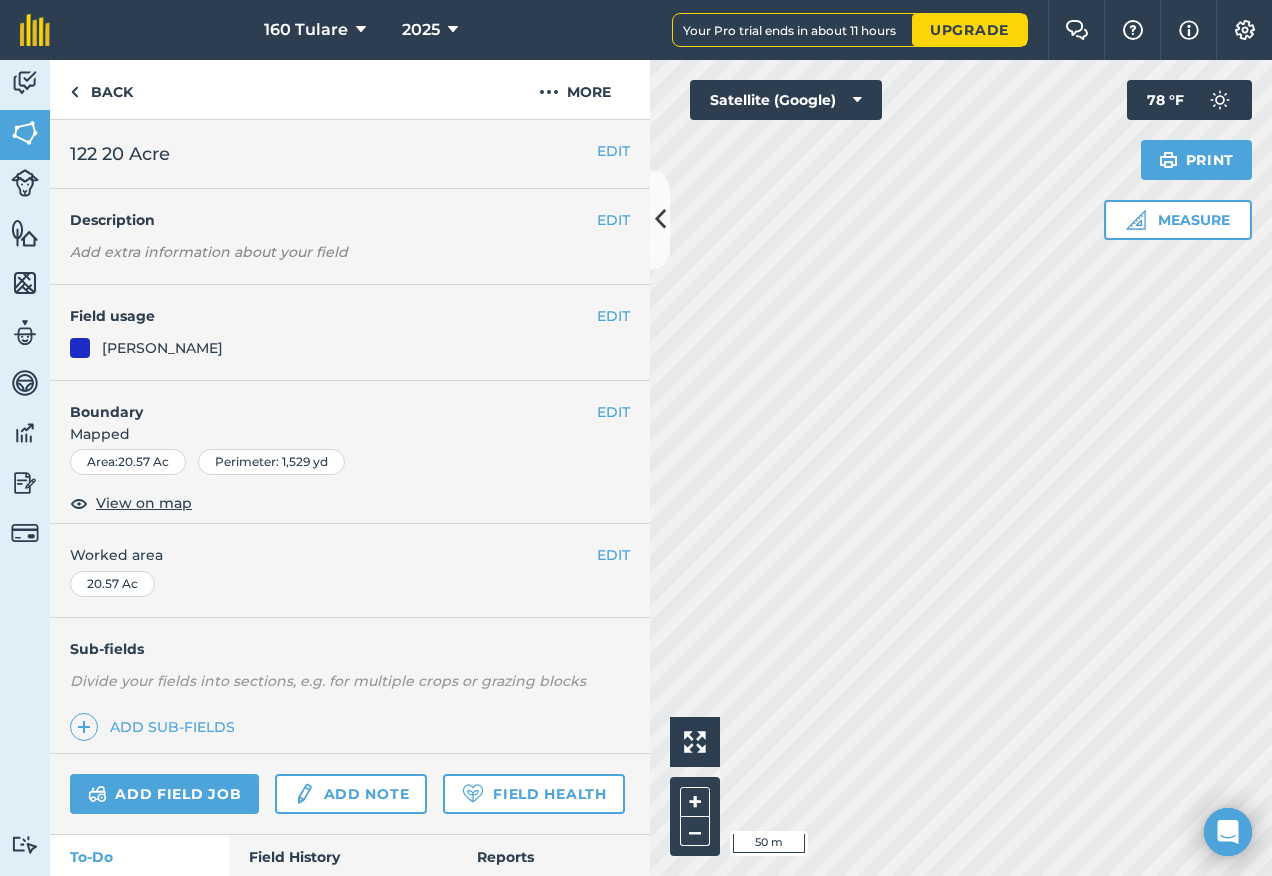 scroll, scrollTop: 121, scrollLeft: 0, axis: vertical 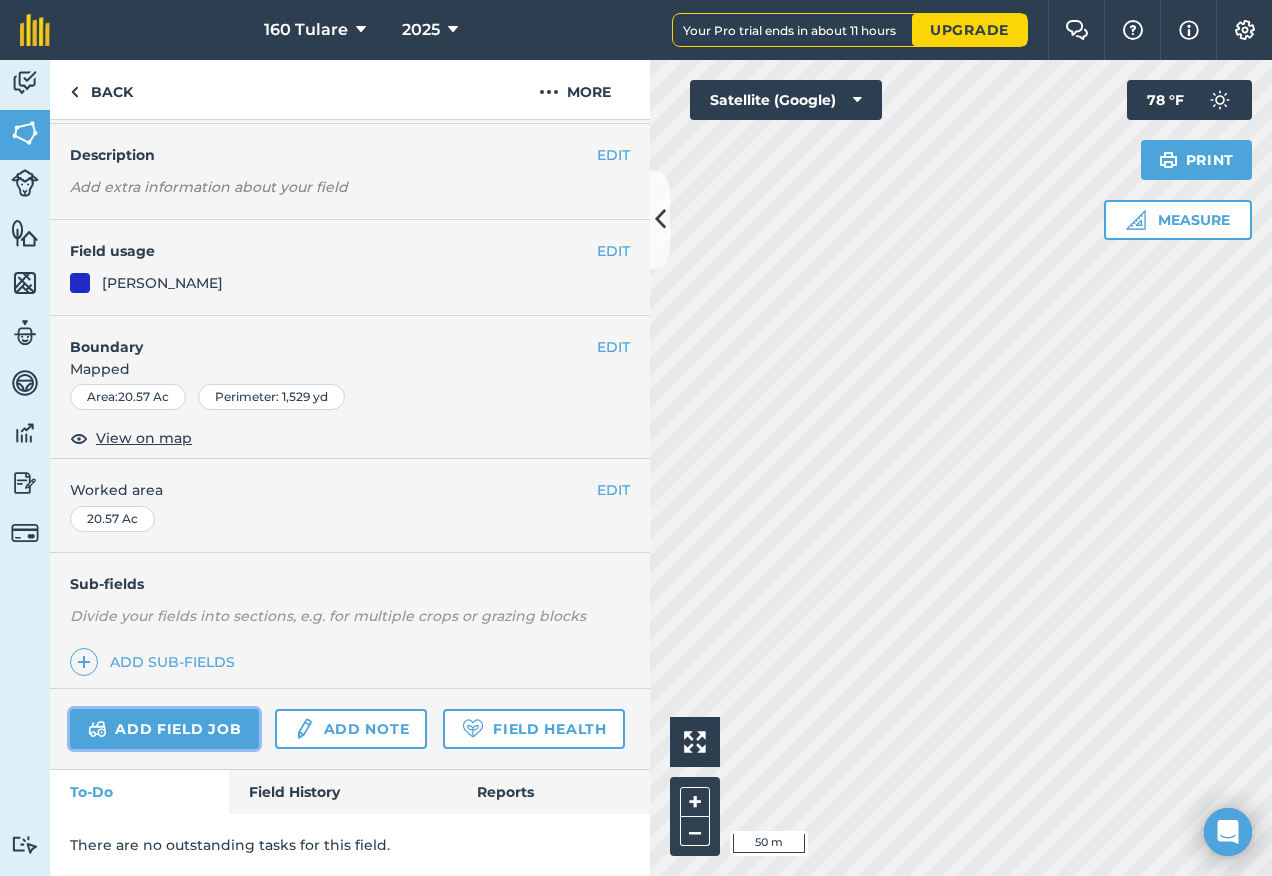 click on "Add field job" at bounding box center [164, 729] 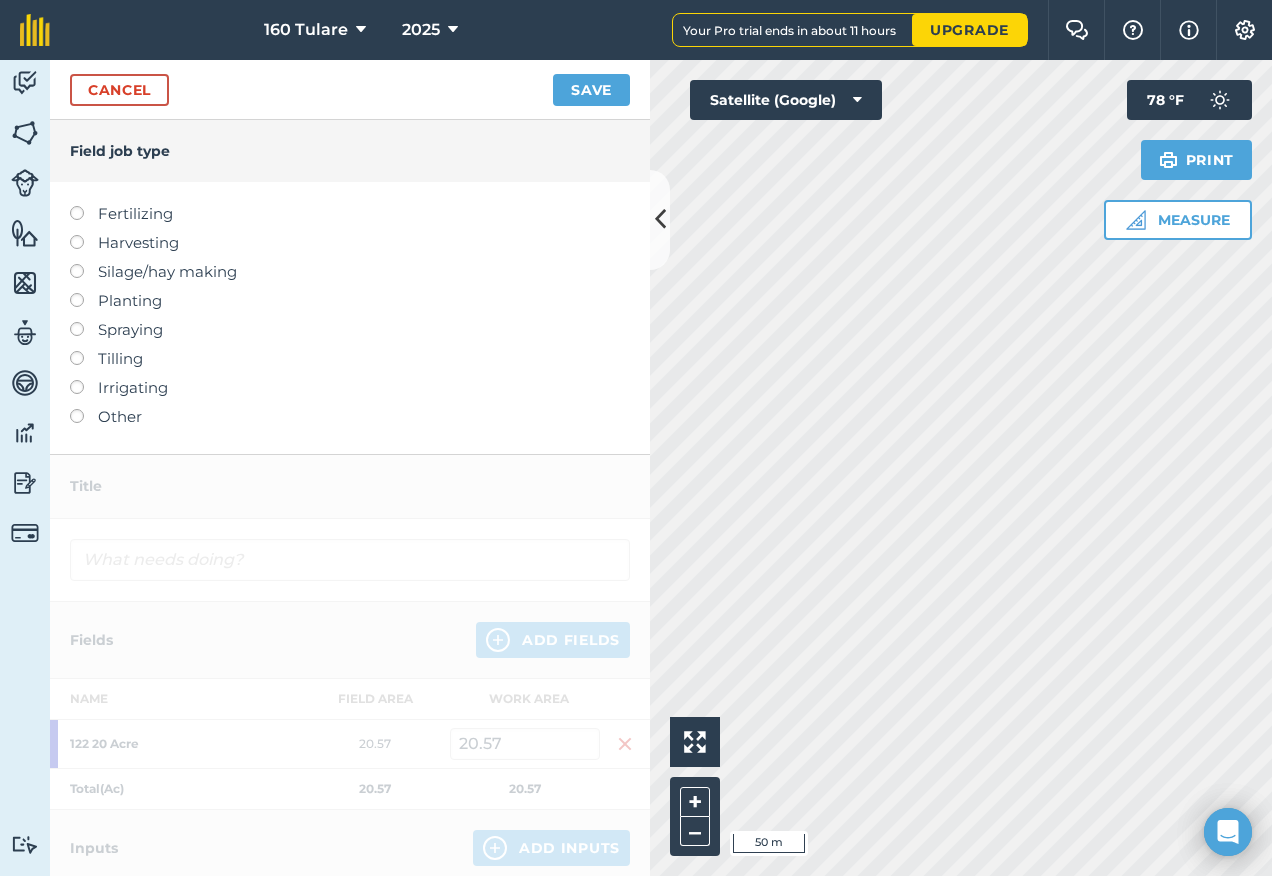 click on "Irrigating" at bounding box center [350, 388] 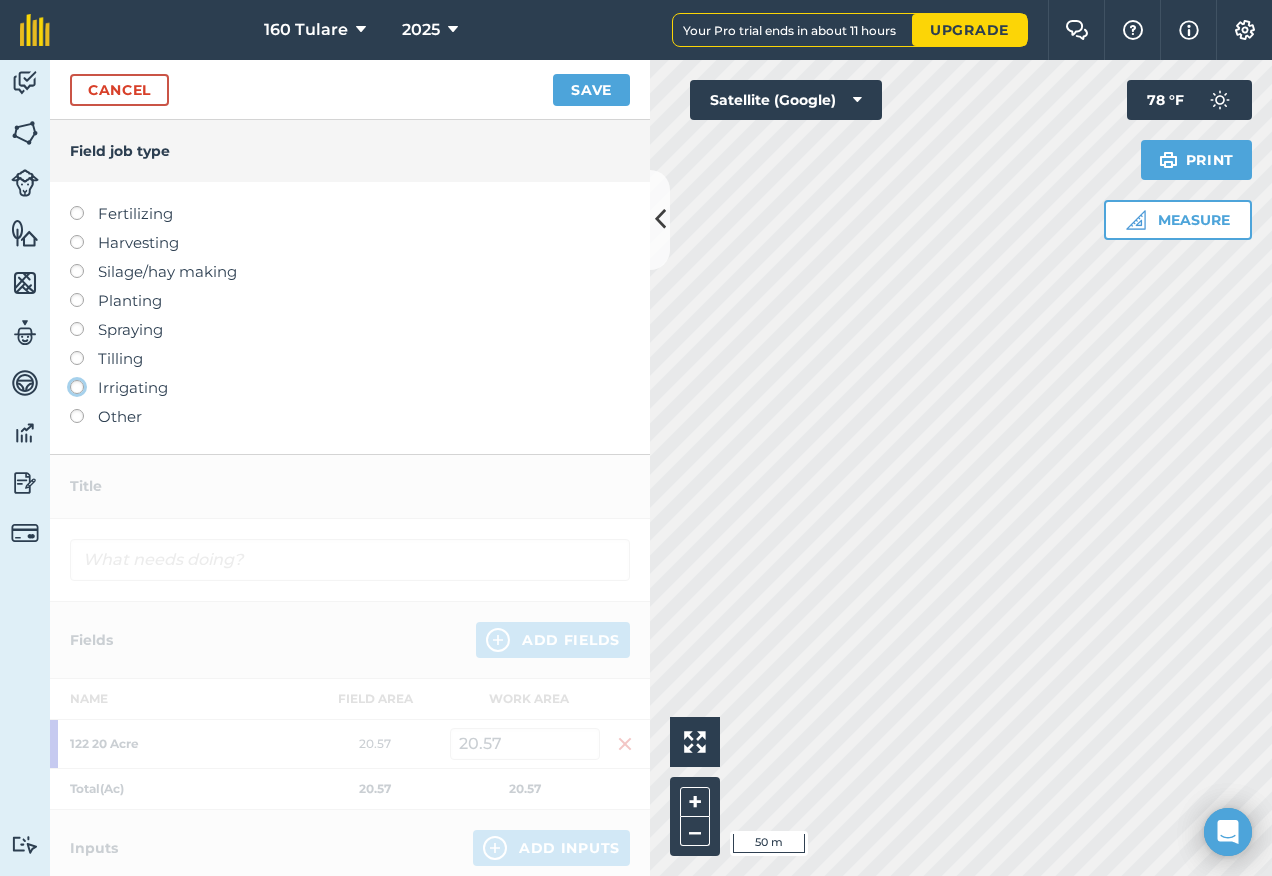 click on "Irrigating" at bounding box center (-9943, 386) 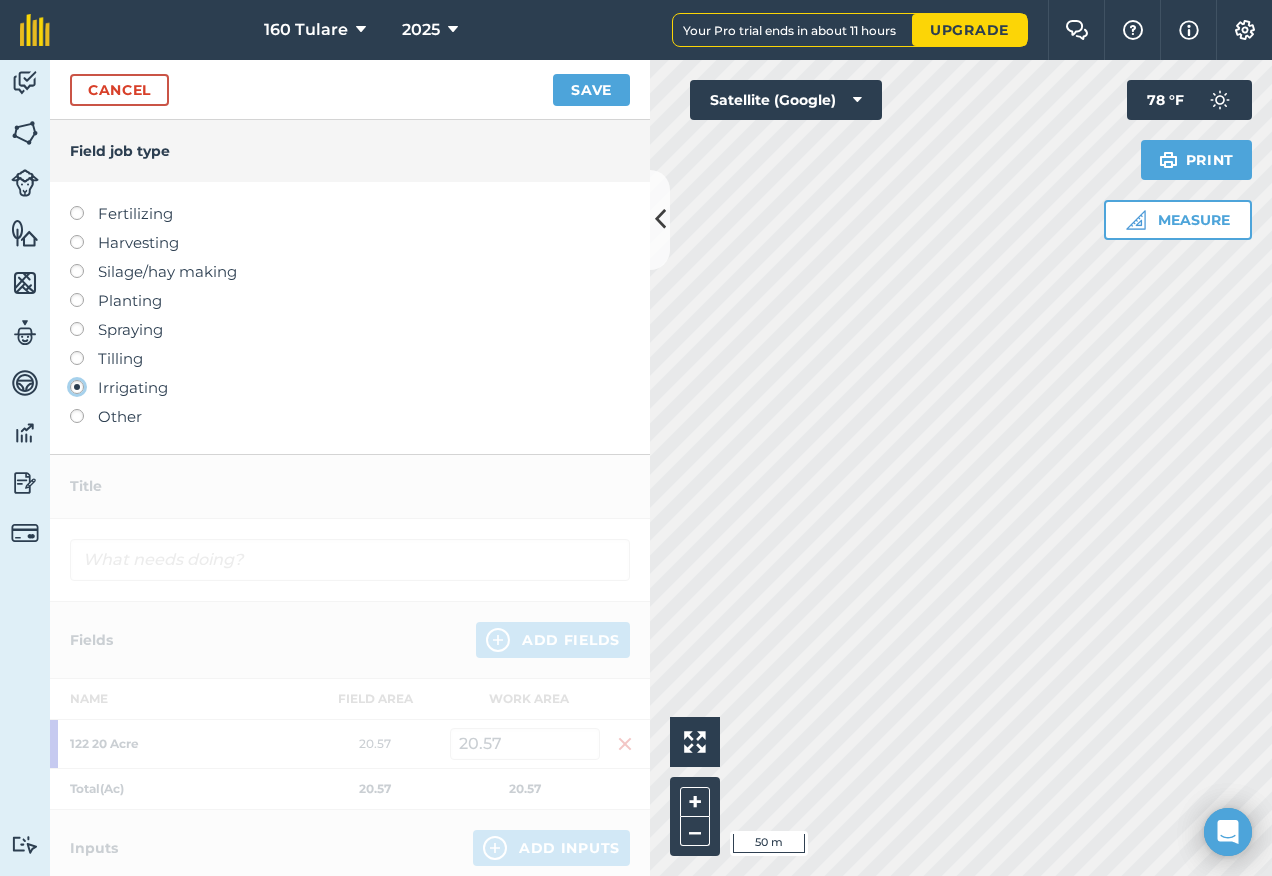 type on "Irrigating" 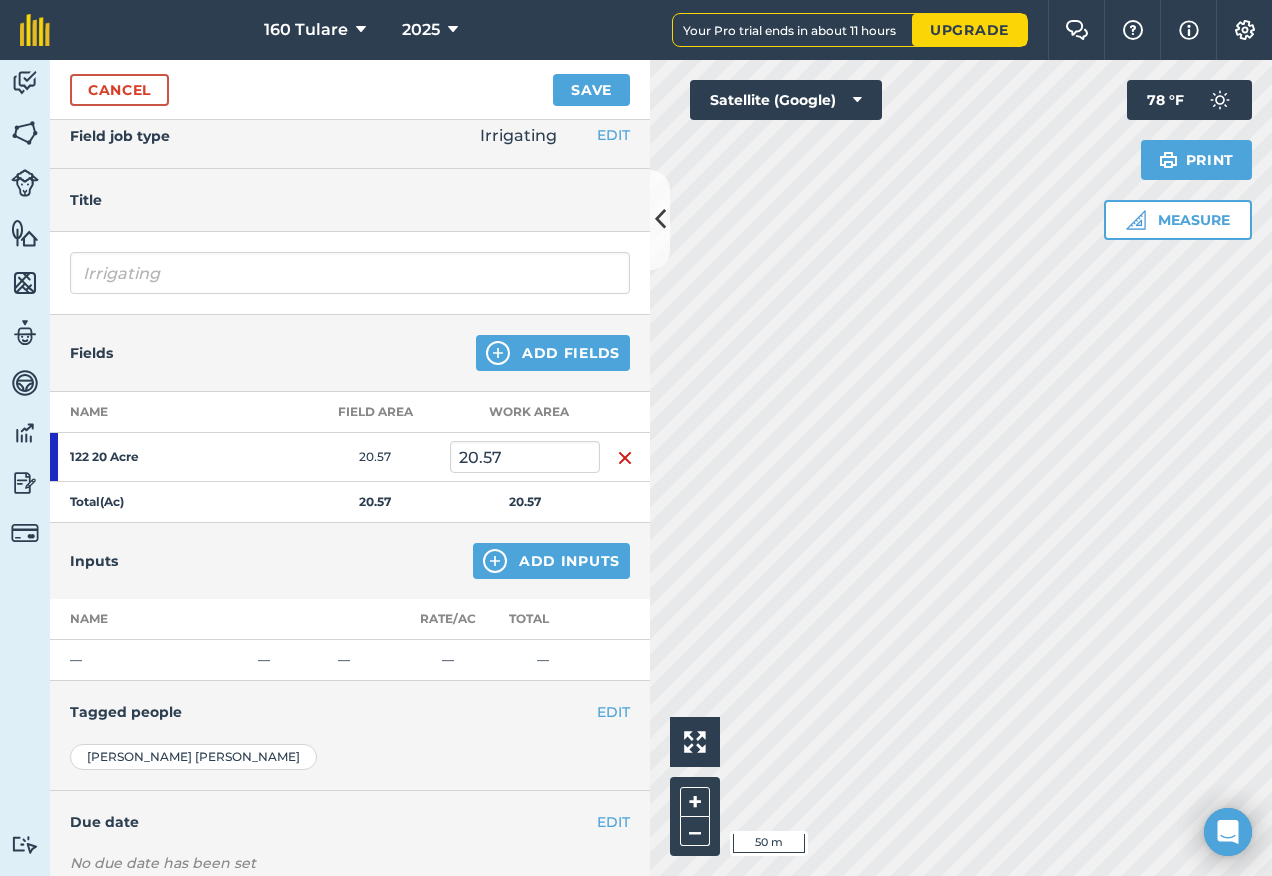 scroll, scrollTop: 0, scrollLeft: 0, axis: both 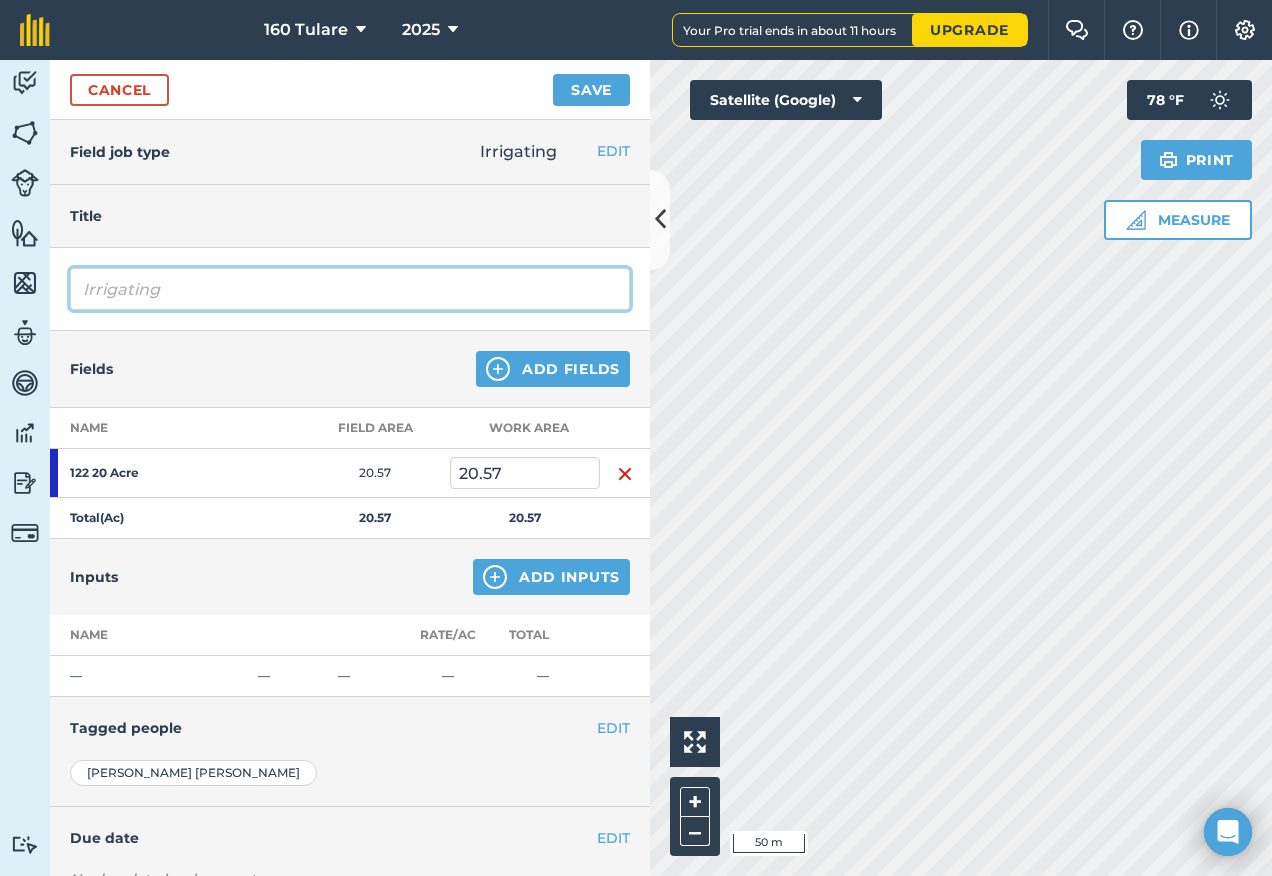 click on "Irrigating" at bounding box center [350, 289] 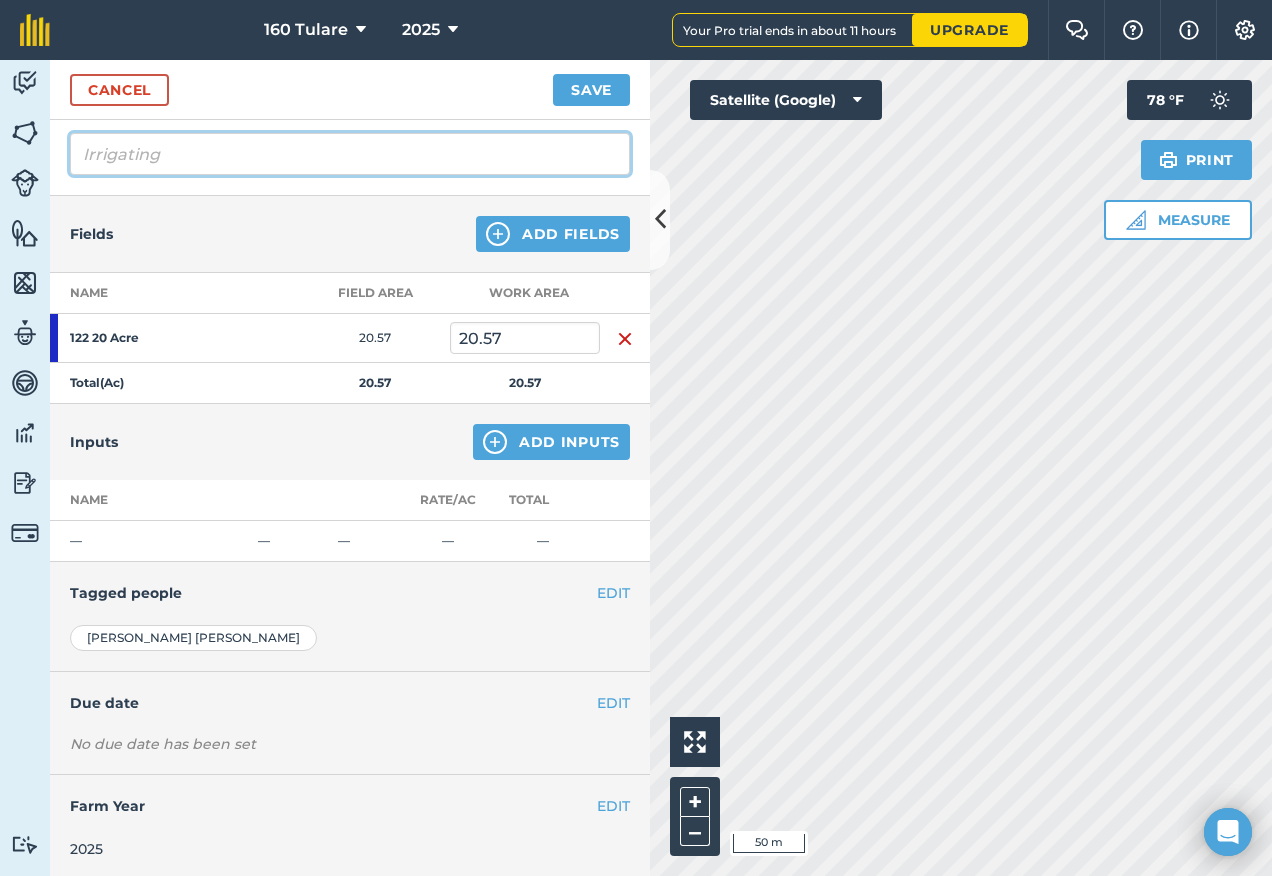 scroll, scrollTop: 140, scrollLeft: 0, axis: vertical 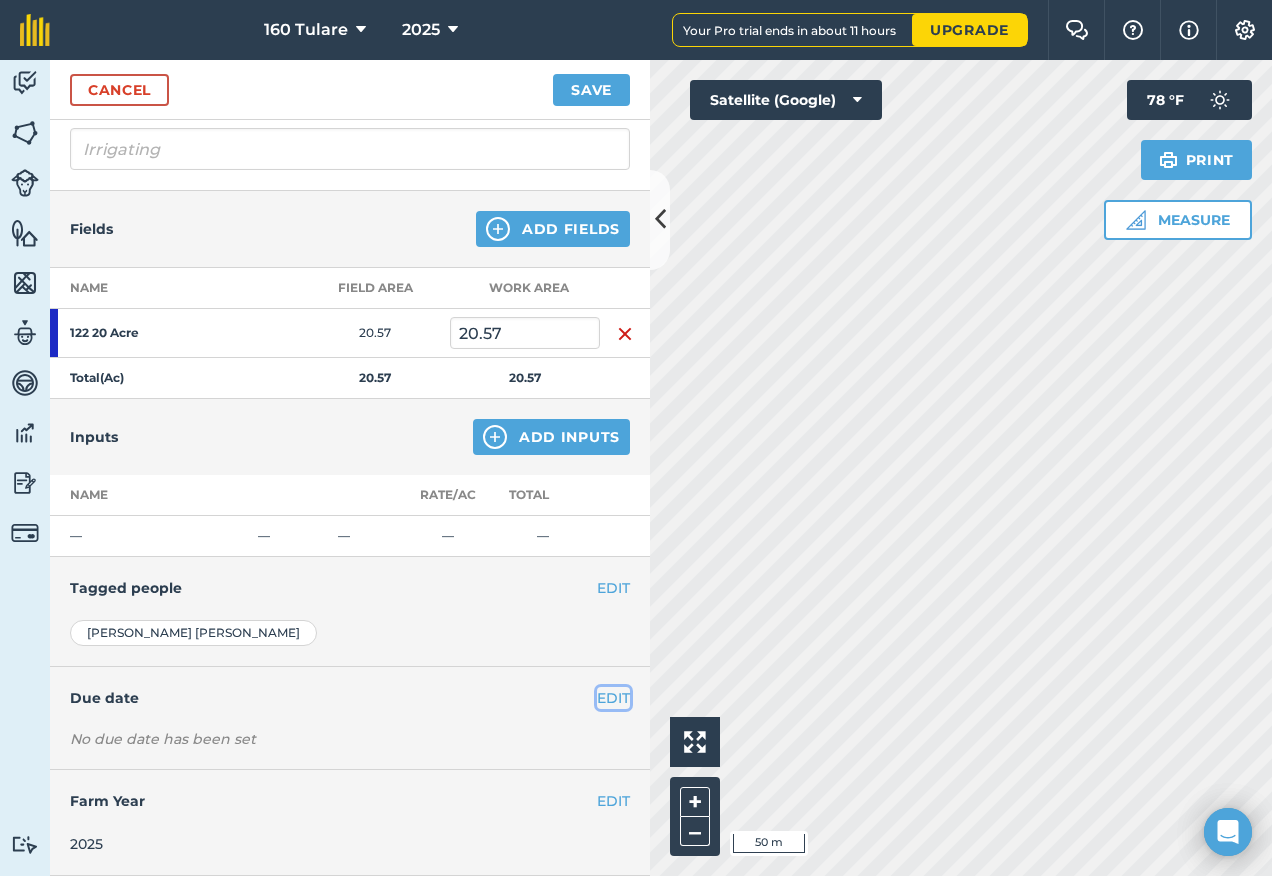 click on "EDIT" at bounding box center [613, 698] 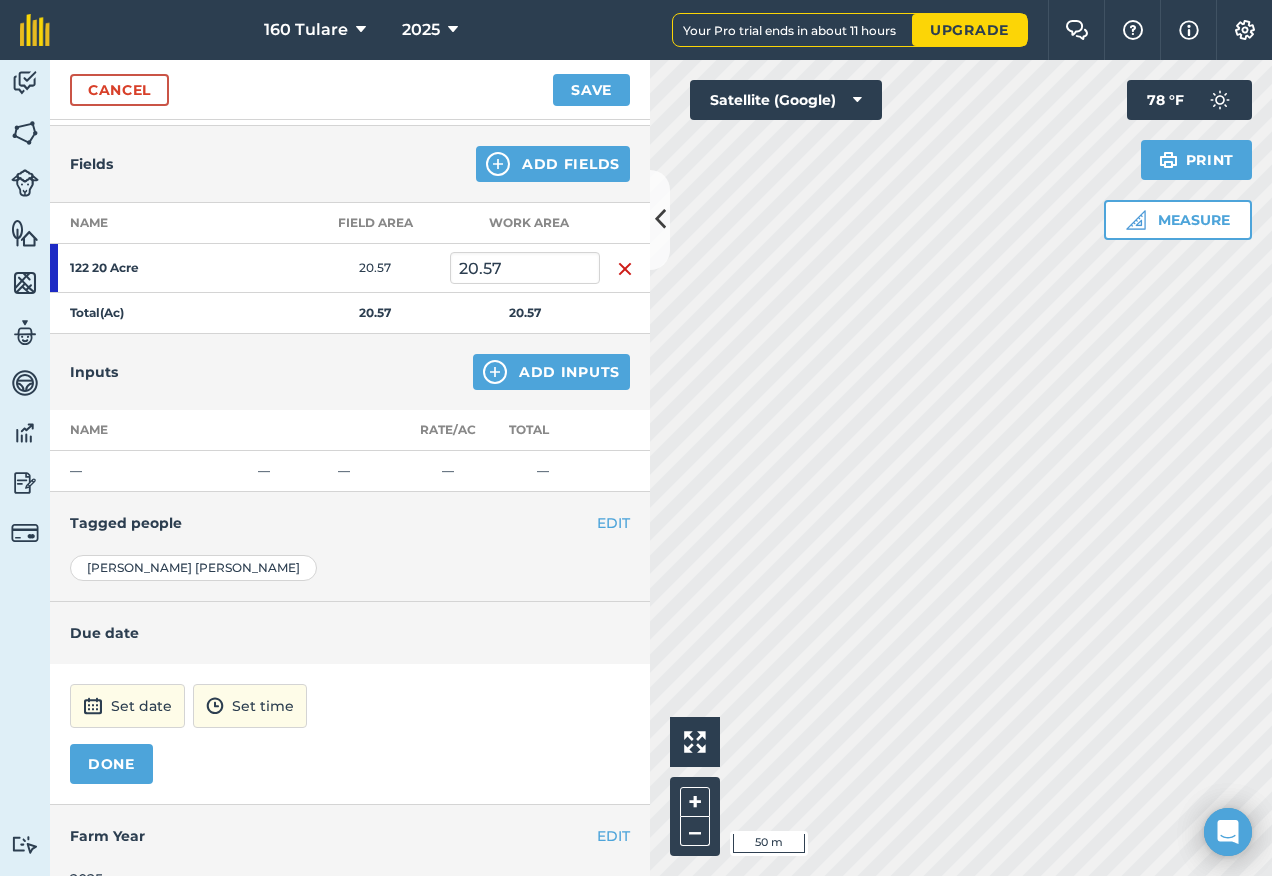 scroll, scrollTop: 240, scrollLeft: 0, axis: vertical 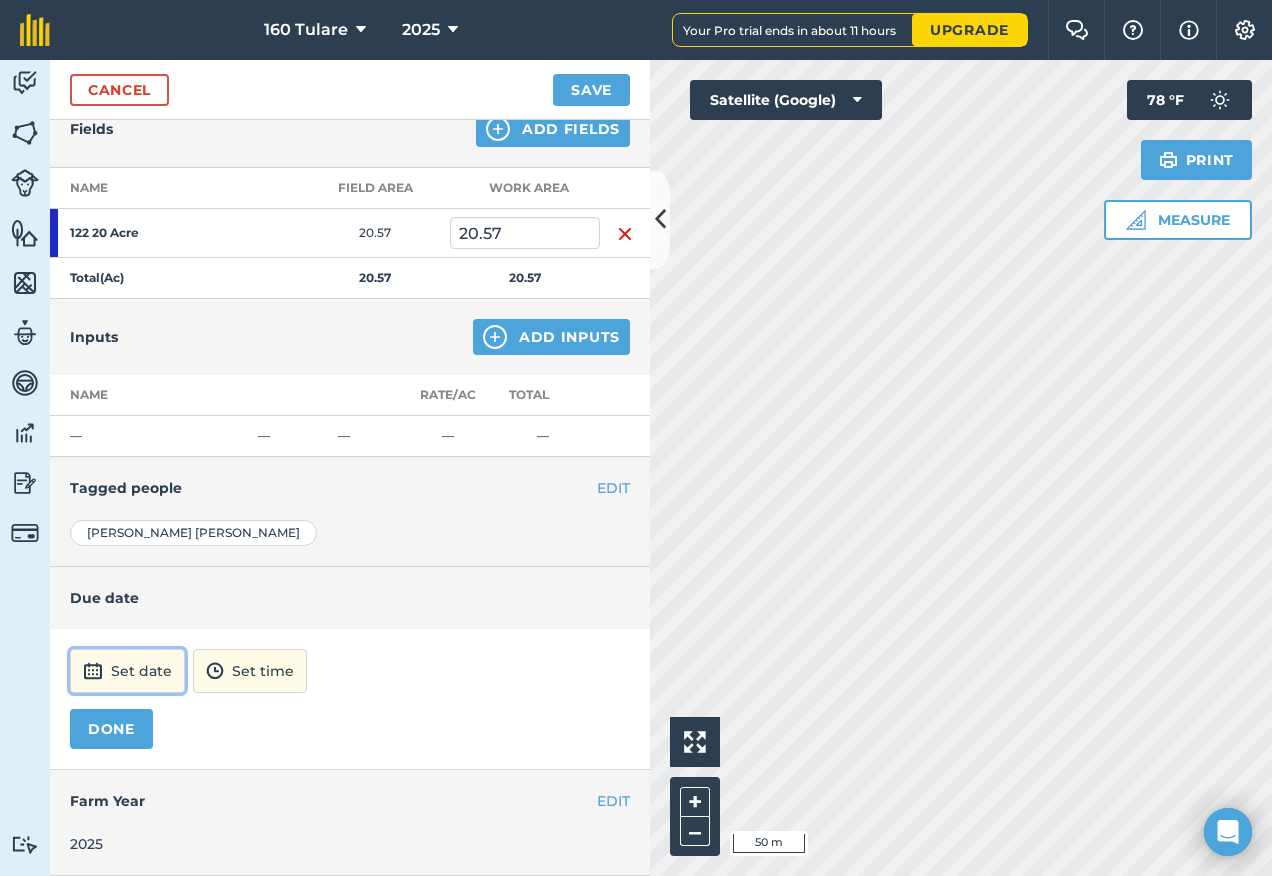 click on "Set date" at bounding box center (127, 671) 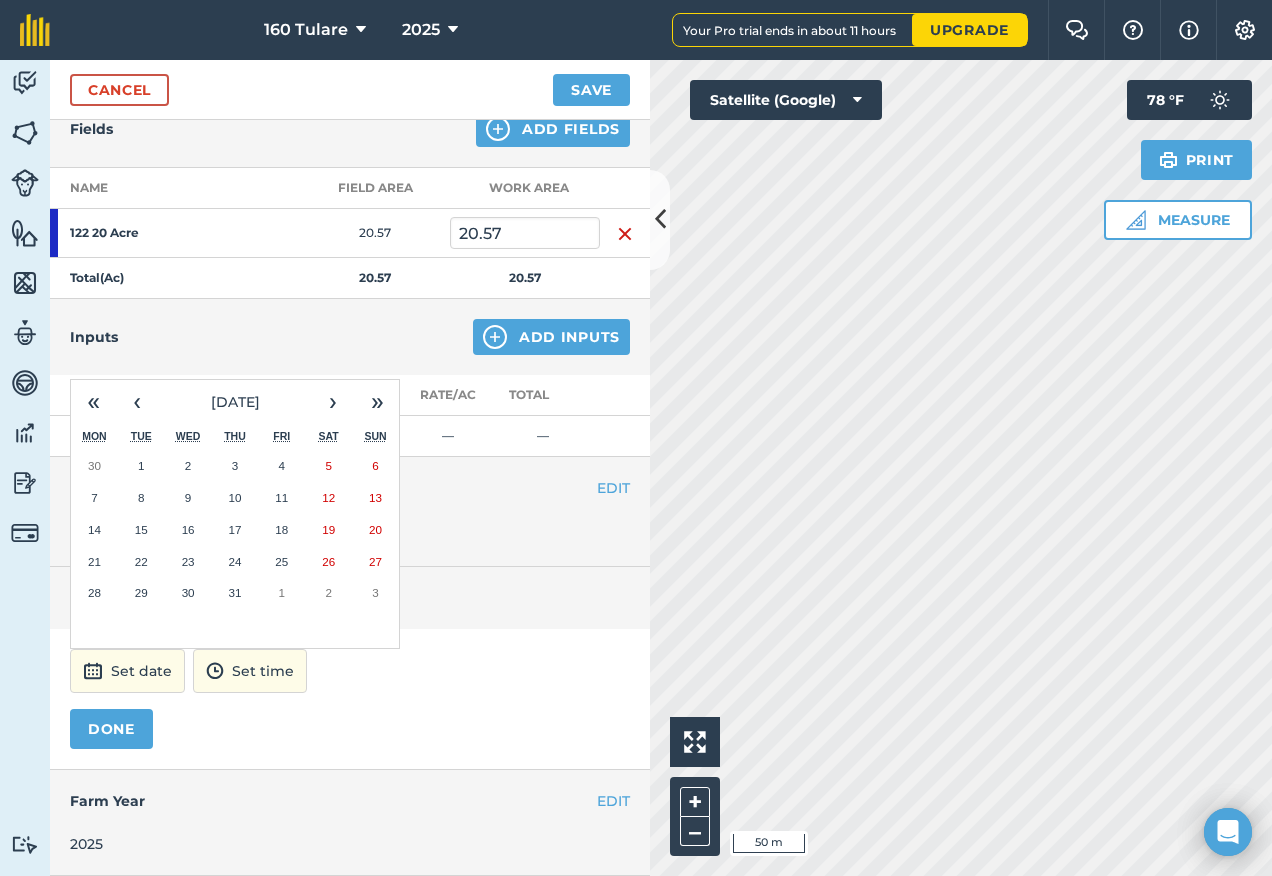 click on "24" at bounding box center (235, 562) 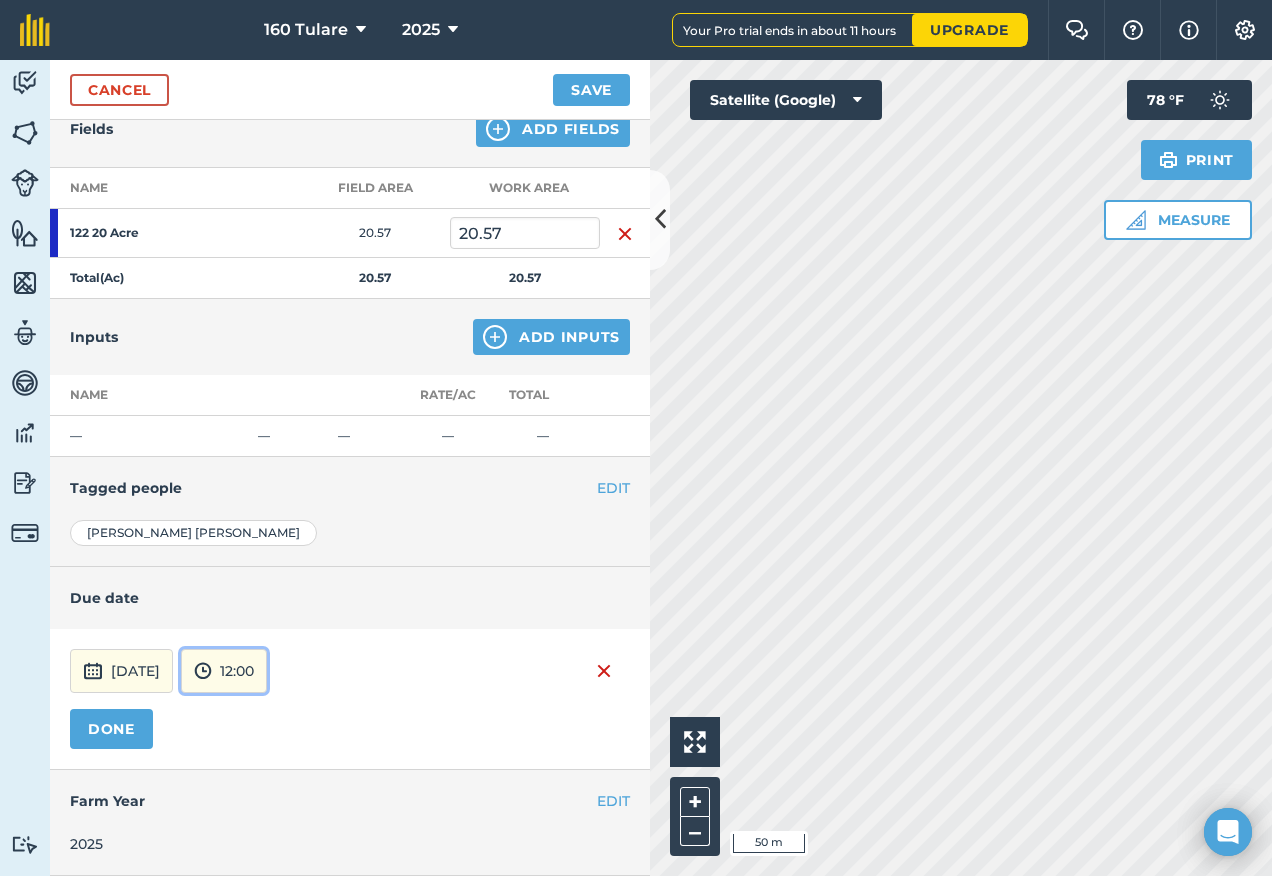 click on "12:00" at bounding box center [224, 671] 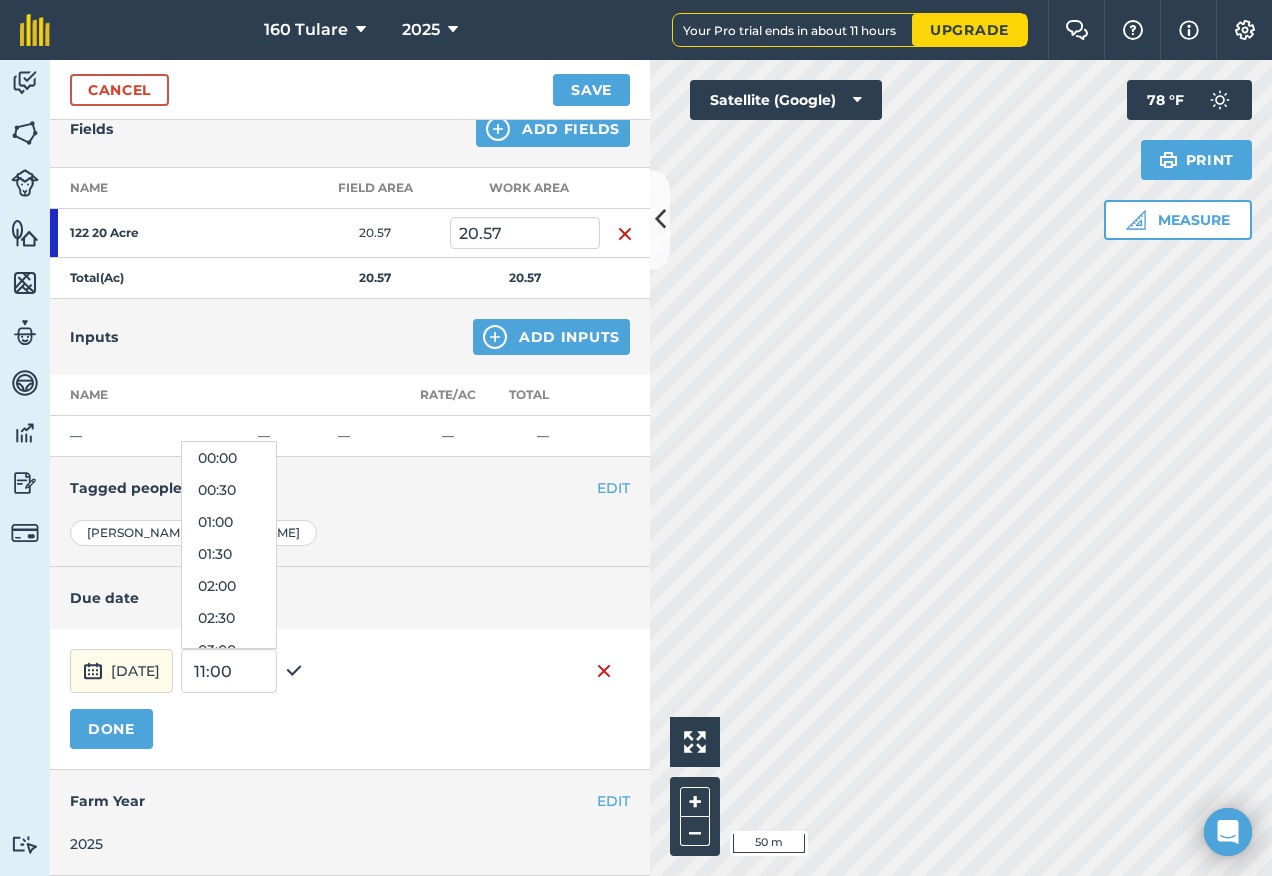 scroll, scrollTop: 672, scrollLeft: 0, axis: vertical 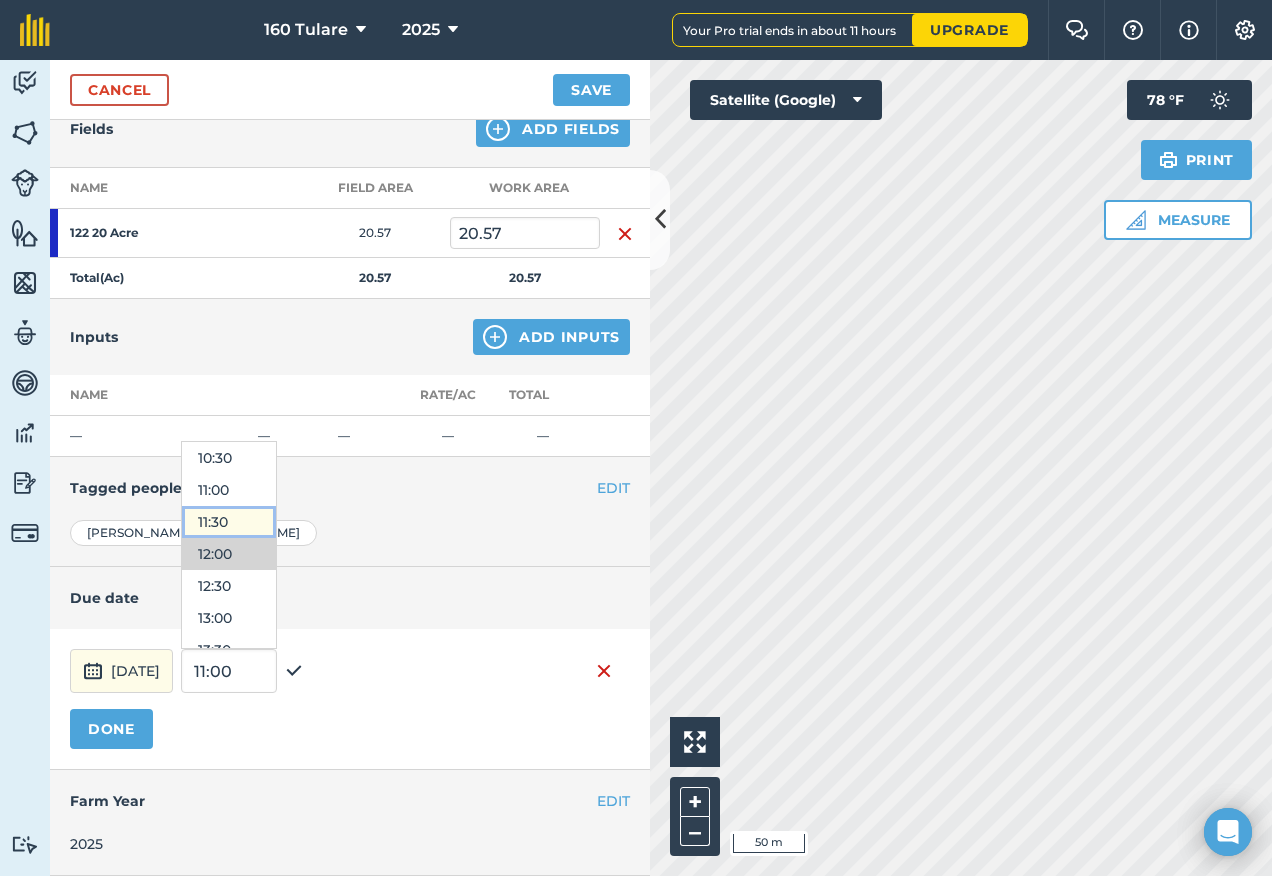 click on "11:30" at bounding box center (229, 522) 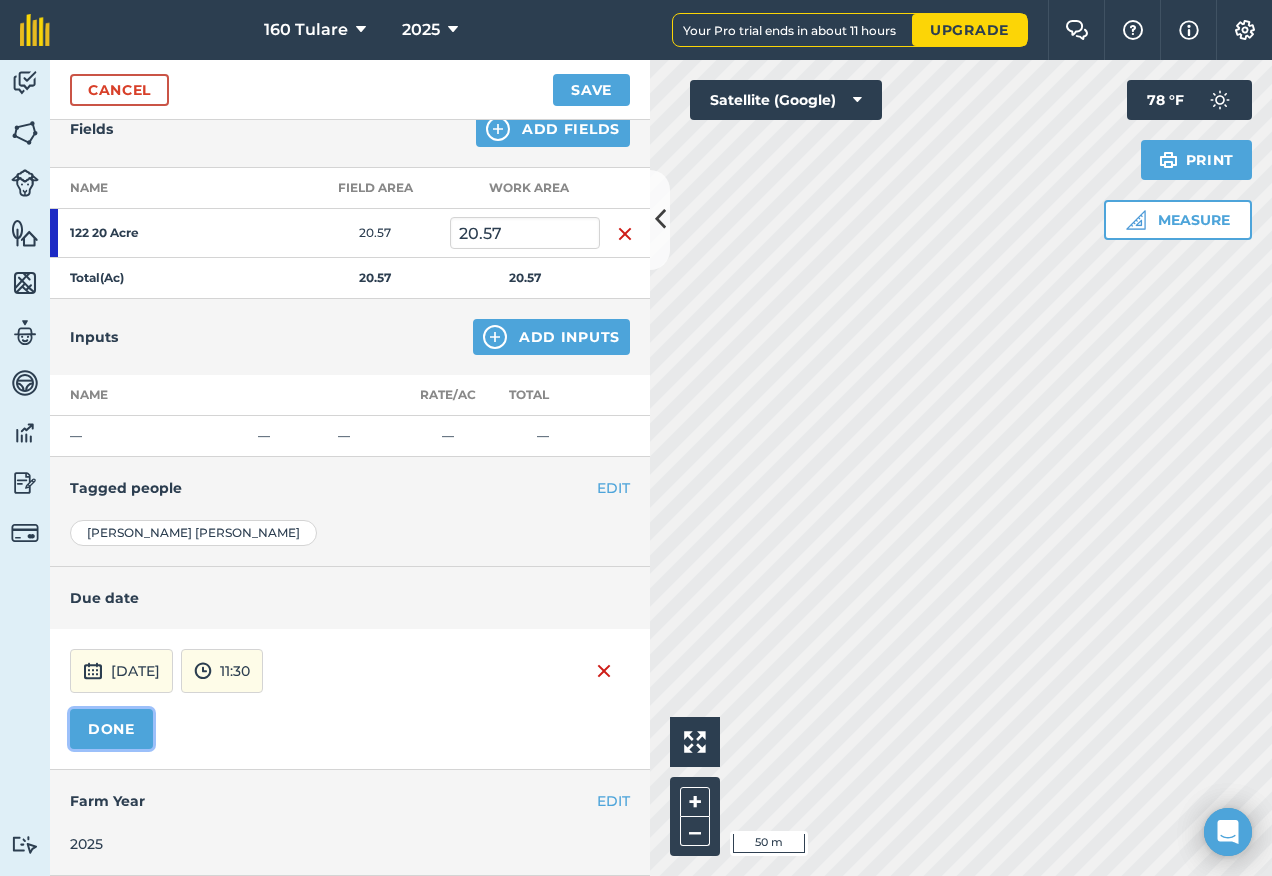 click on "DONE" at bounding box center [111, 729] 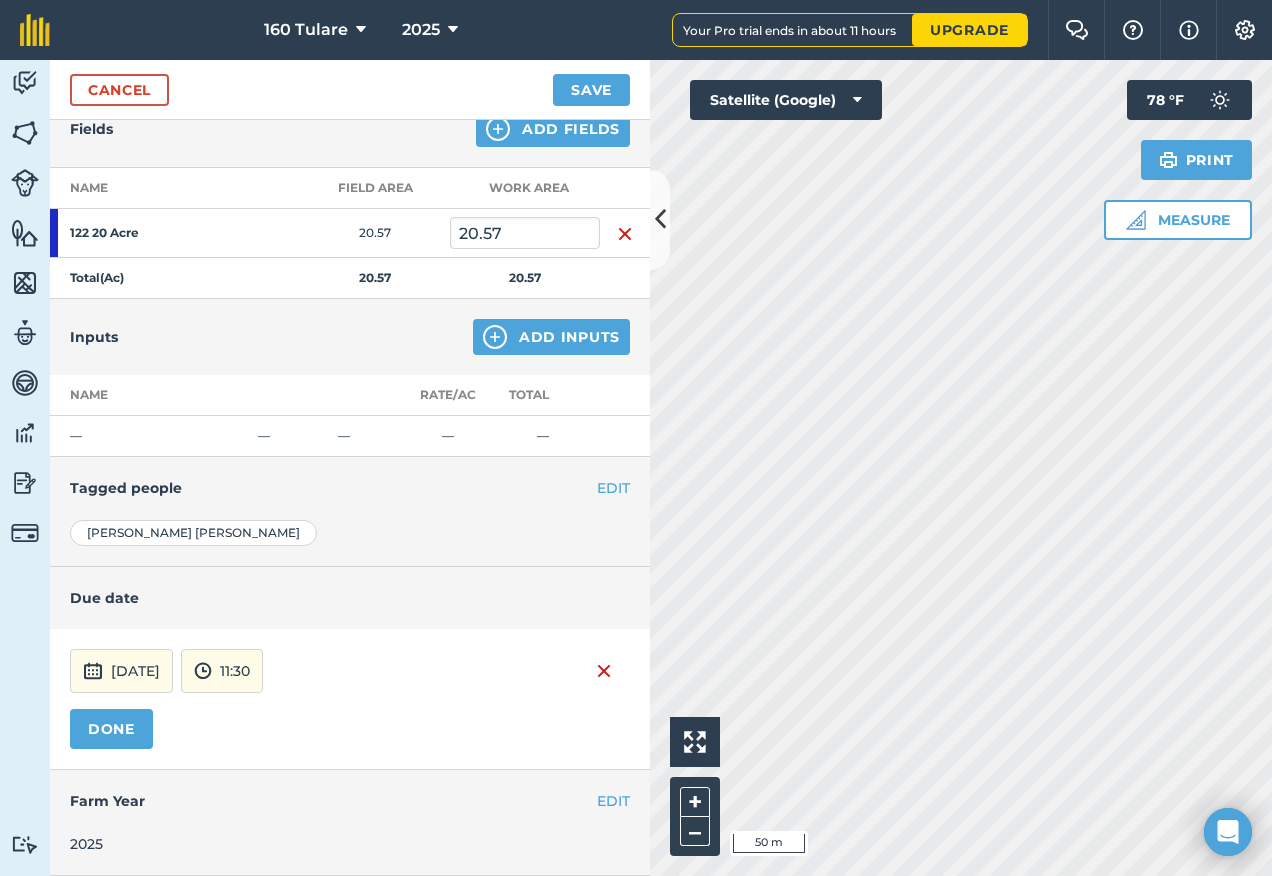 scroll, scrollTop: 144, scrollLeft: 0, axis: vertical 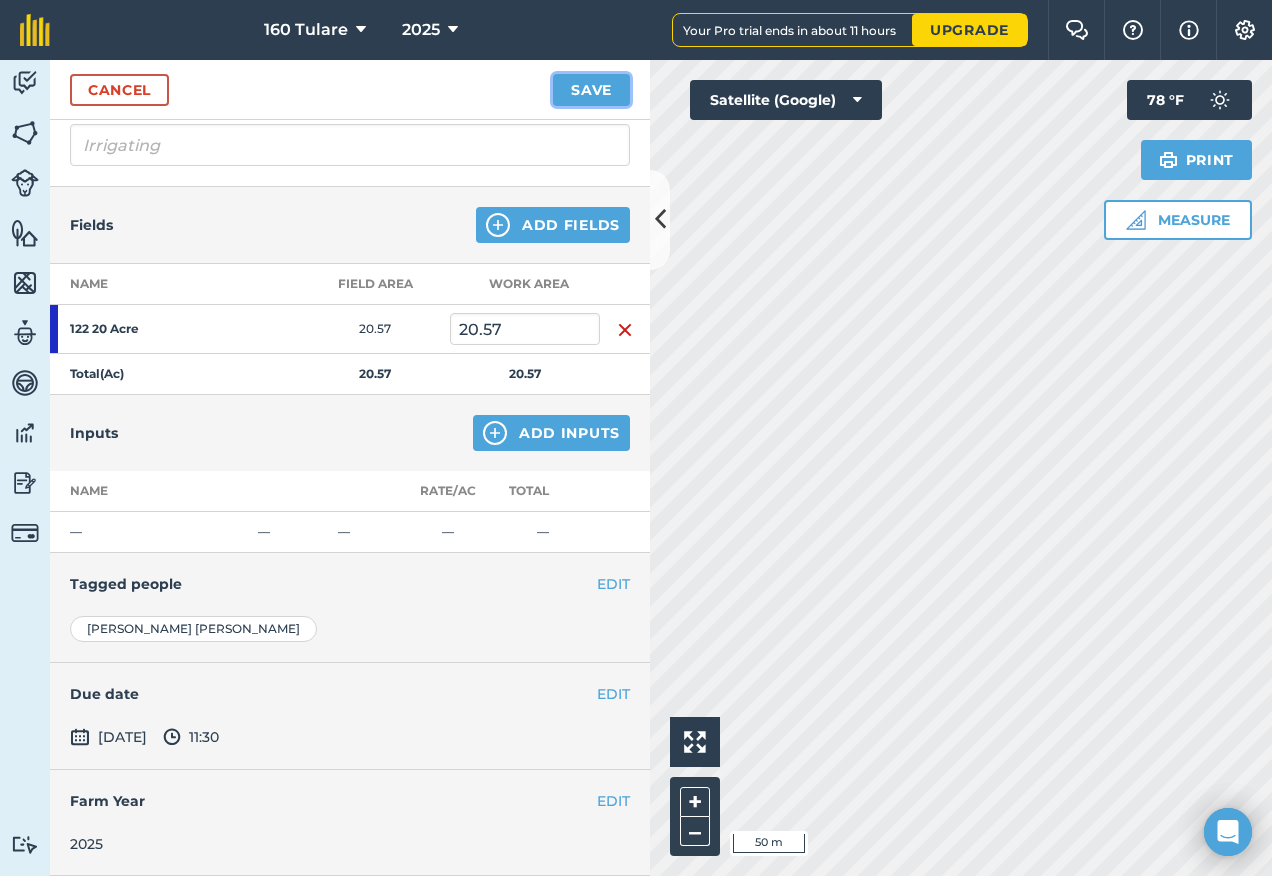 click on "Save" at bounding box center (591, 90) 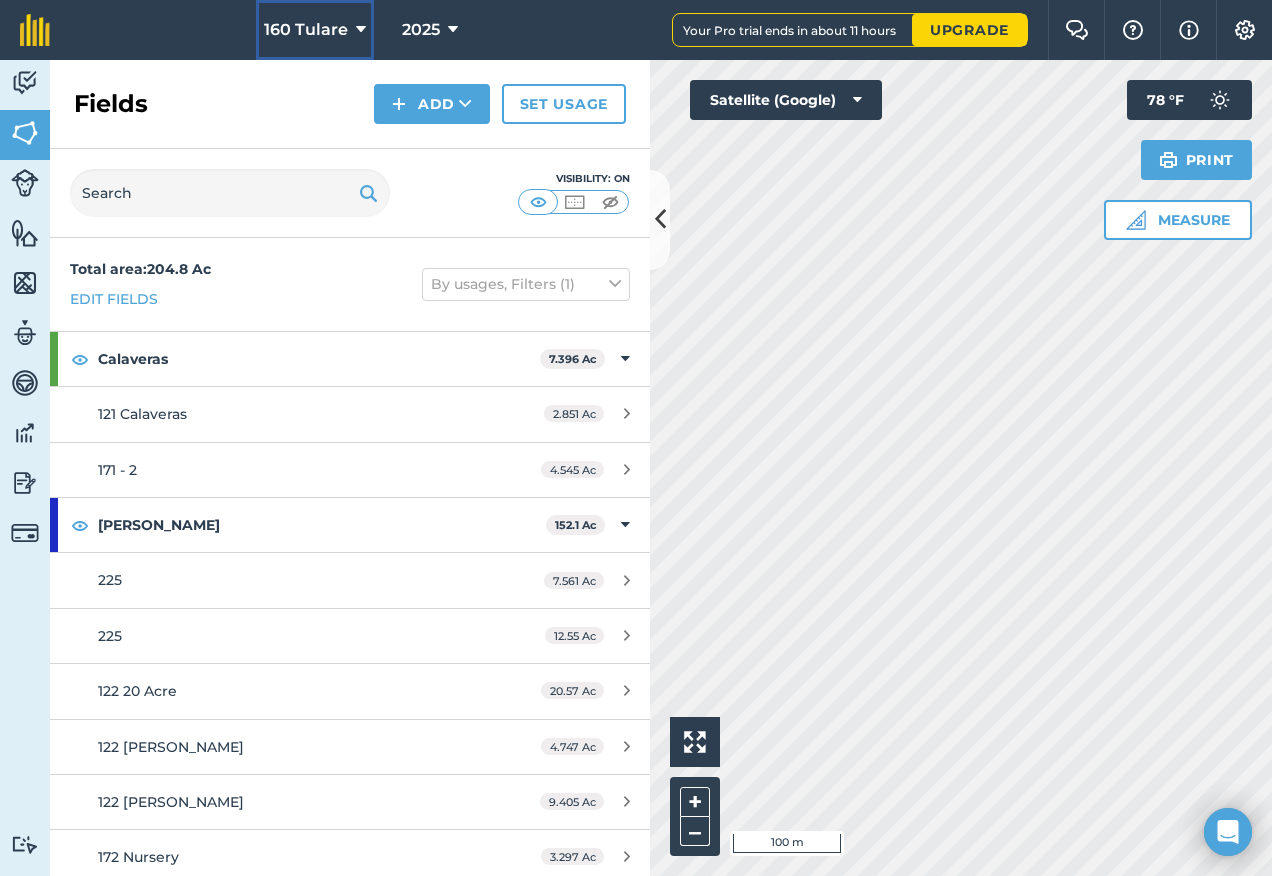 click at bounding box center (361, 30) 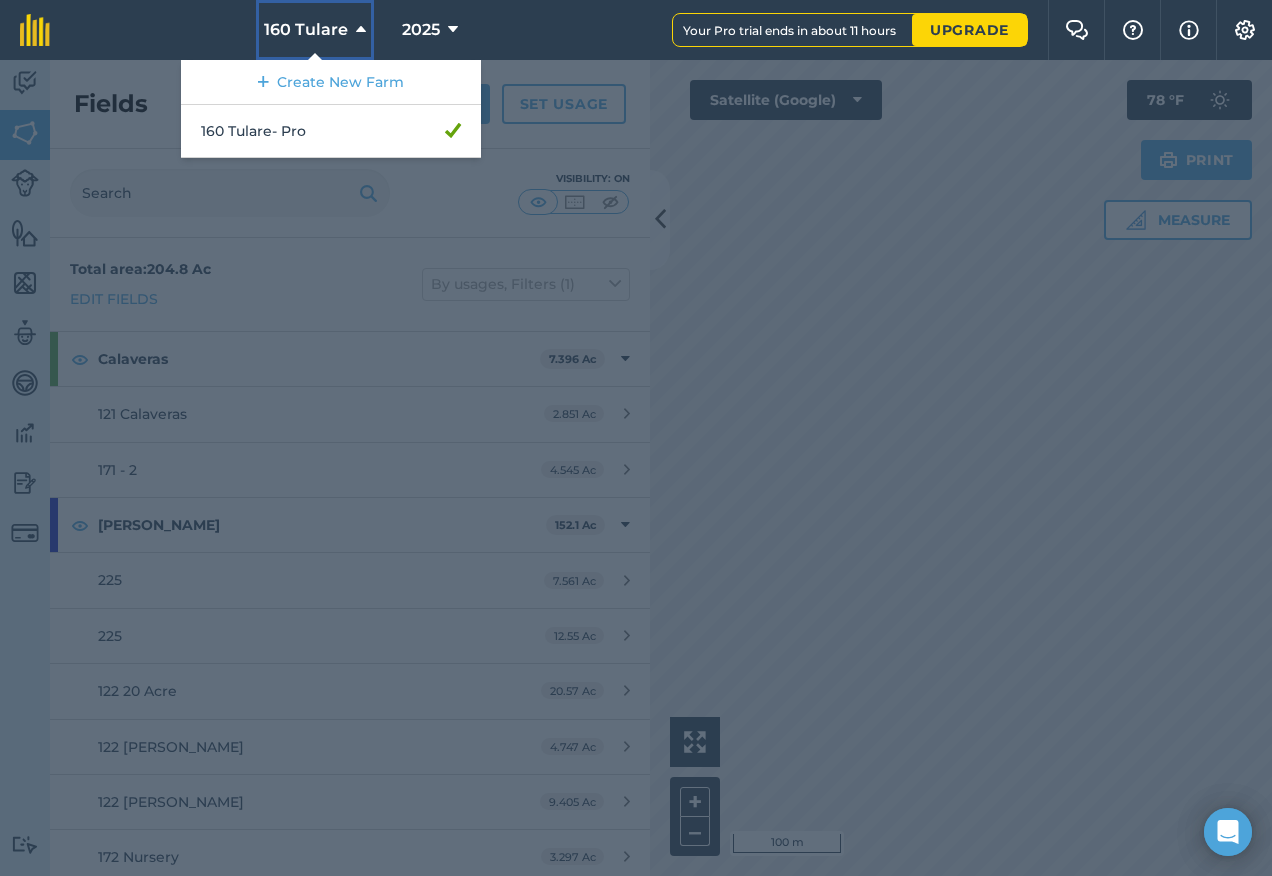 click at bounding box center [361, 30] 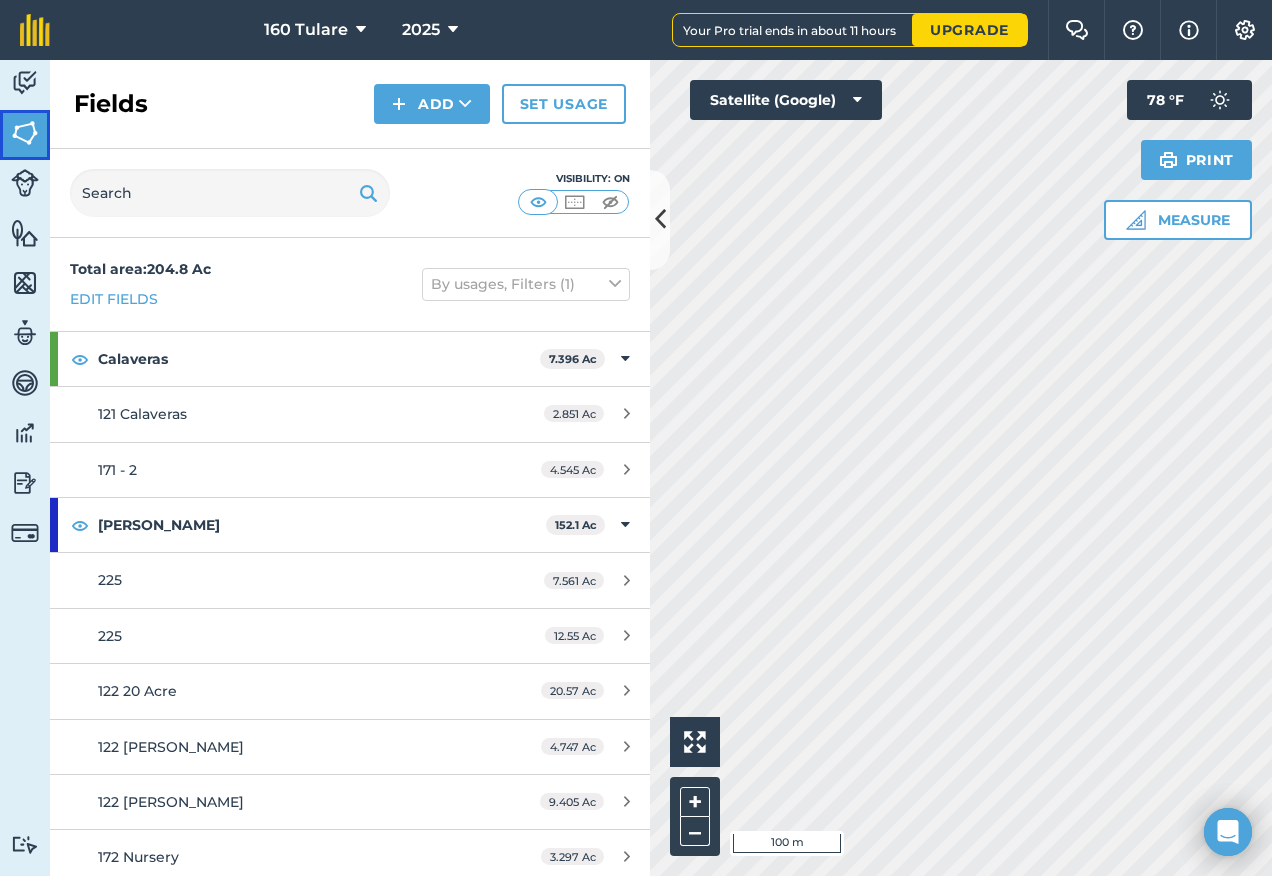 click at bounding box center (25, 133) 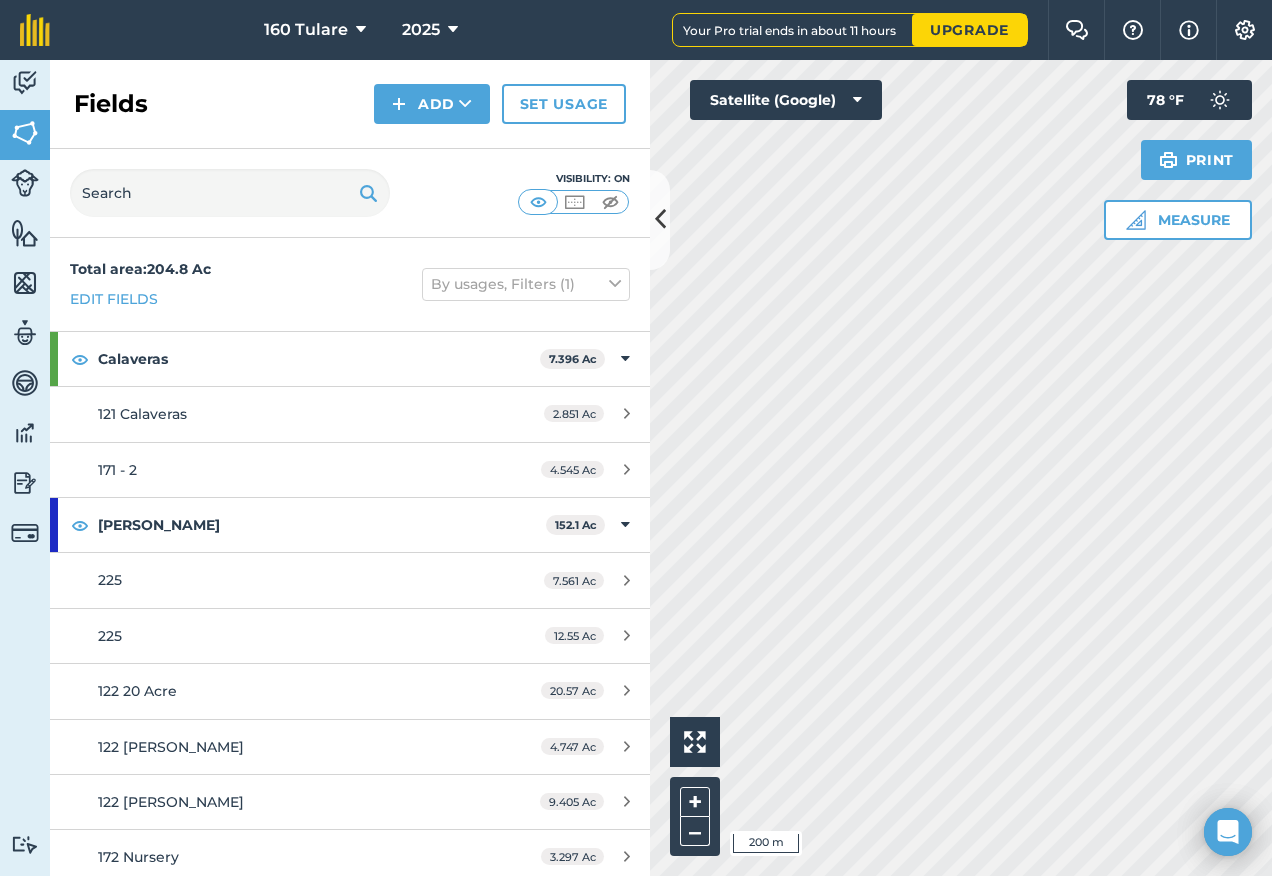 click on "Visibility: On" at bounding box center (350, 193) 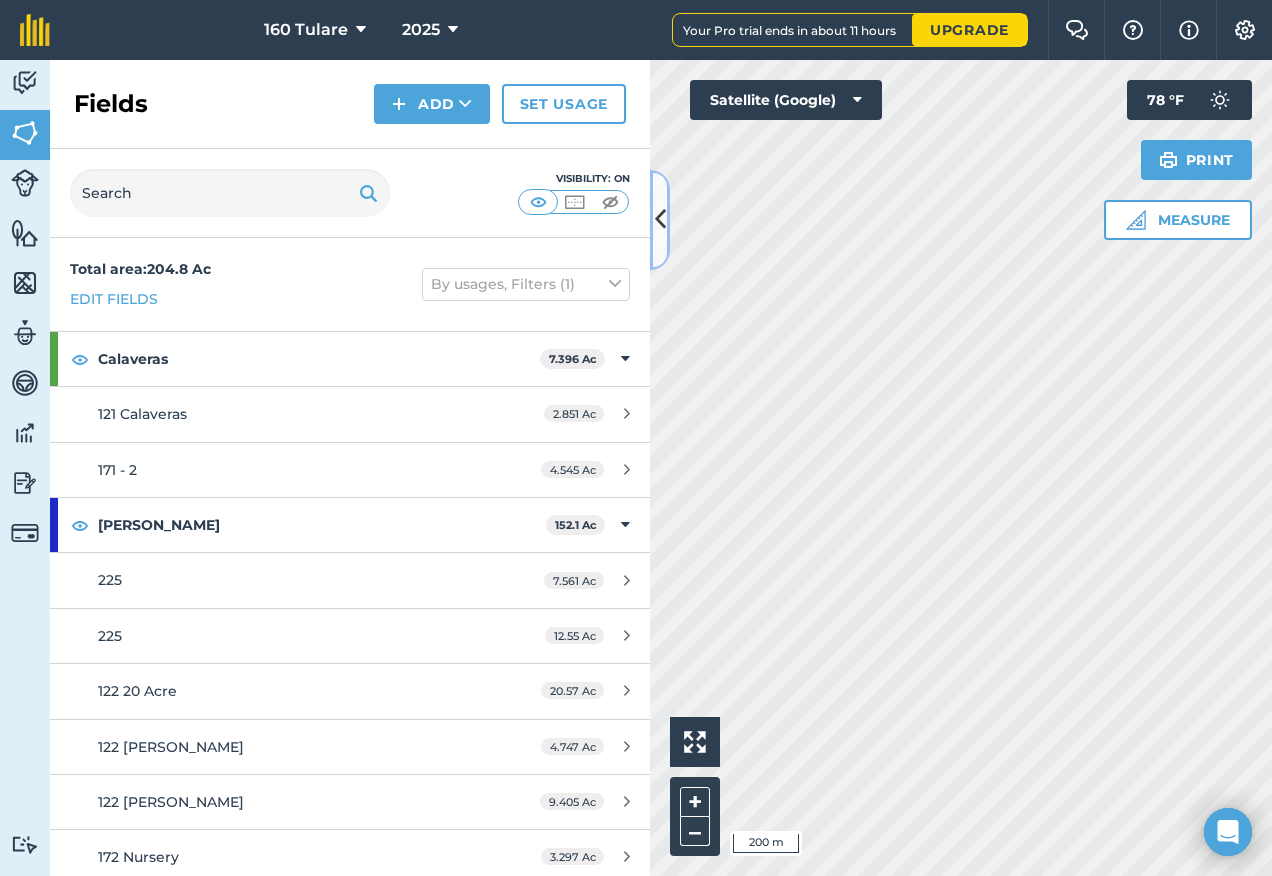 click at bounding box center (660, 219) 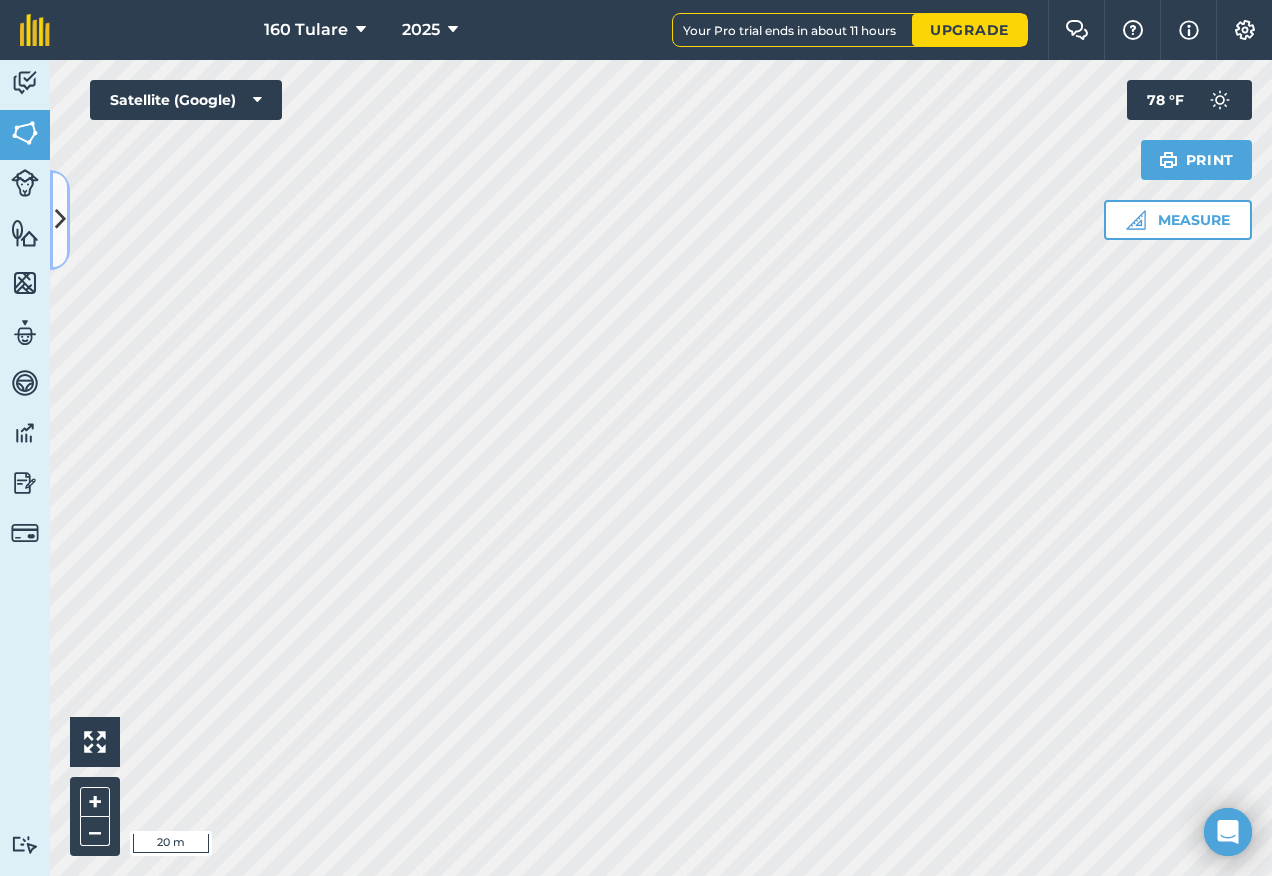click at bounding box center [60, 219] 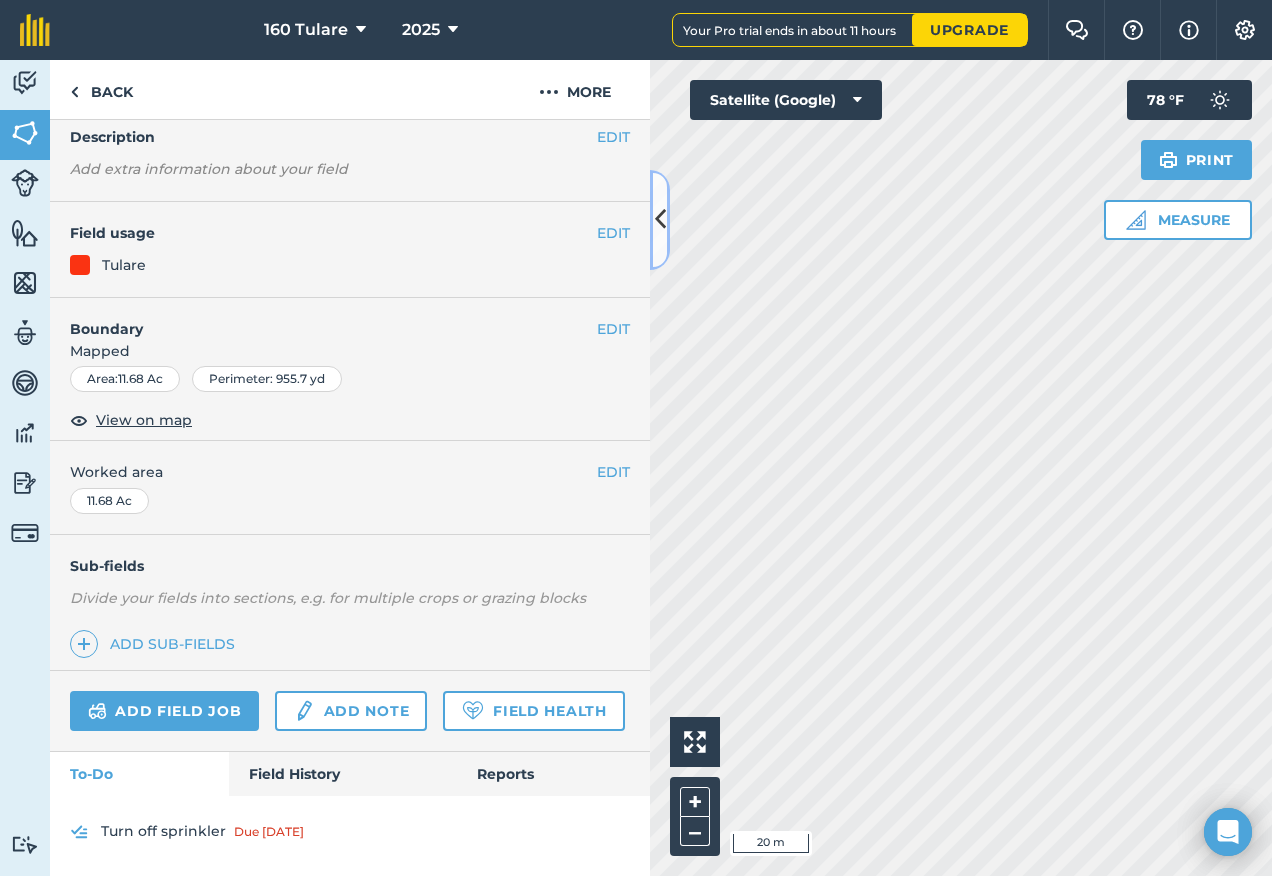 scroll, scrollTop: 163, scrollLeft: 0, axis: vertical 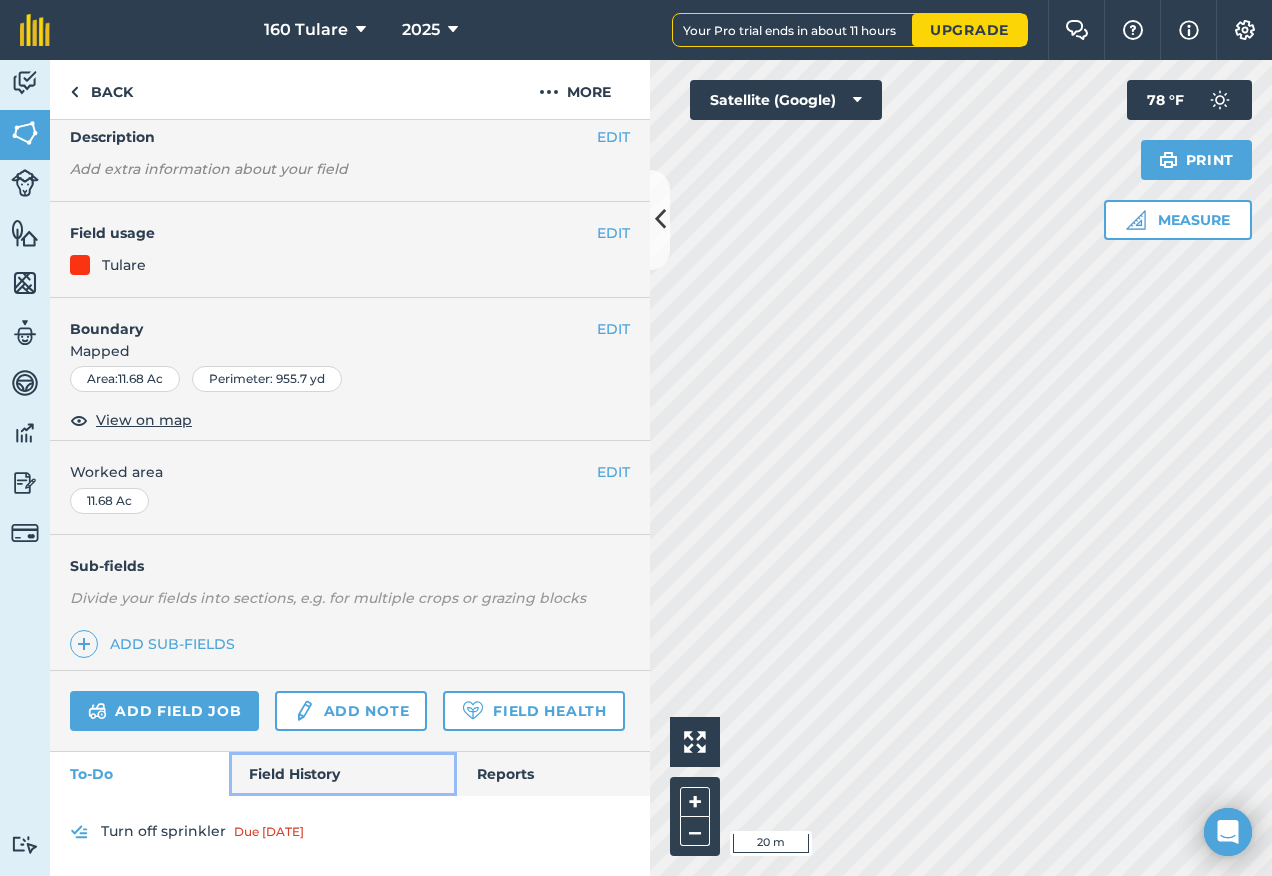click on "Field History" at bounding box center [342, 774] 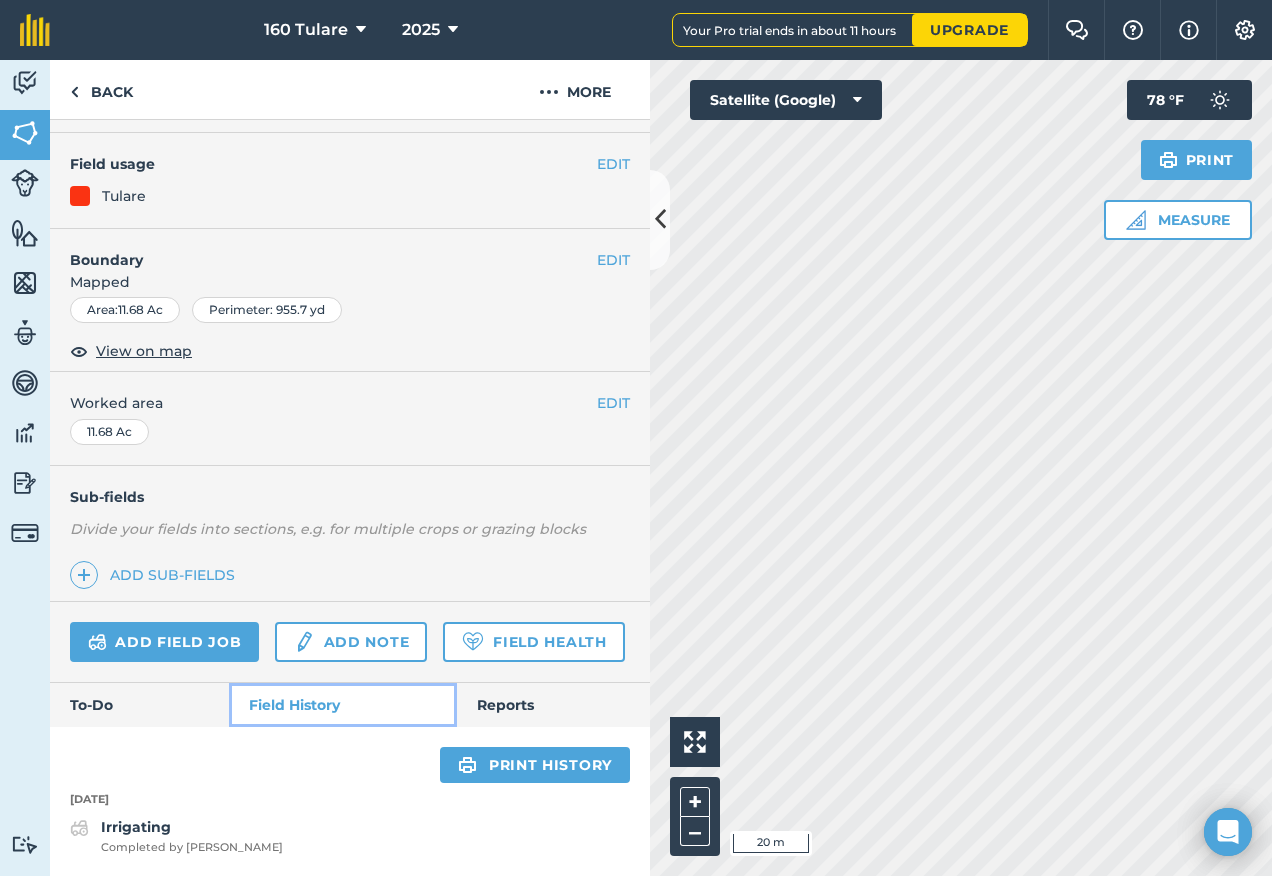 scroll, scrollTop: 232, scrollLeft: 0, axis: vertical 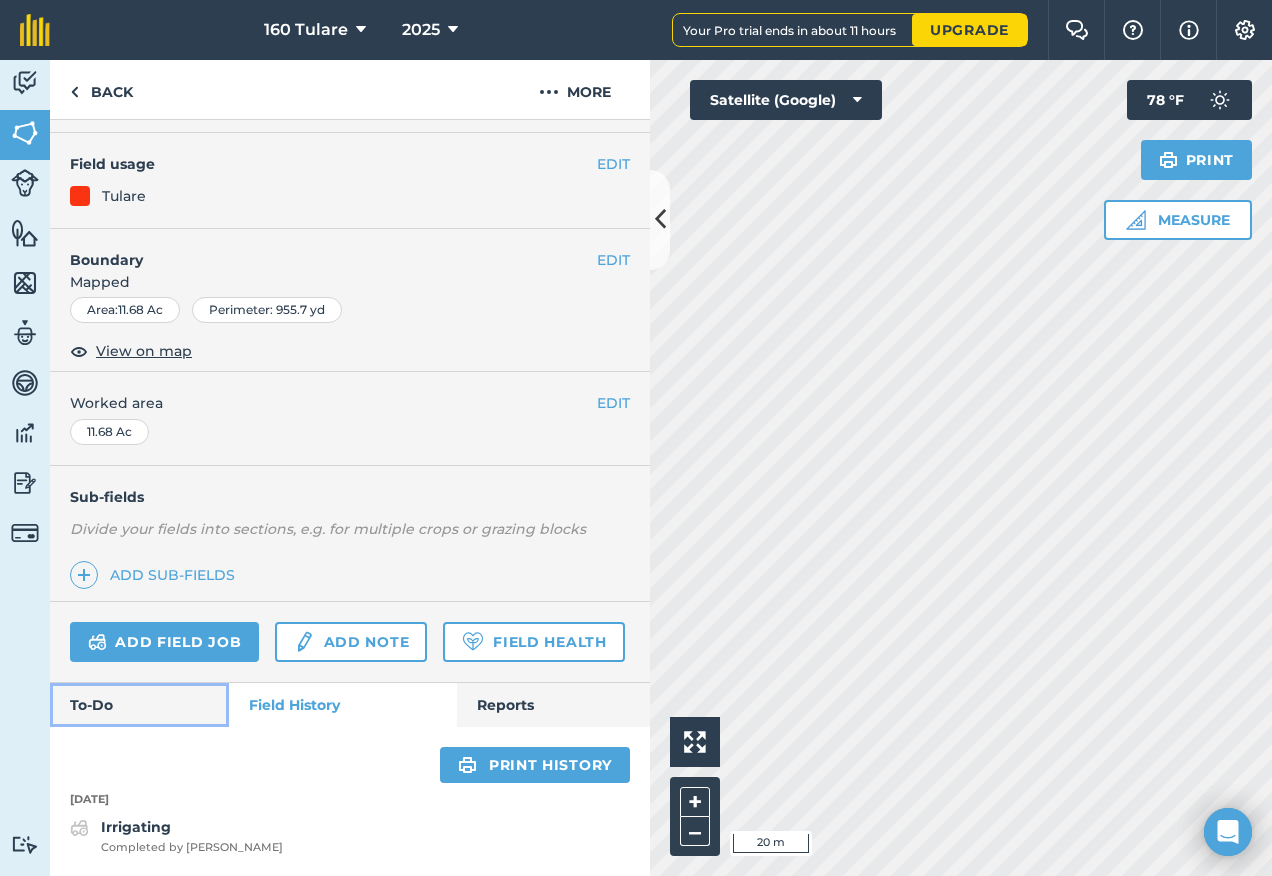 click on "To-Do" at bounding box center [139, 705] 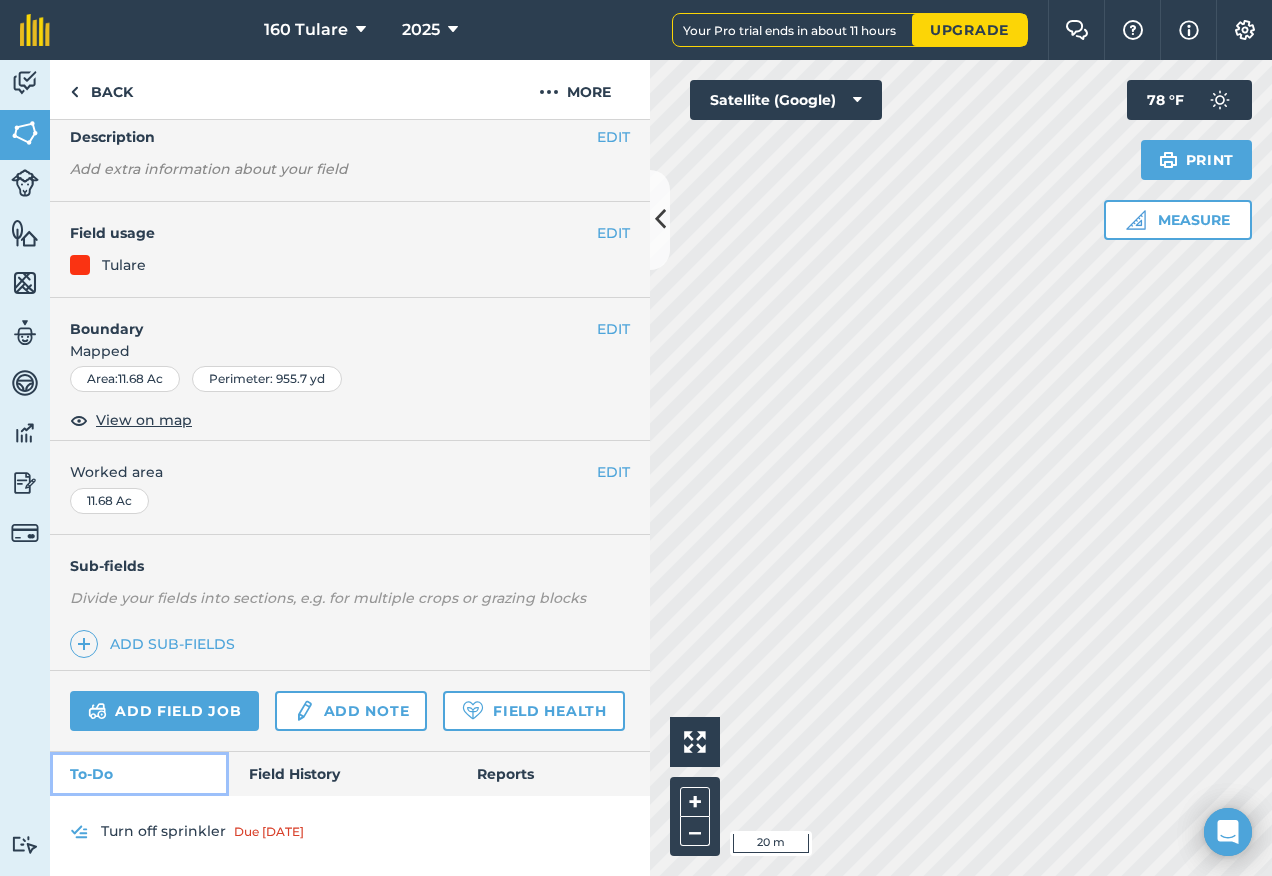 scroll, scrollTop: 163, scrollLeft: 0, axis: vertical 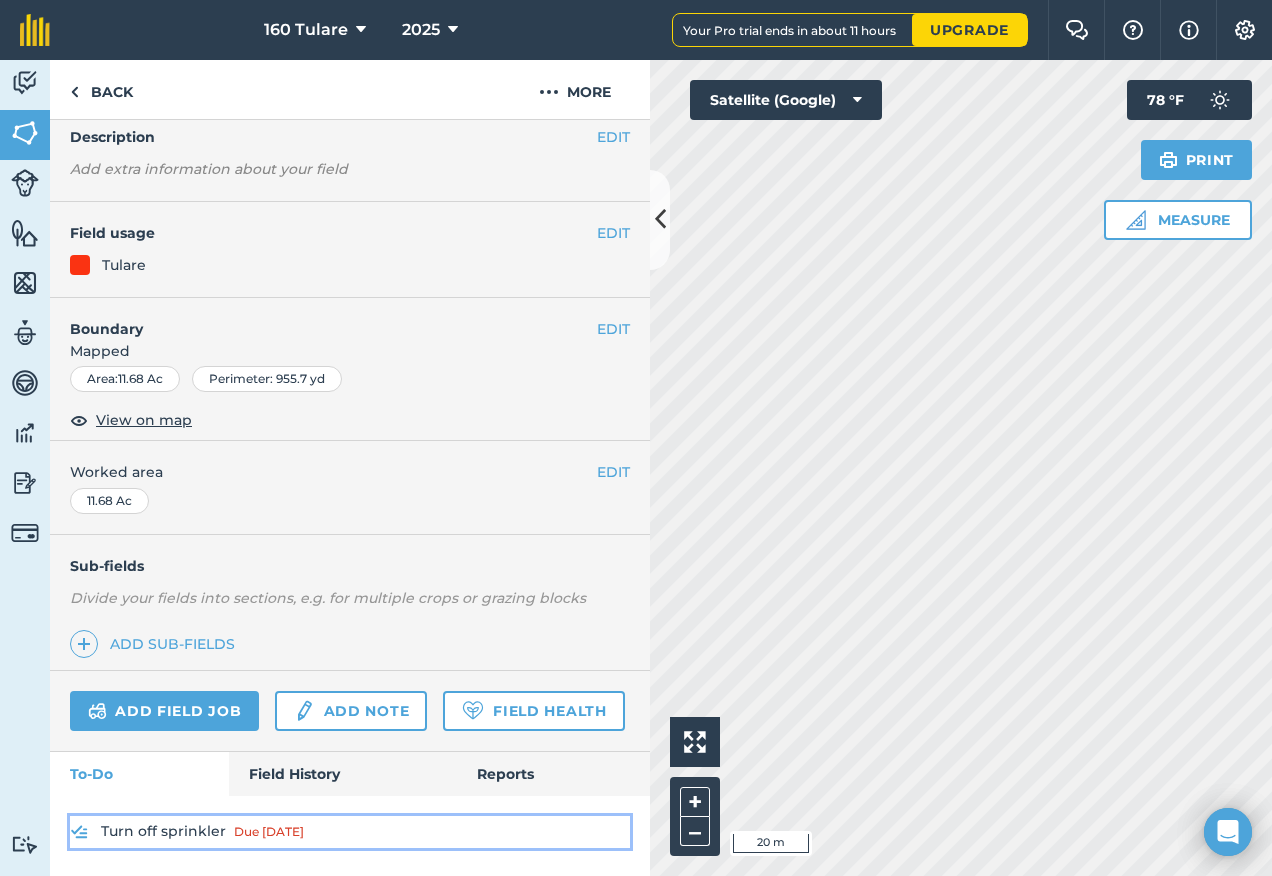 click on "Turn off sprinkler  Due today" at bounding box center (350, 832) 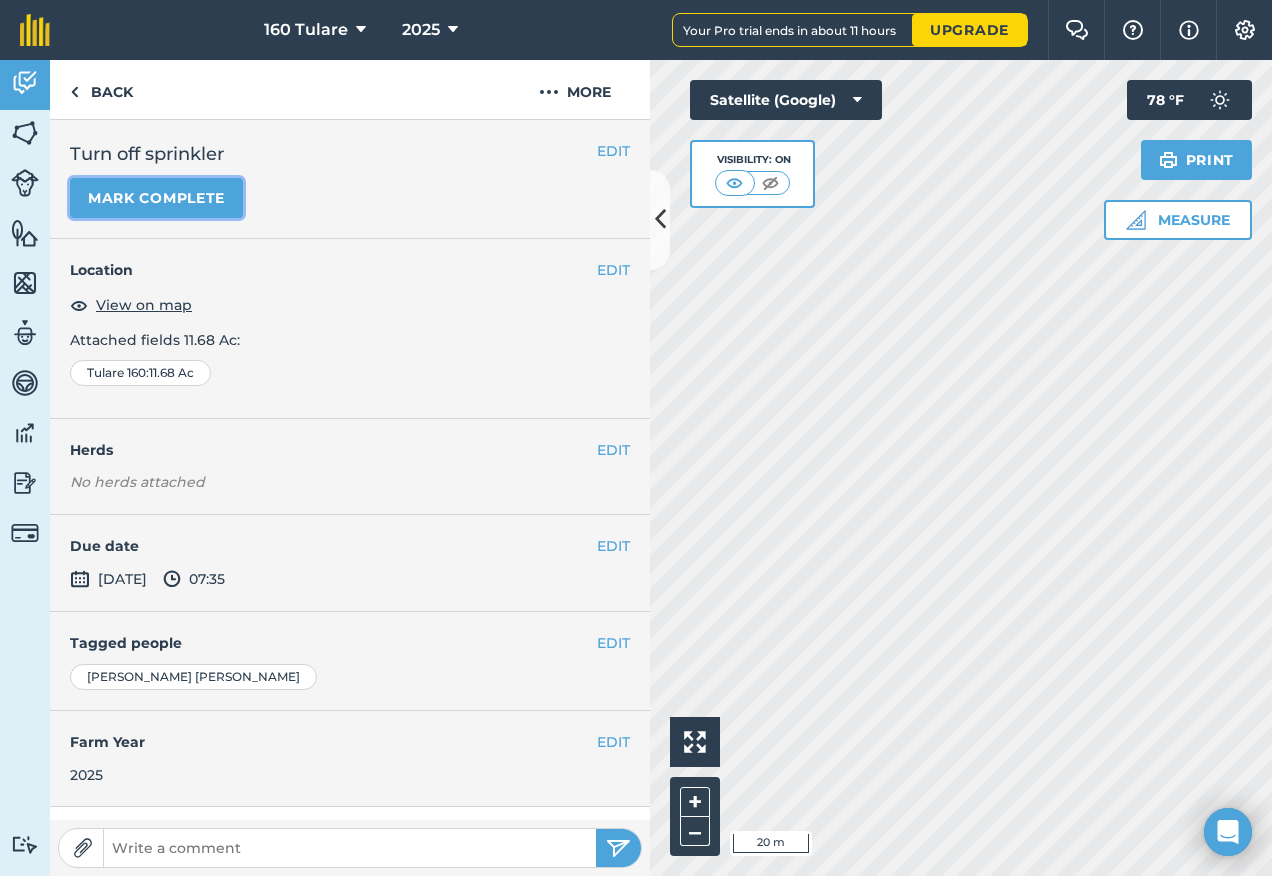 click on "Mark complete" at bounding box center (156, 198) 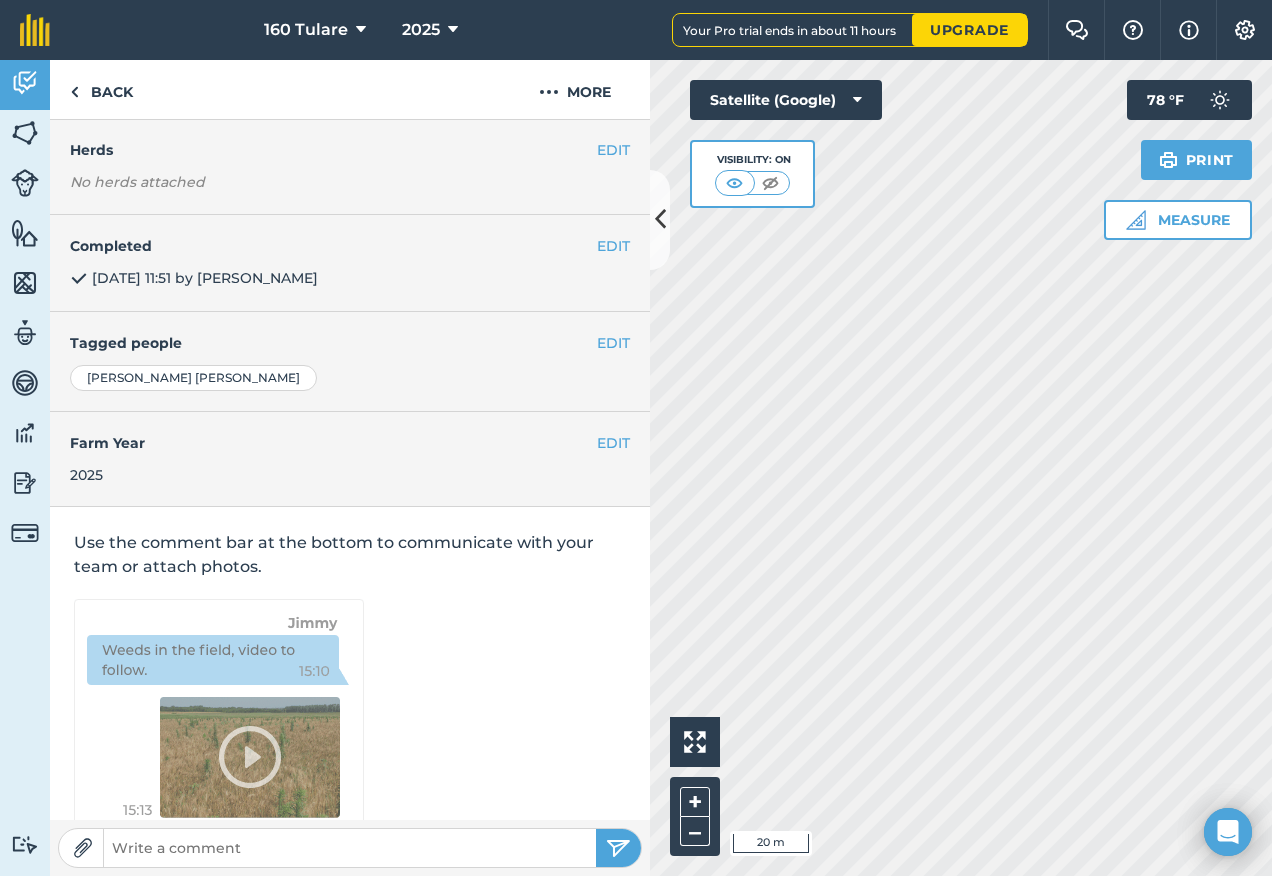 scroll, scrollTop: 343, scrollLeft: 0, axis: vertical 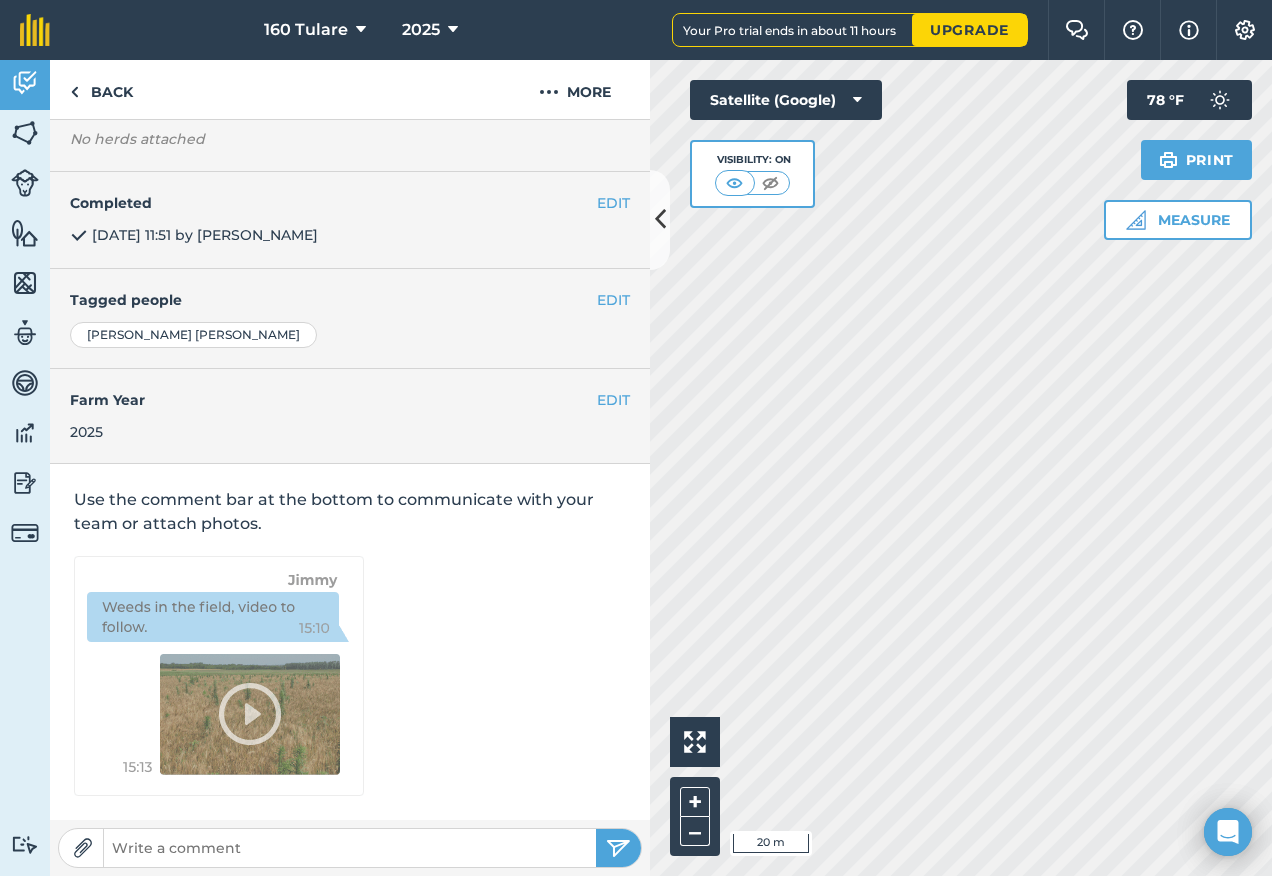 click at bounding box center (350, 848) 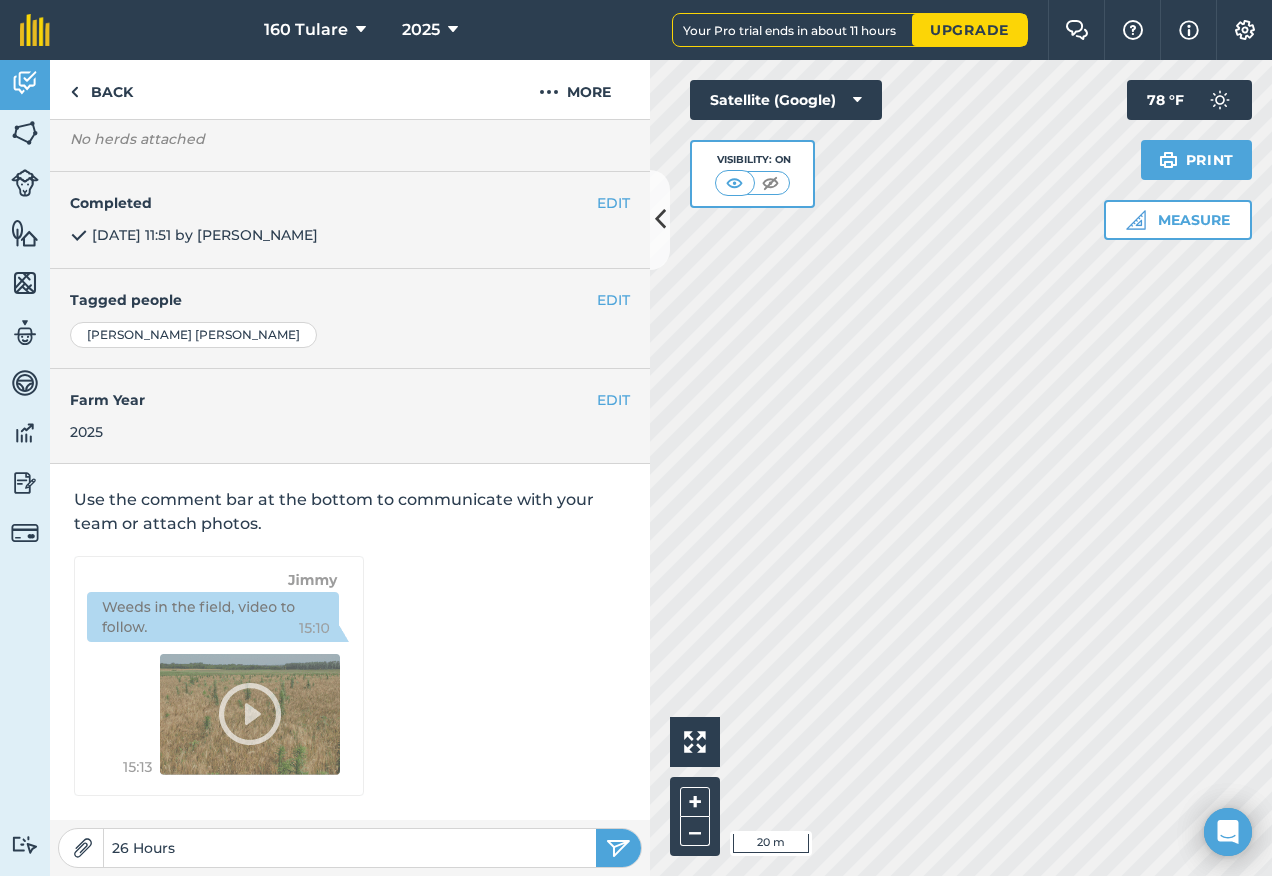 type on "26 Hours" 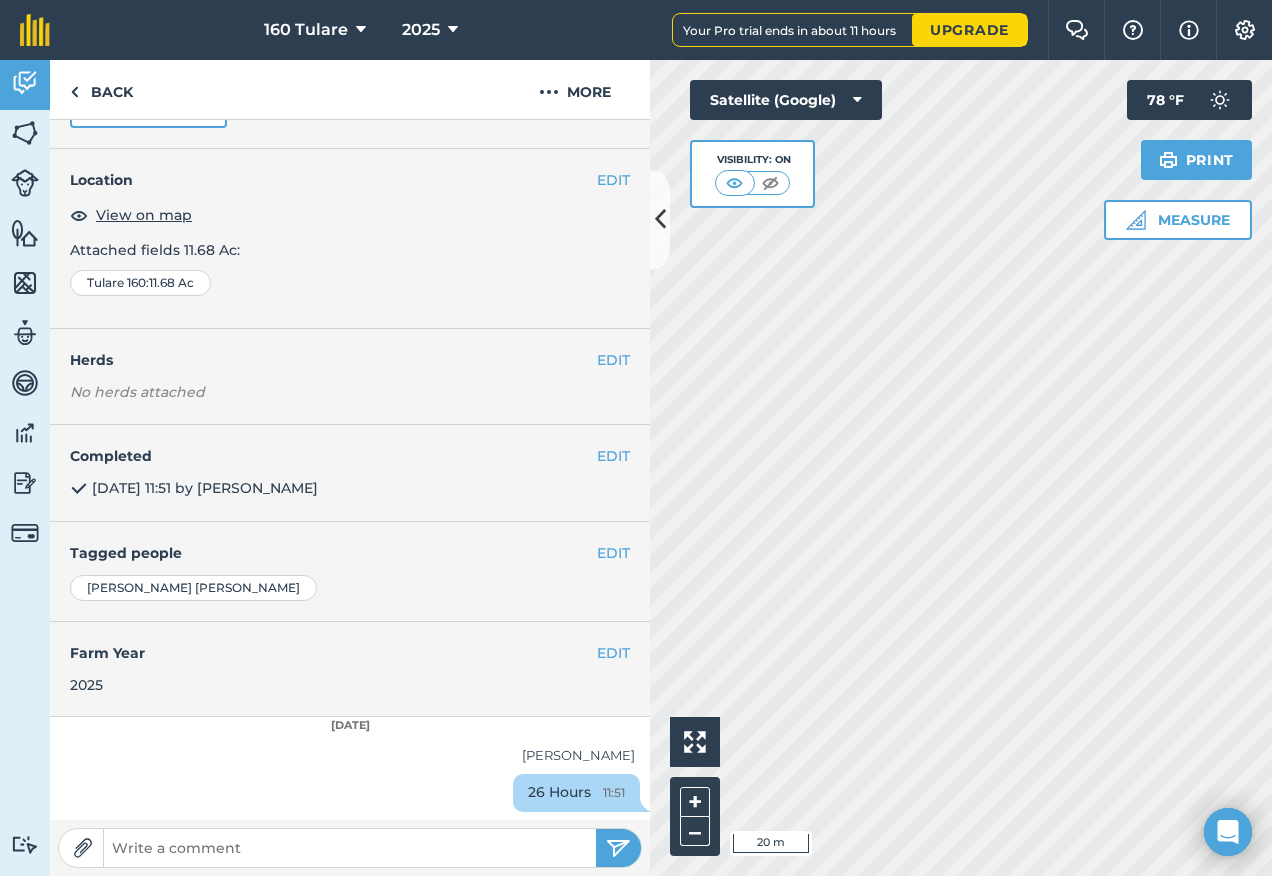 scroll, scrollTop: 0, scrollLeft: 0, axis: both 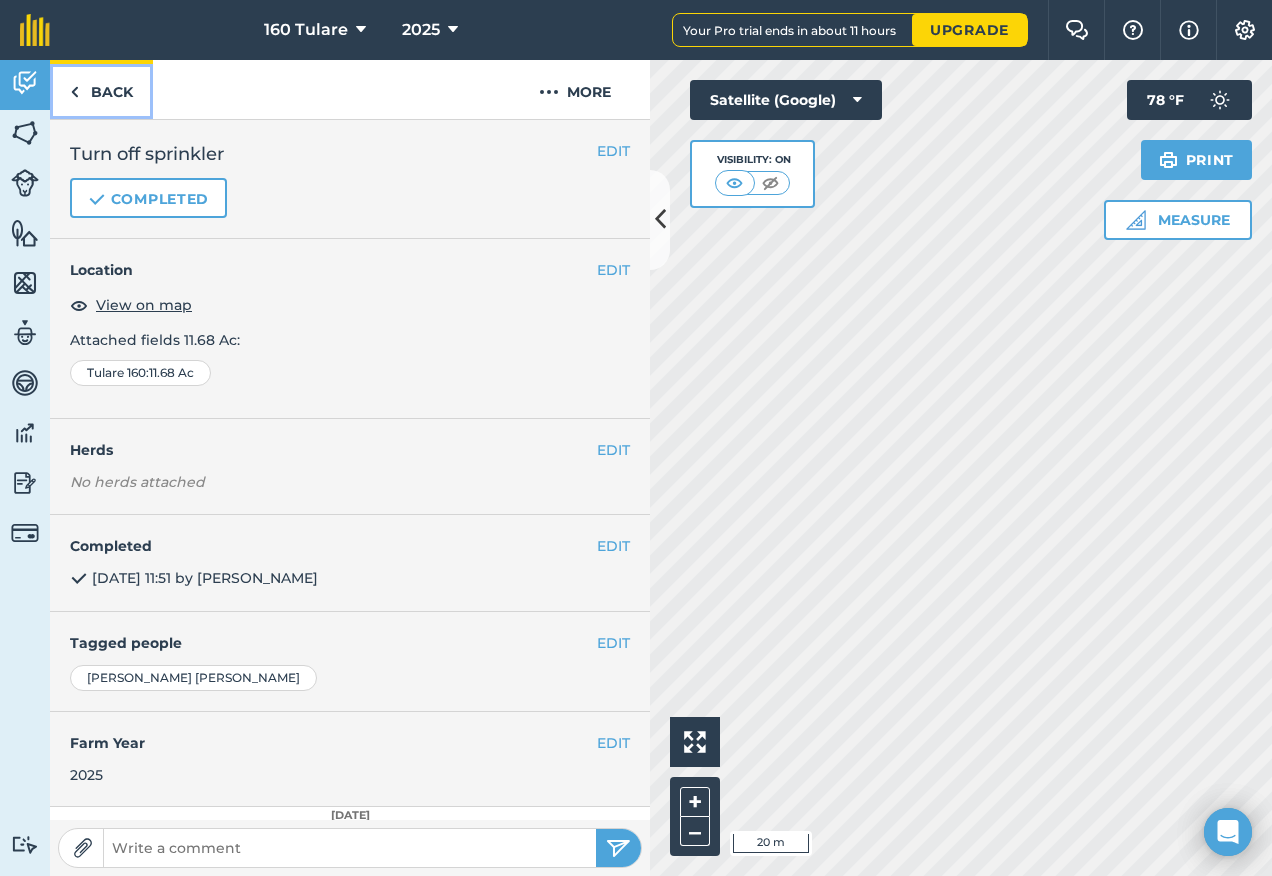 click on "Back" at bounding box center [101, 89] 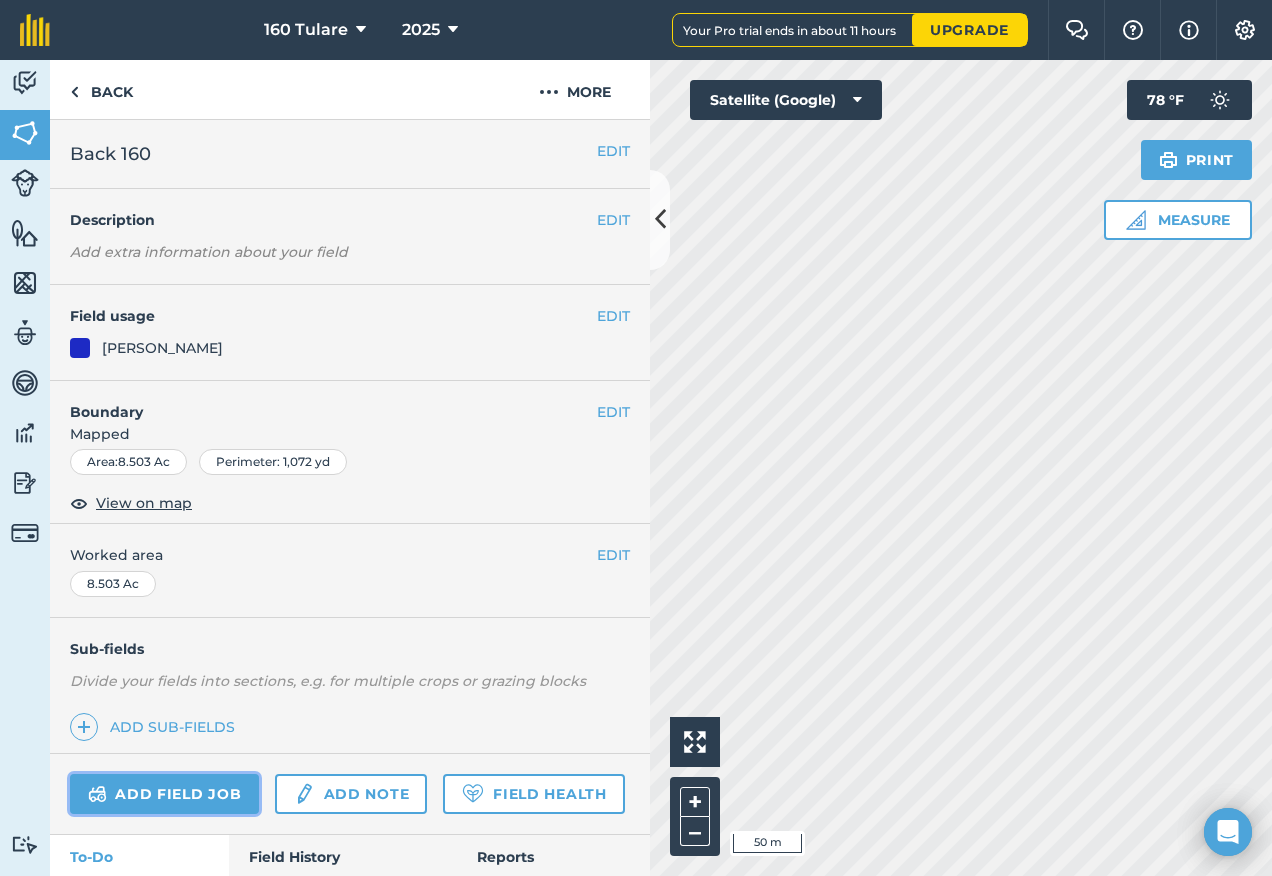 click on "Add field job" at bounding box center [164, 794] 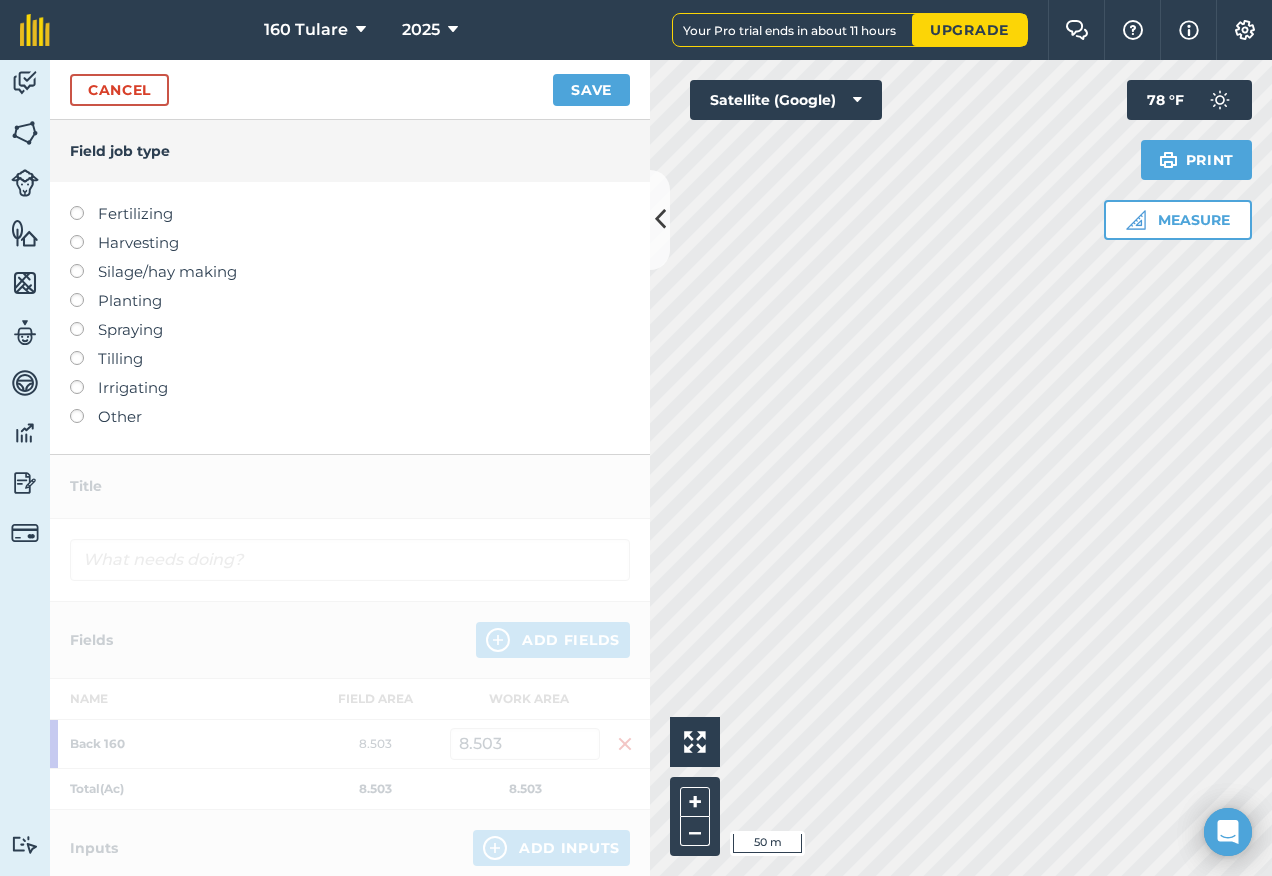 click on "Irrigating" at bounding box center (350, 388) 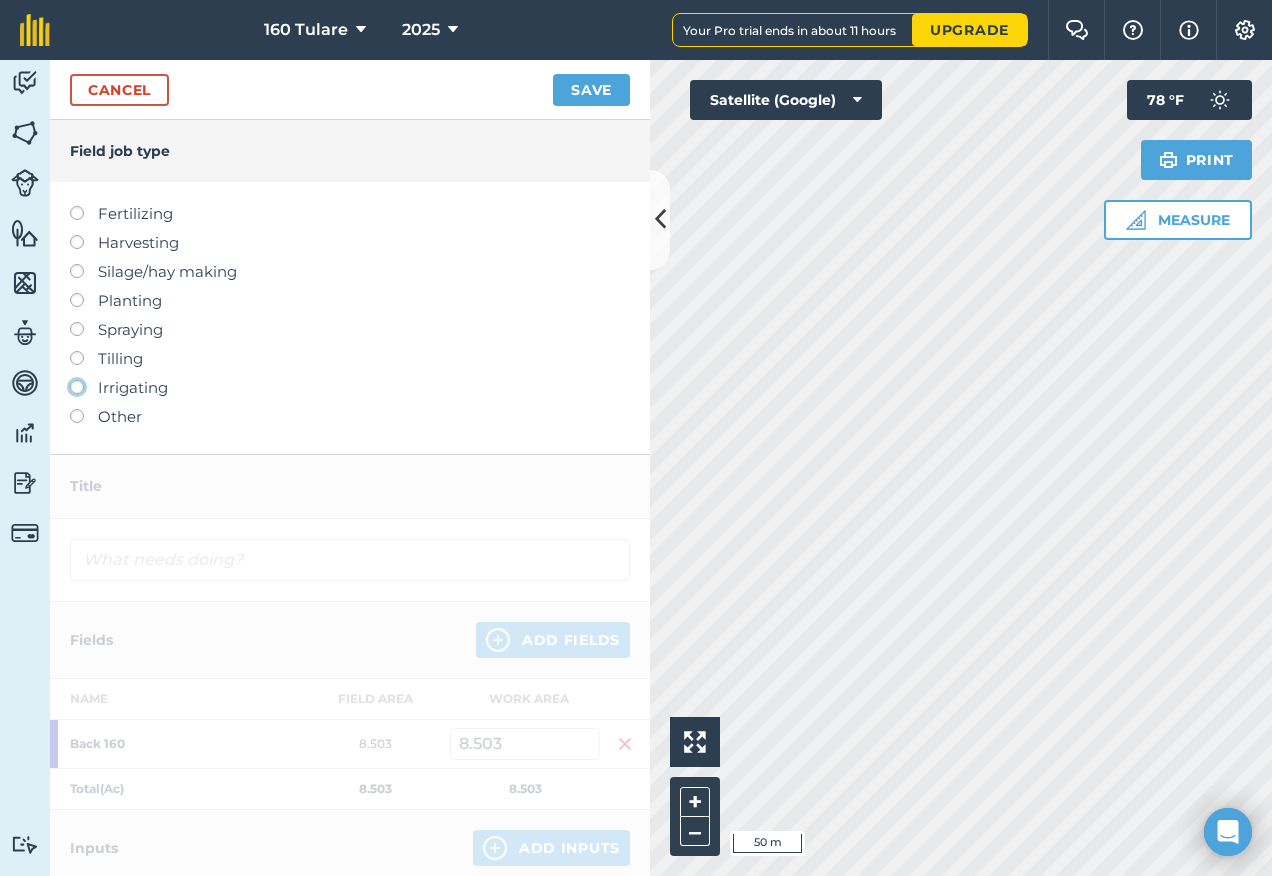 click on "Irrigating" at bounding box center [-9943, 386] 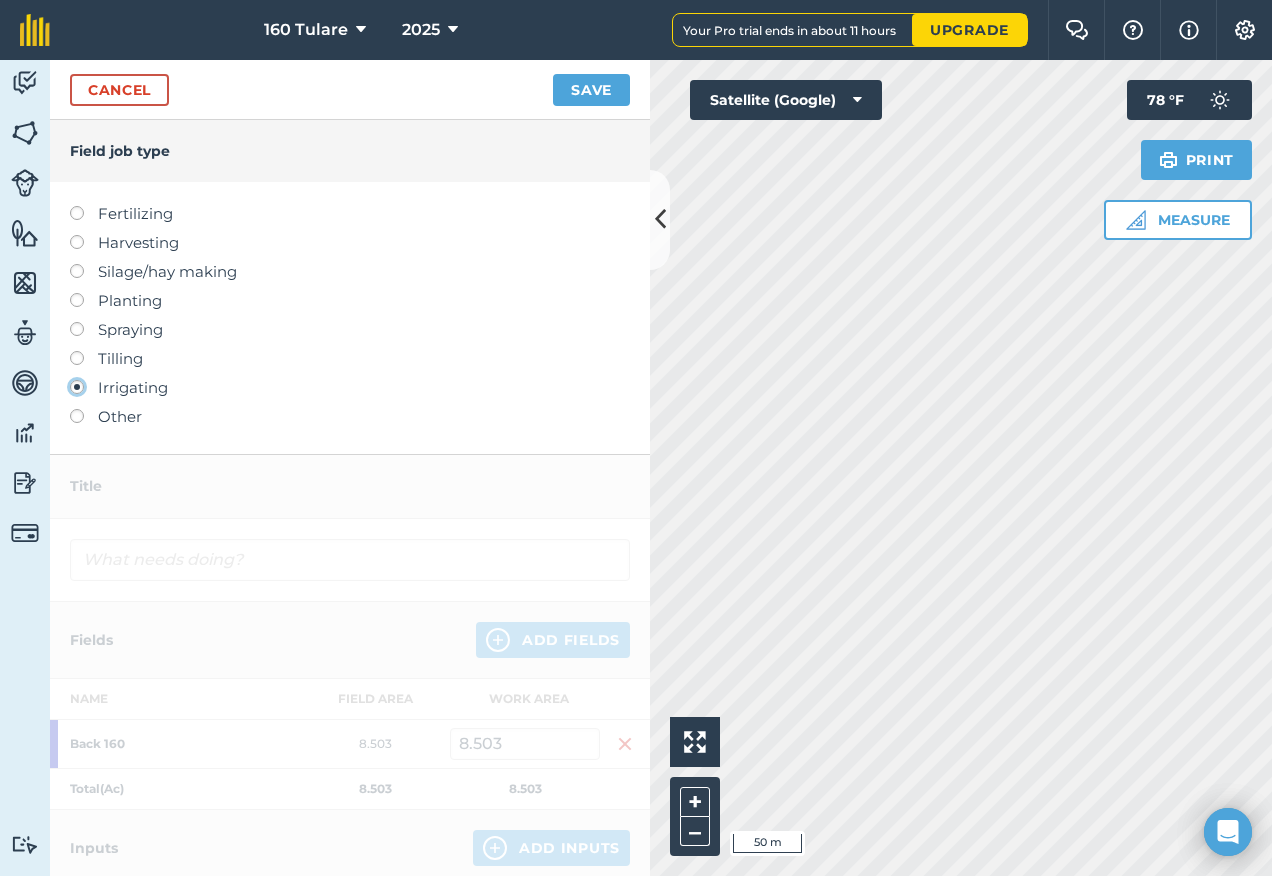 type on "Irrigating" 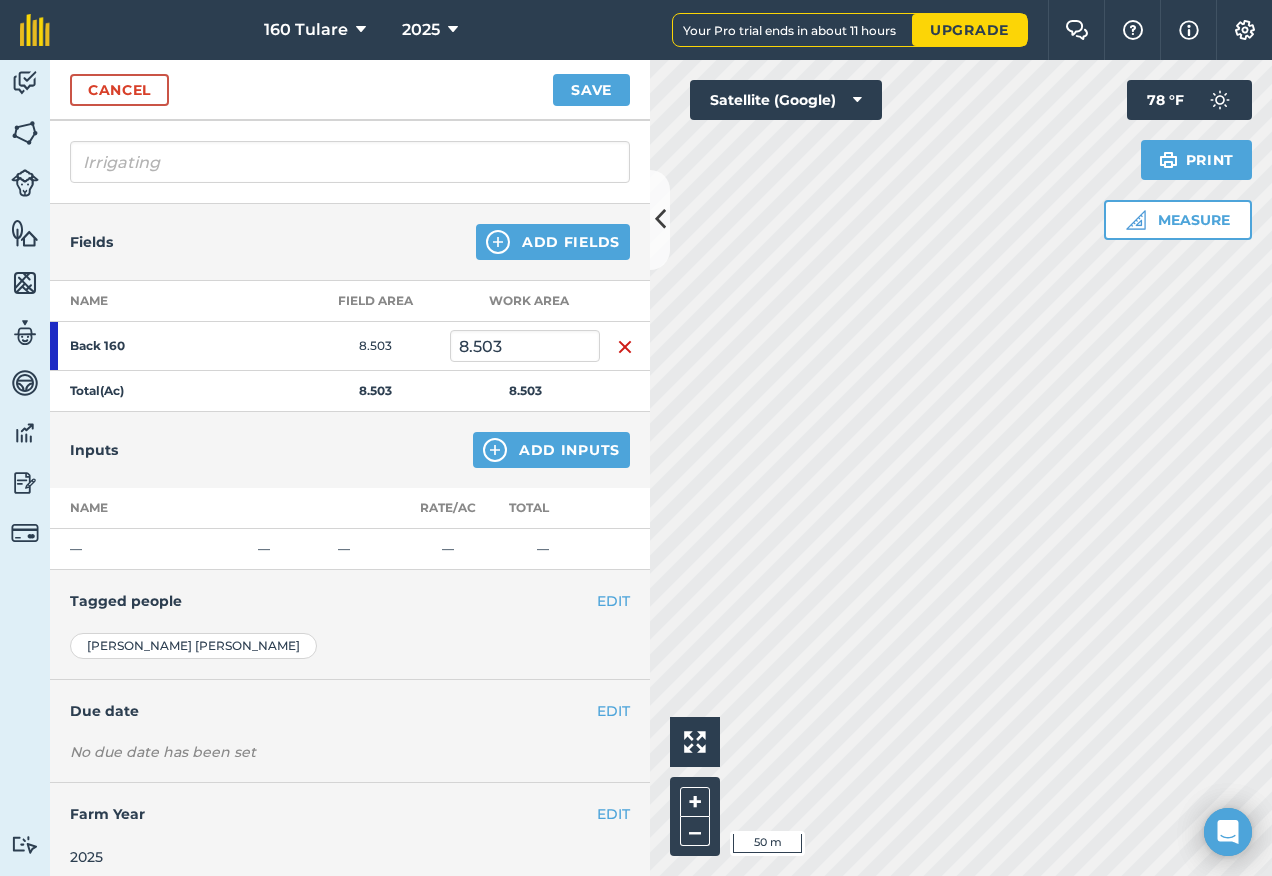 scroll, scrollTop: 140, scrollLeft: 0, axis: vertical 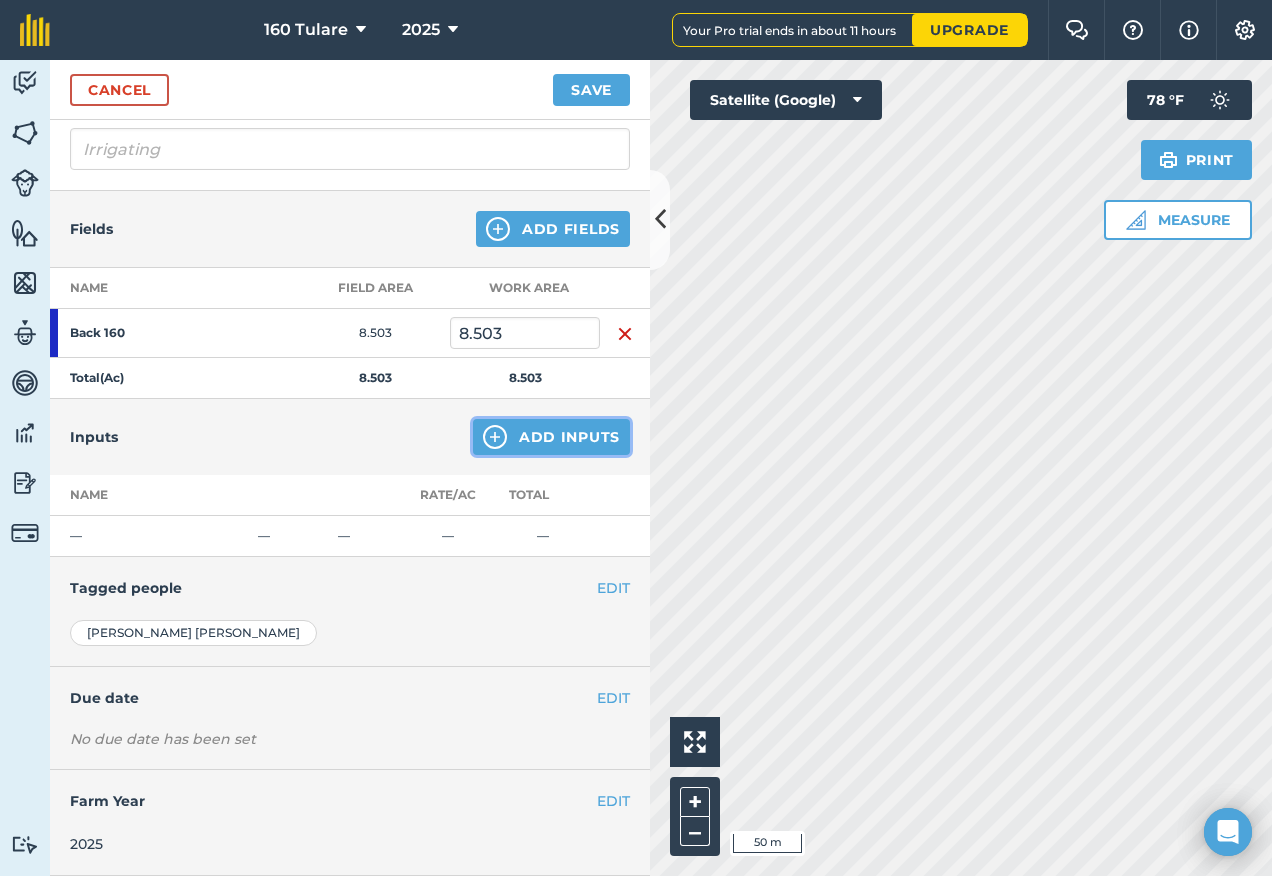 click on "Add Inputs" at bounding box center (551, 437) 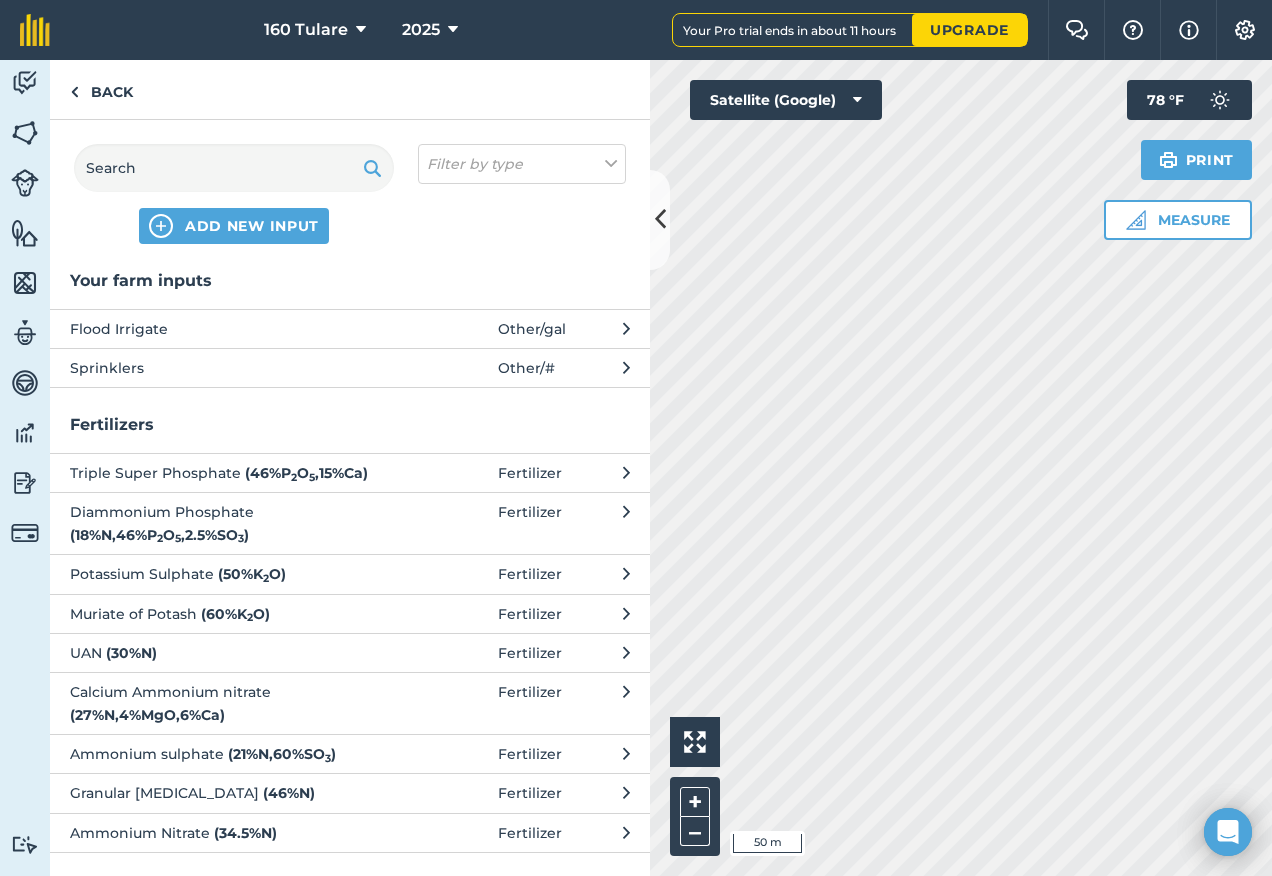 click at bounding box center [451, 368] 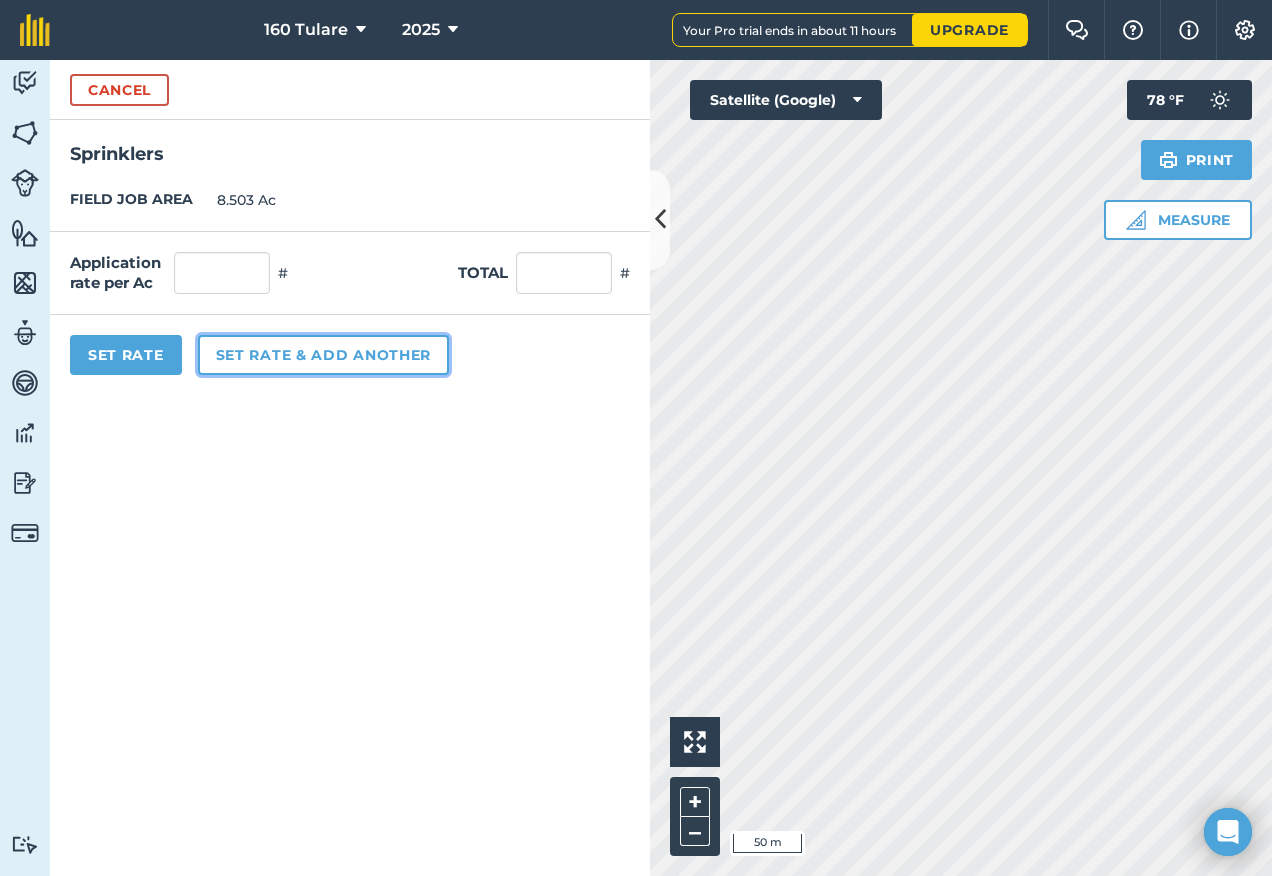 click on "Set rate & add another" at bounding box center (323, 355) 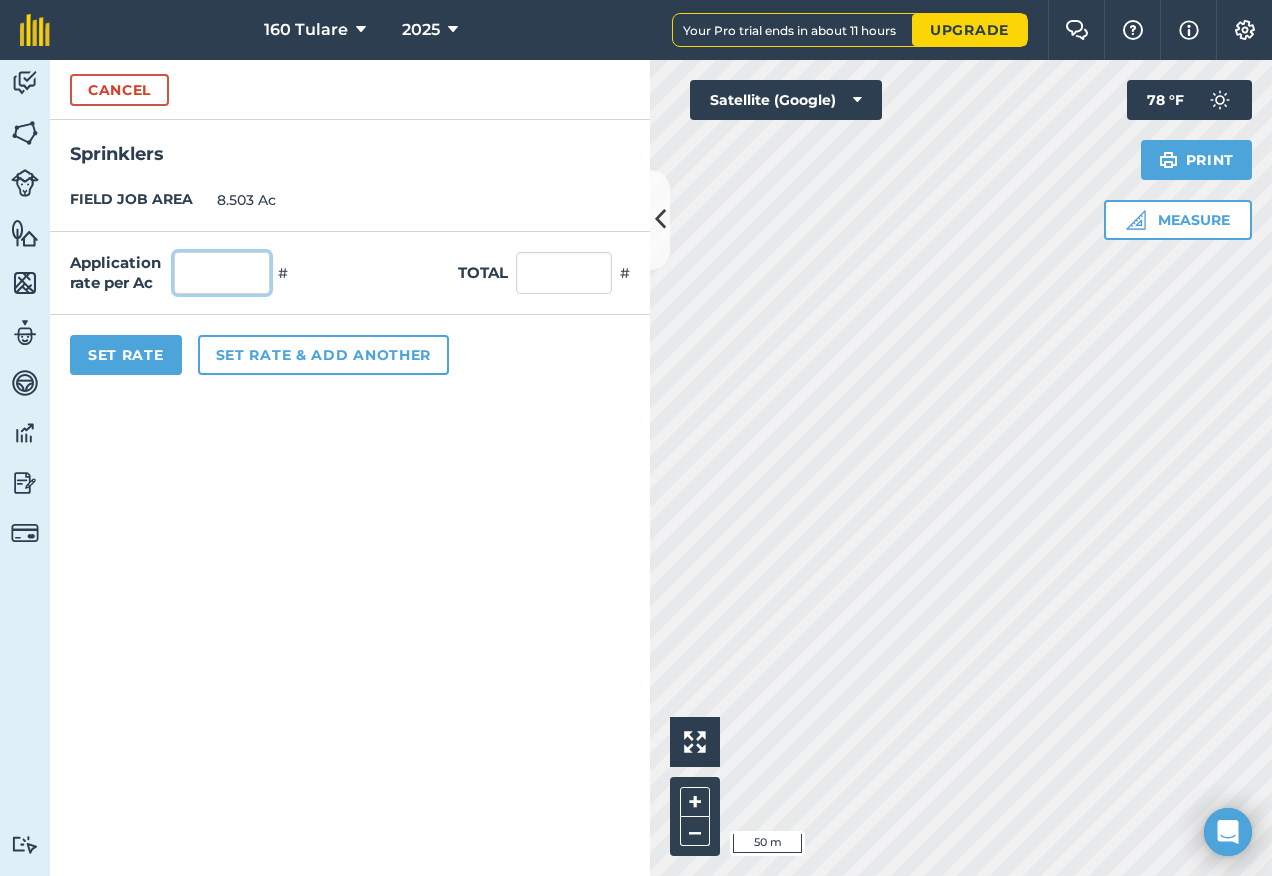 click at bounding box center [222, 273] 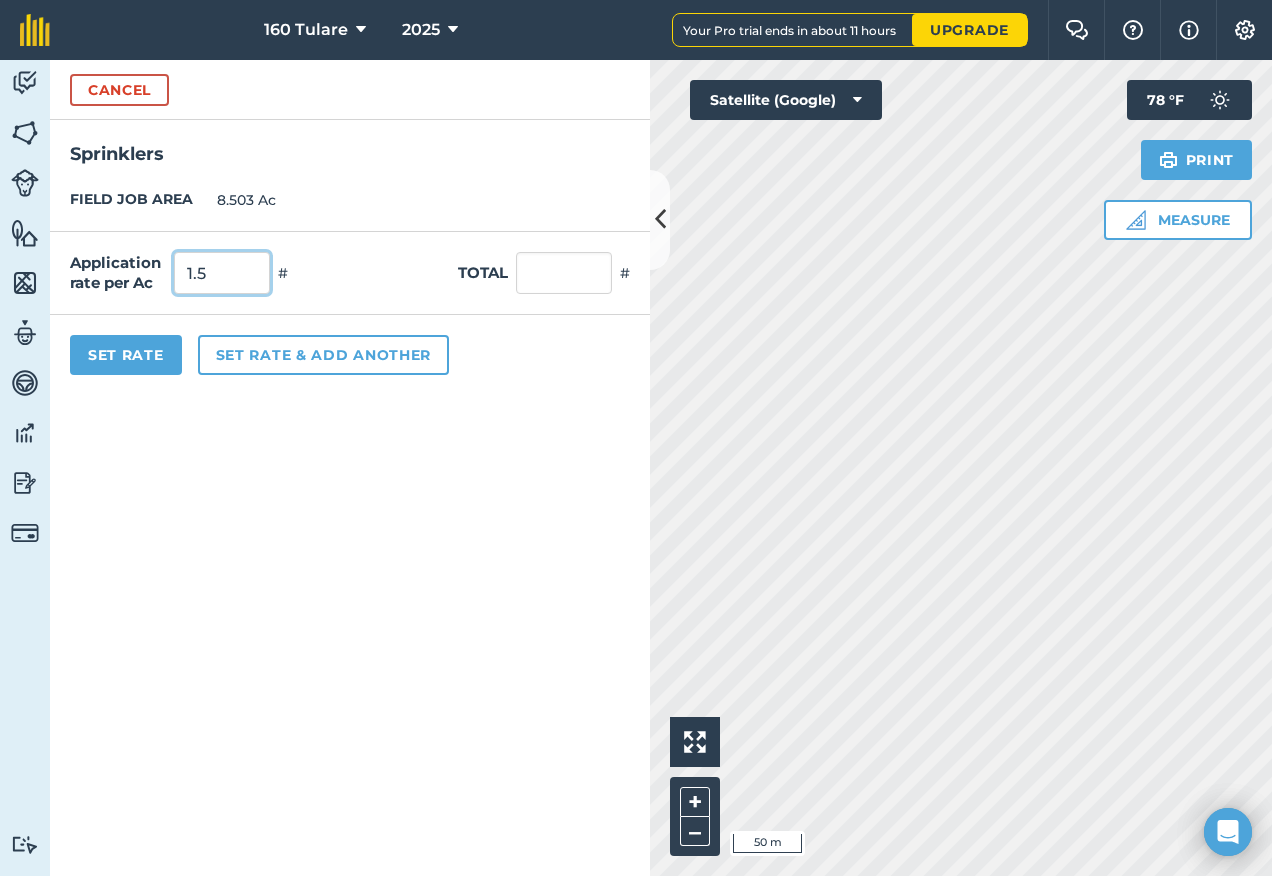 type on "1.5" 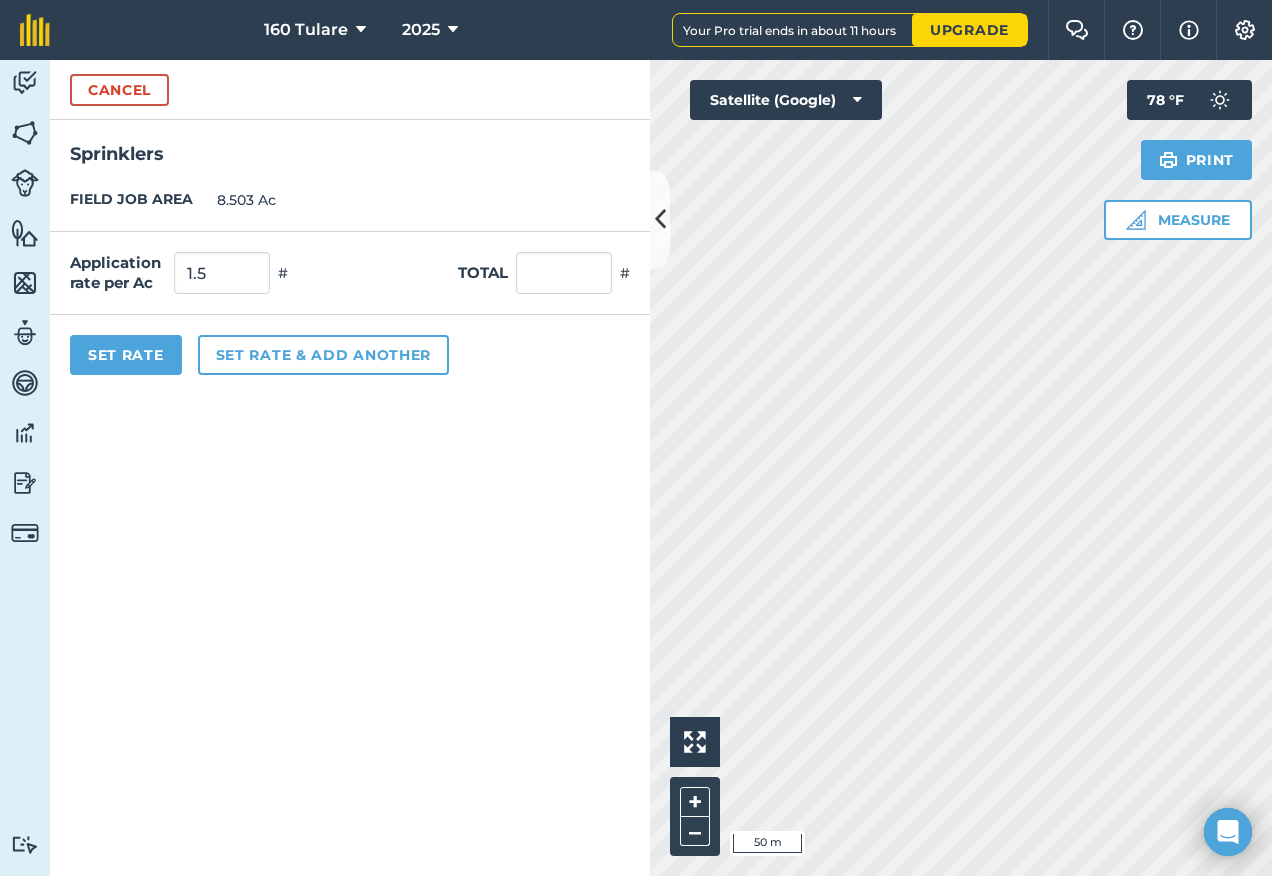 type on "12.755" 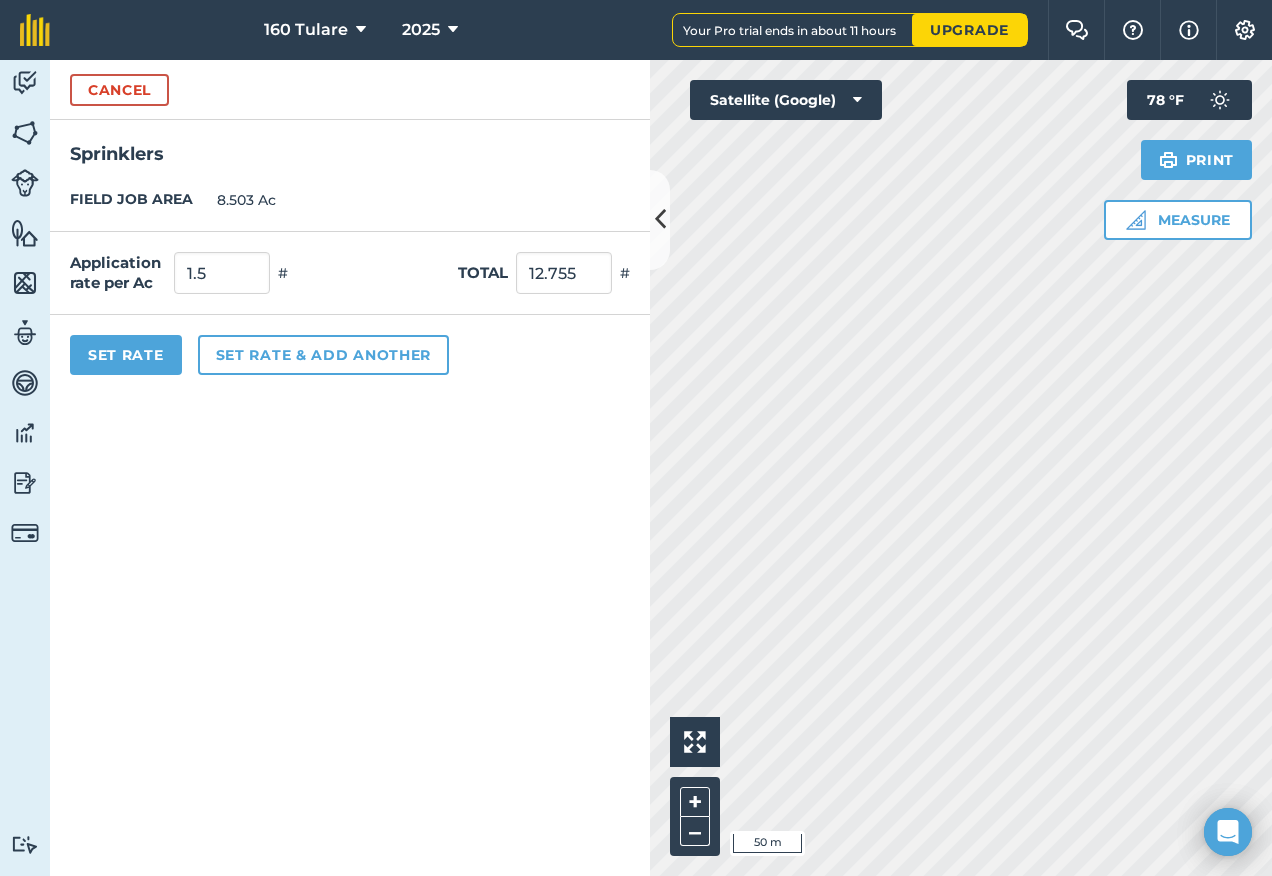 click on "FIELD JOB AREA 8.503   Ac" at bounding box center (350, 200) 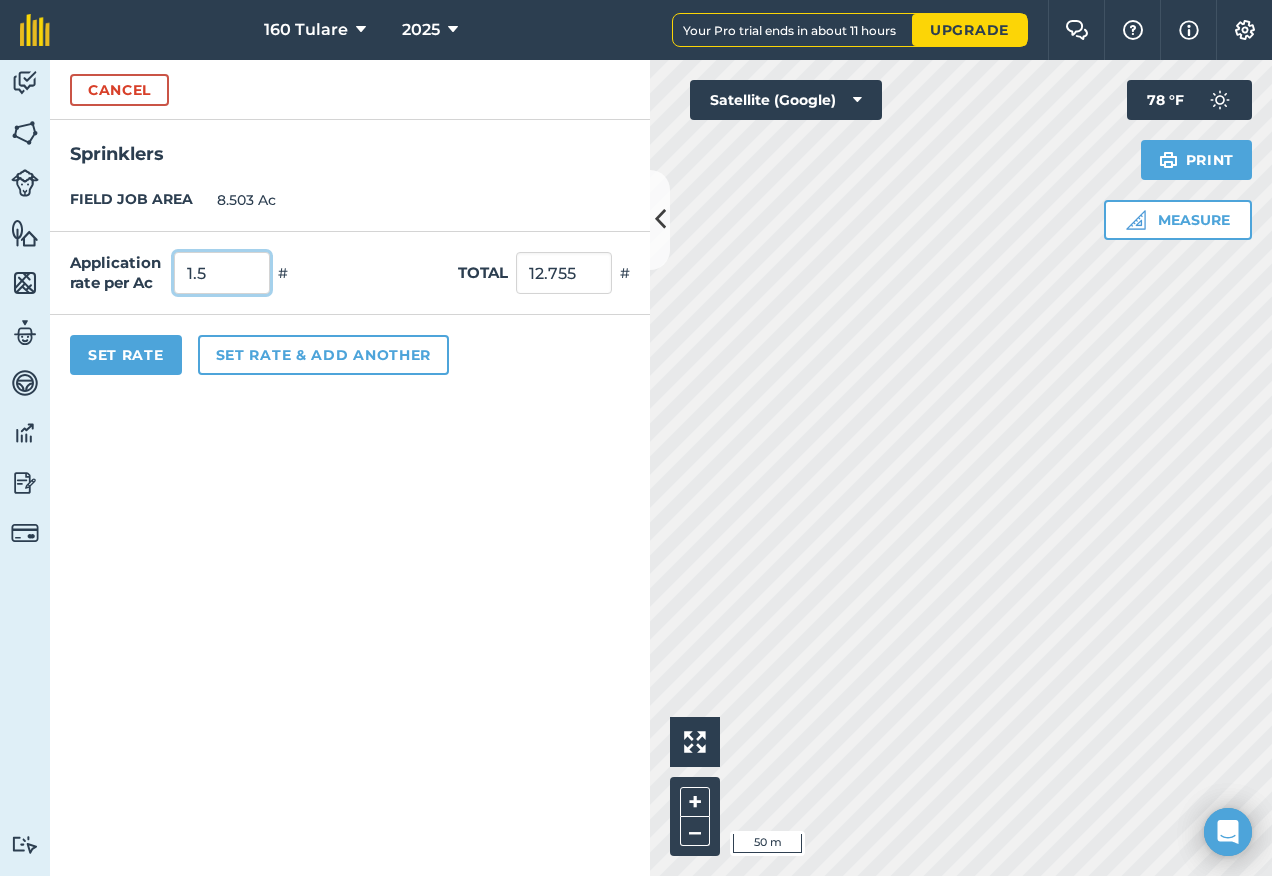 click on "1.5" at bounding box center (222, 273) 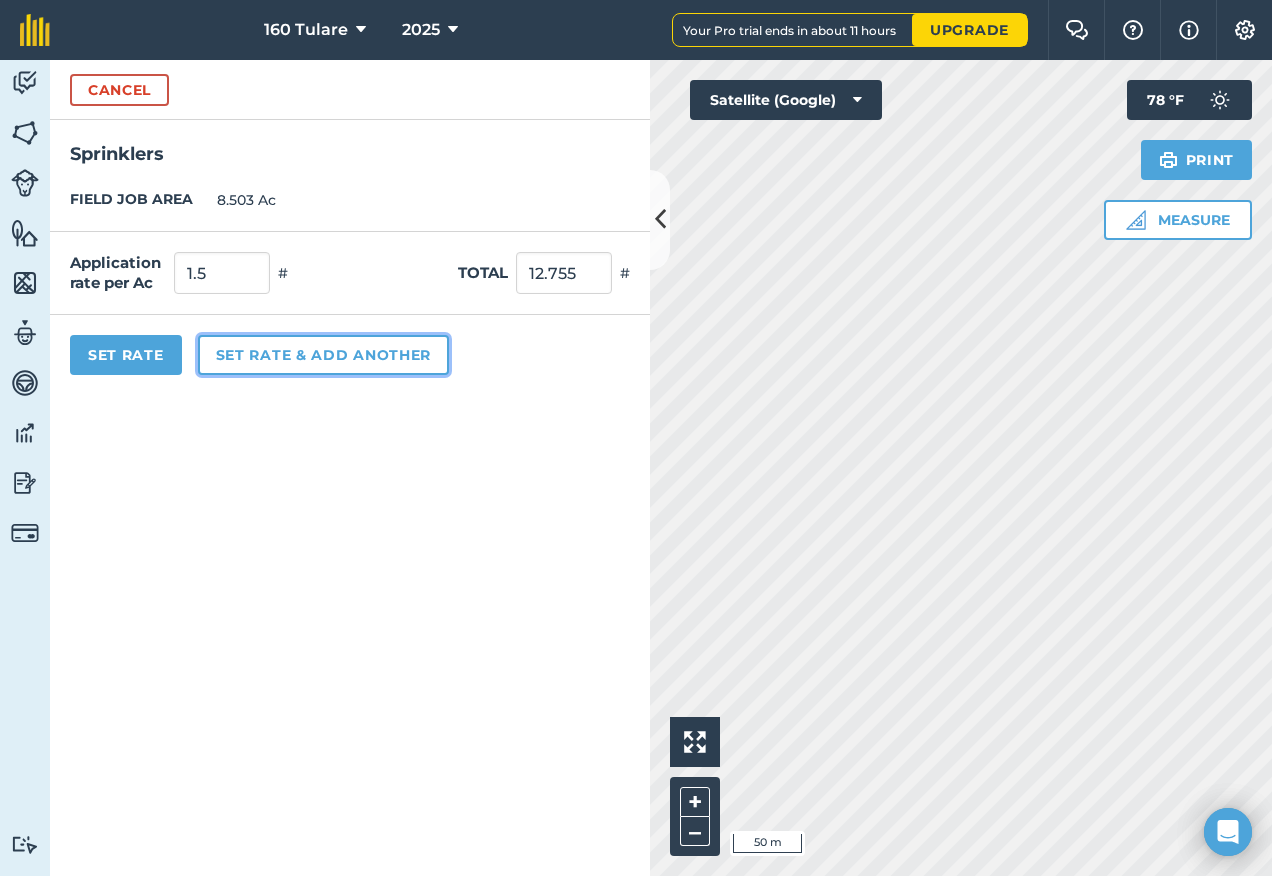 click on "Set rate & add another" at bounding box center [323, 355] 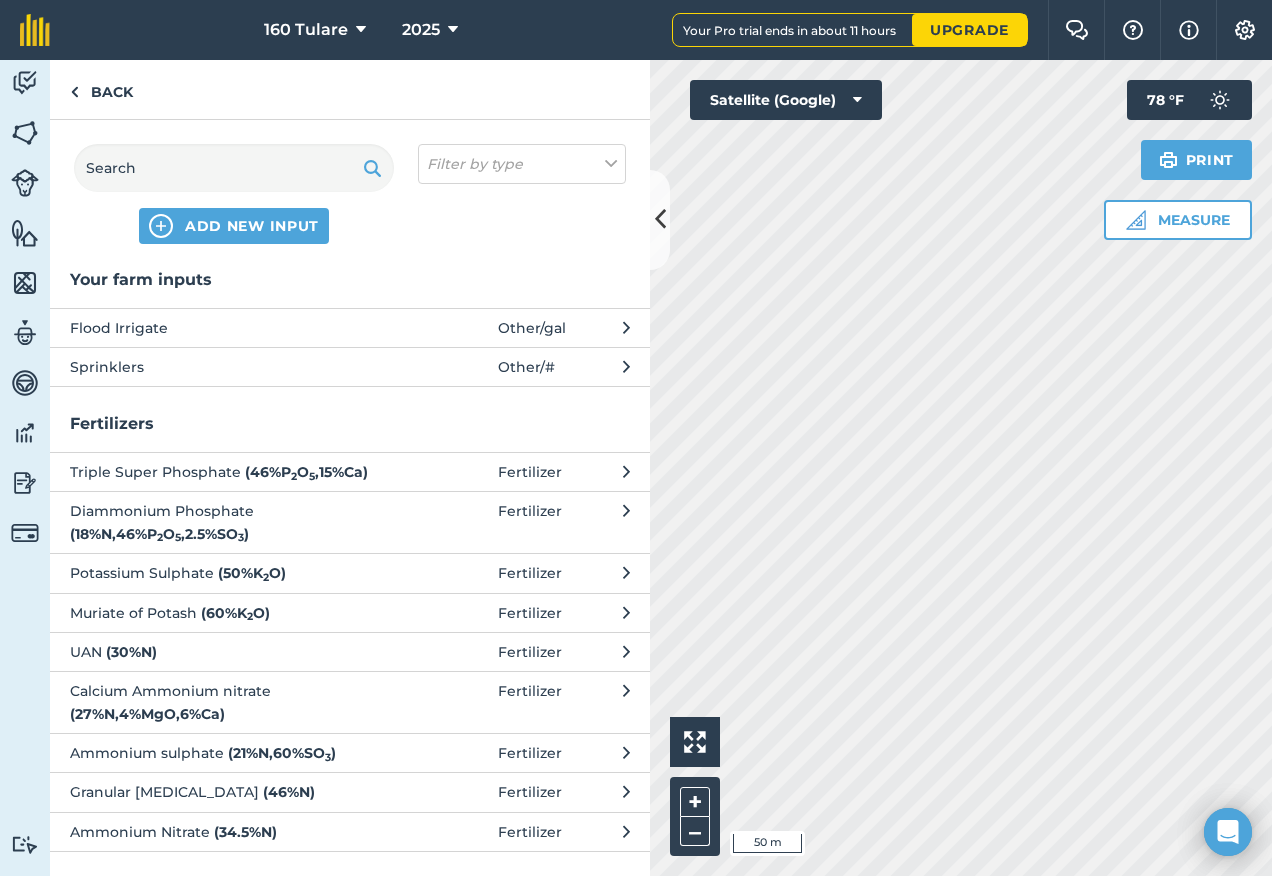 scroll, scrollTop: 0, scrollLeft: 0, axis: both 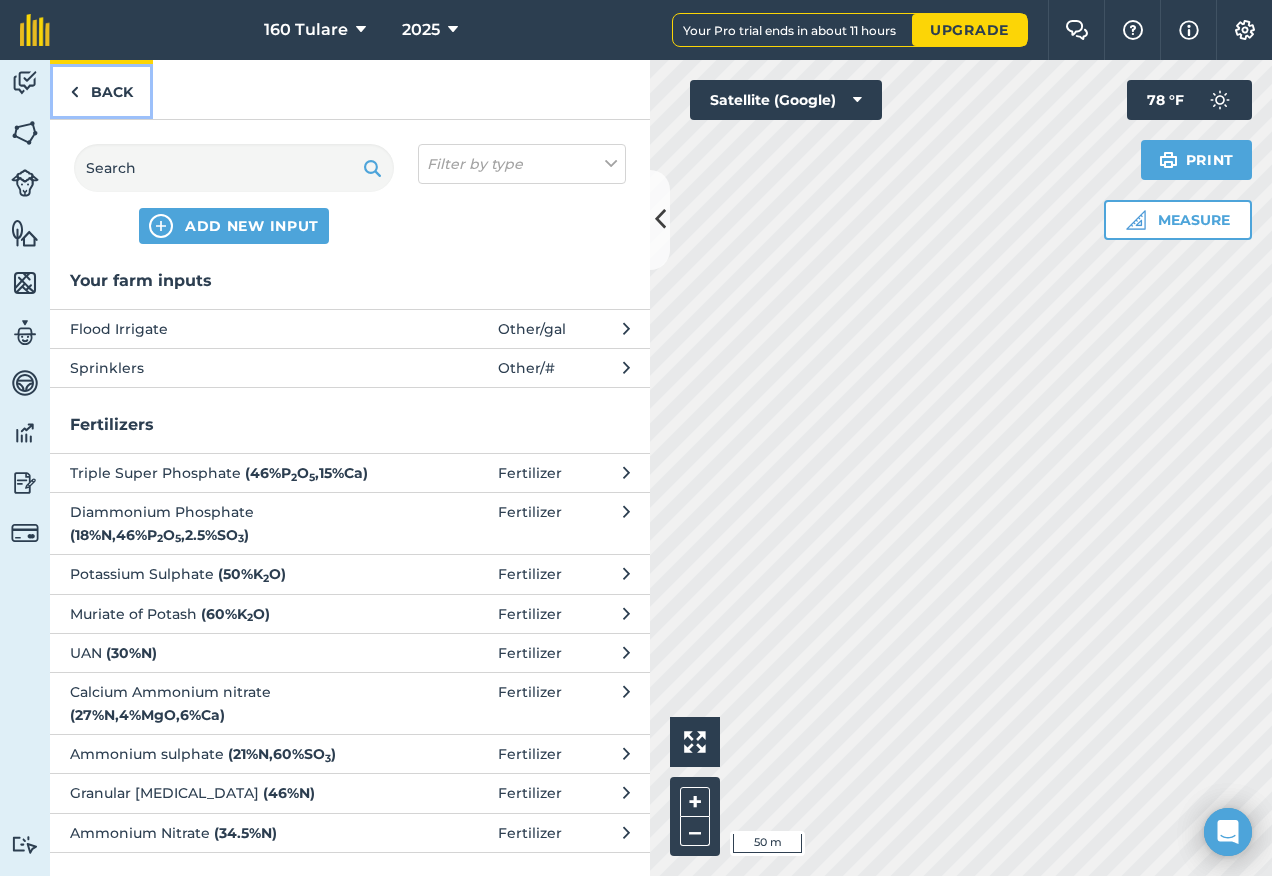 click on "Back" at bounding box center [101, 89] 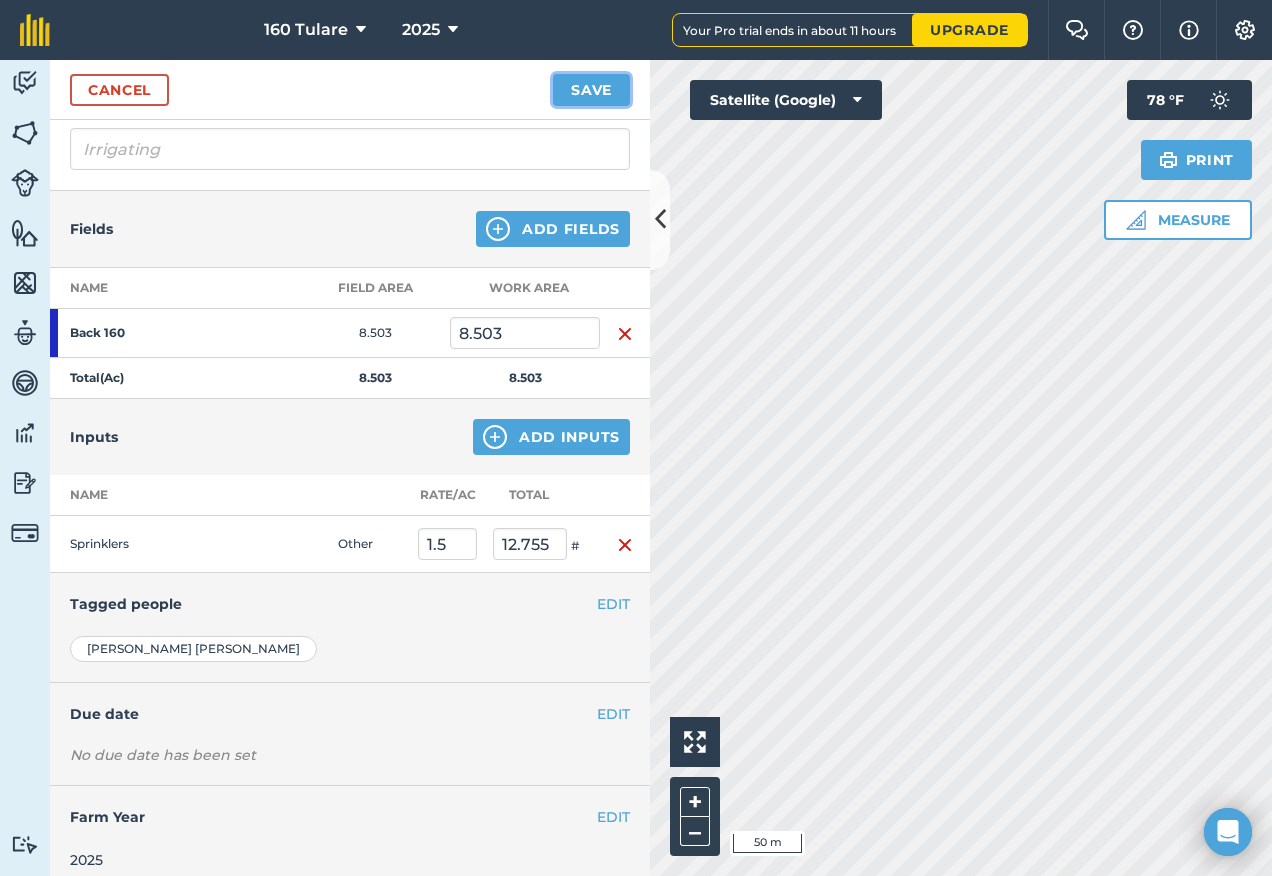 click on "Save" at bounding box center [591, 90] 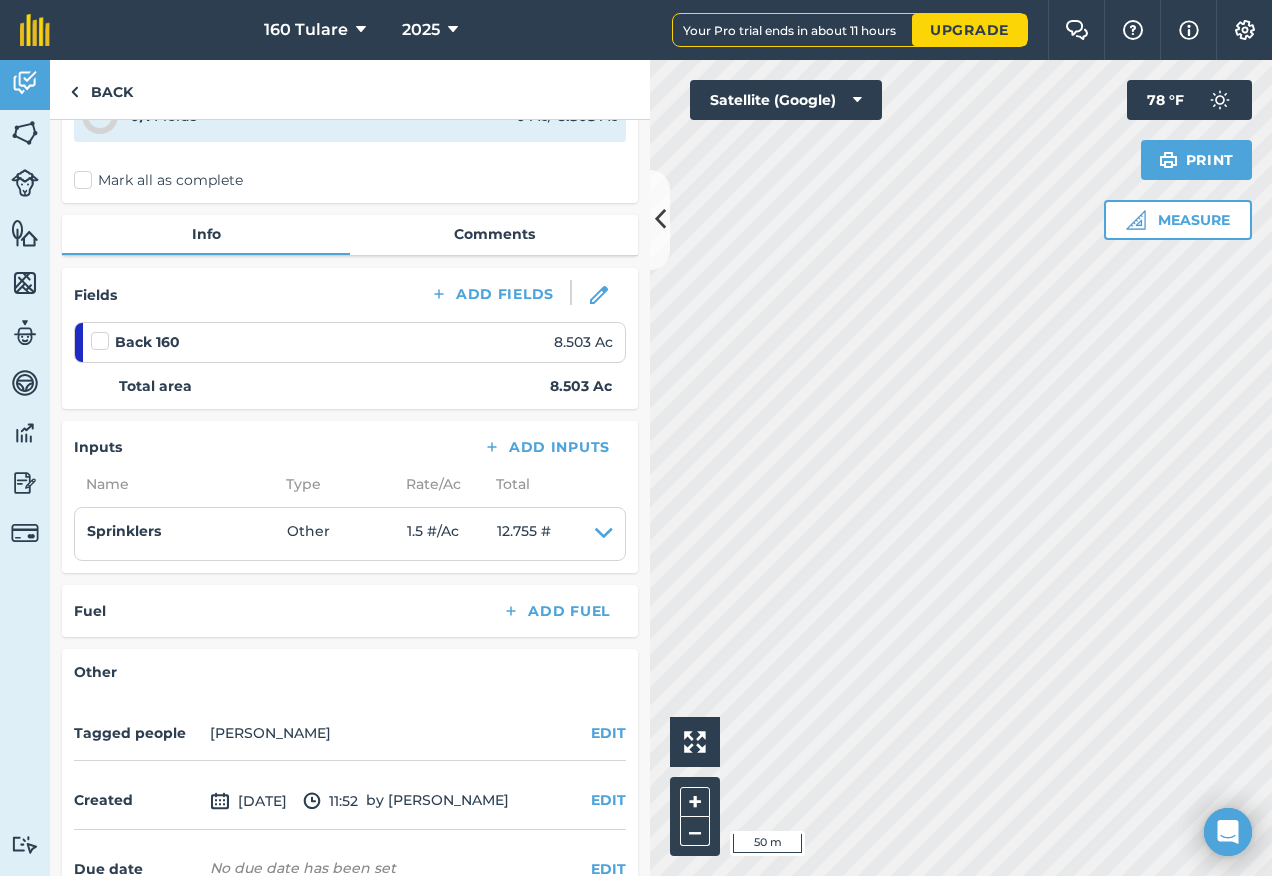 scroll, scrollTop: 0, scrollLeft: 0, axis: both 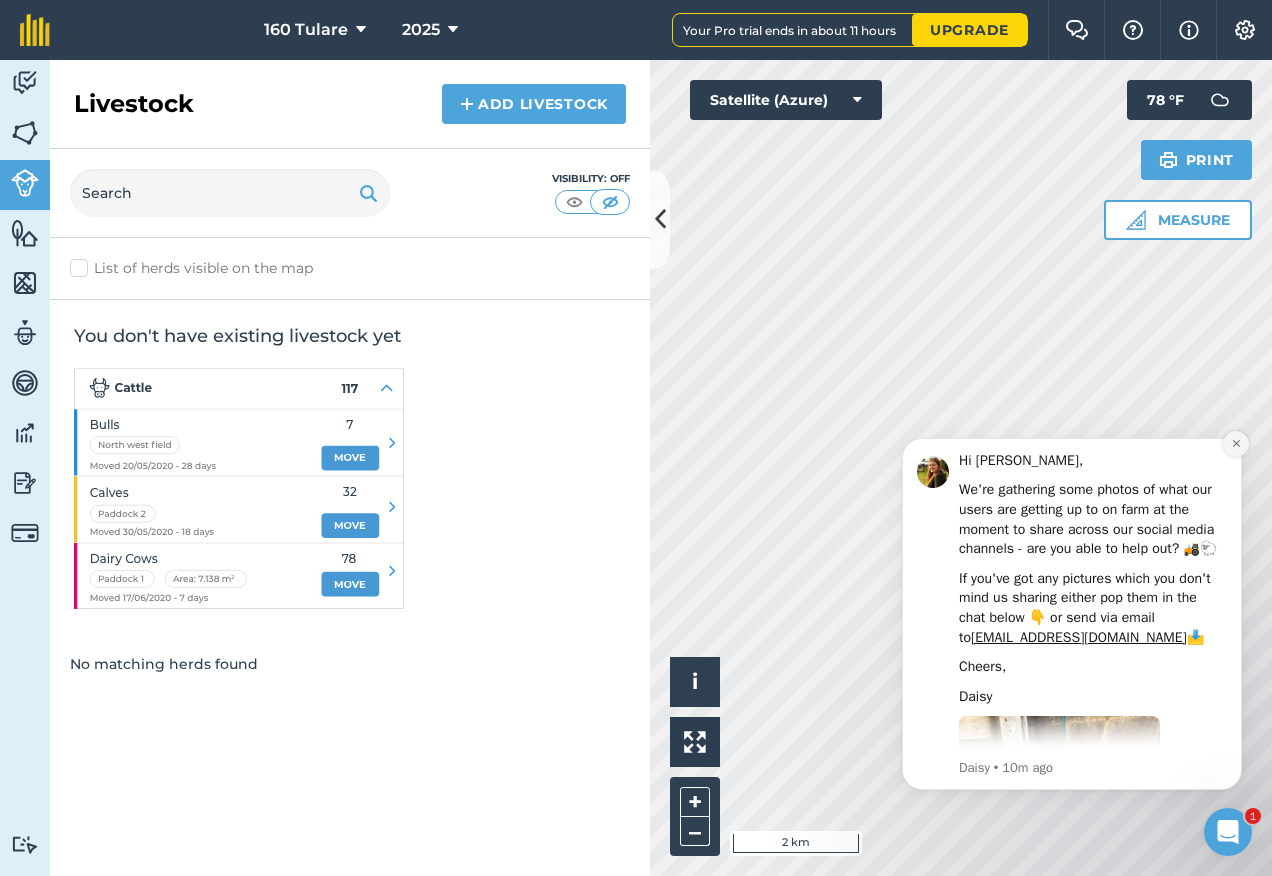 click 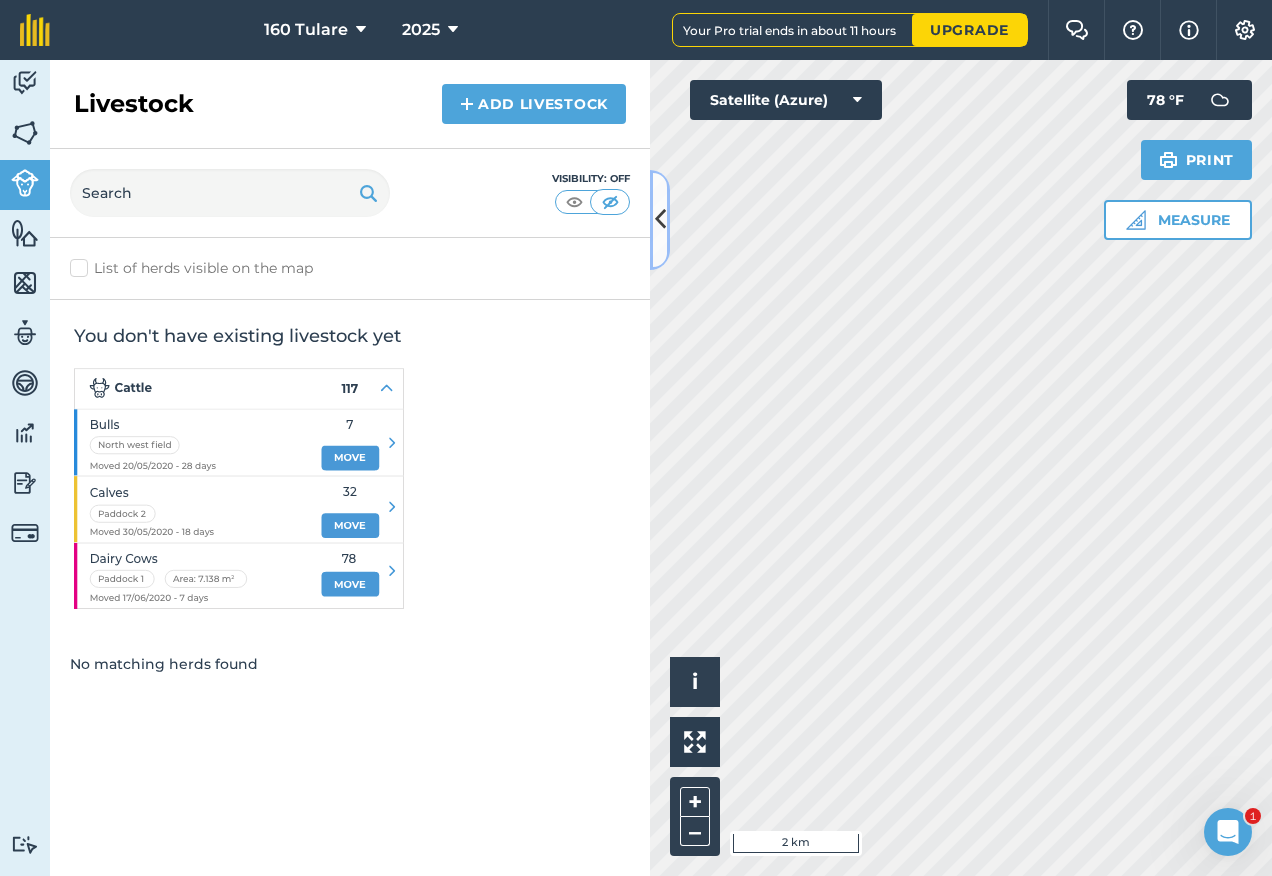 click at bounding box center [660, 219] 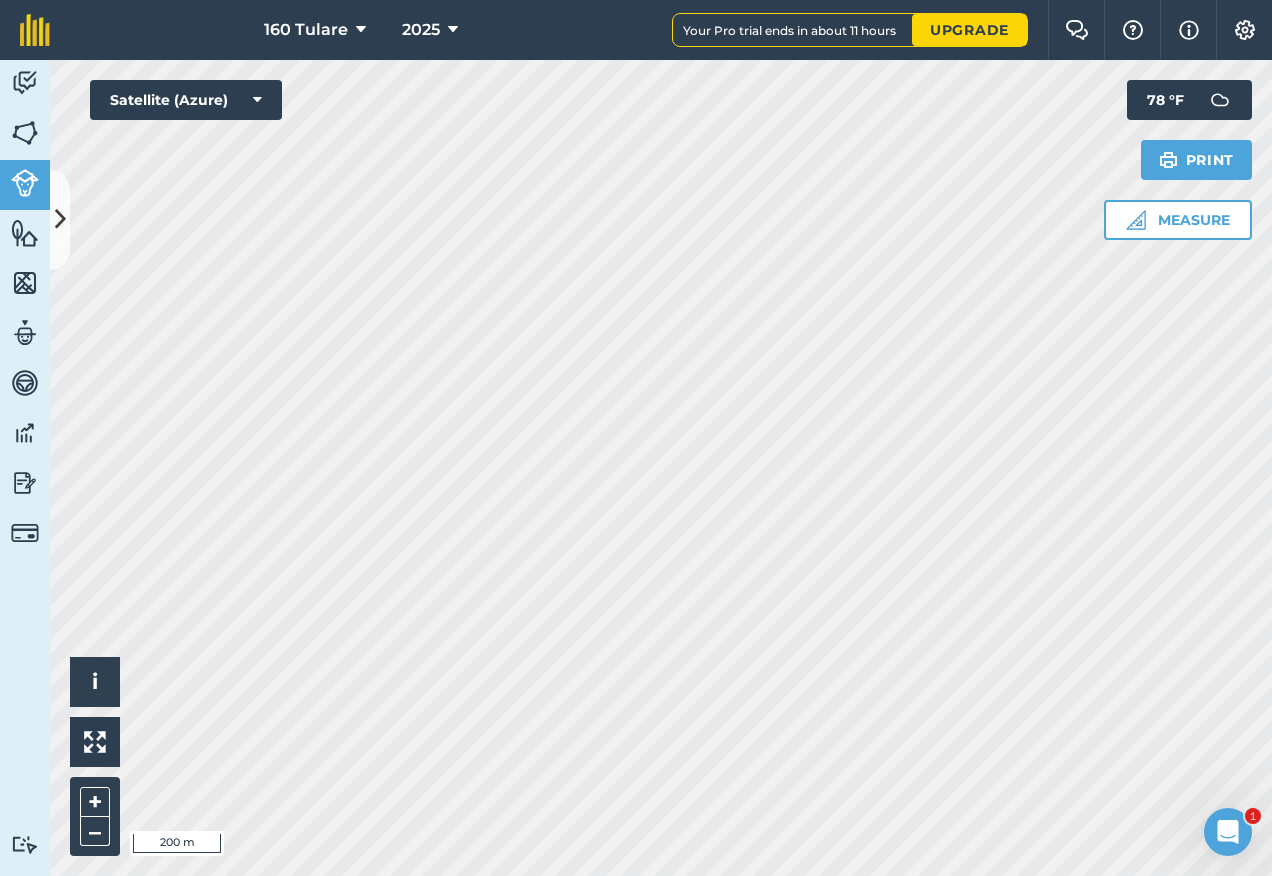 click on "160 Tulare 2025 Your Pro trial ends in about 11 hours Upgrade Farm Chat Help Info Settings Map printing is not available on our free plan Please upgrade to our Essentials, Plus or Pro plan to access this feature. Activity Fields Livestock Features Maps Team Vehicles Data Reporting Billing Tutorials Tutorials Livestock   Add Livestock Visibility: Off List of herds visible on the map You don't have existing livestock yet No matching herds found Hello i © 2025 TomTom, Microsoft 200 m + – Satellite (Azure) Measure Print 78   ° F
1" at bounding box center (636, 438) 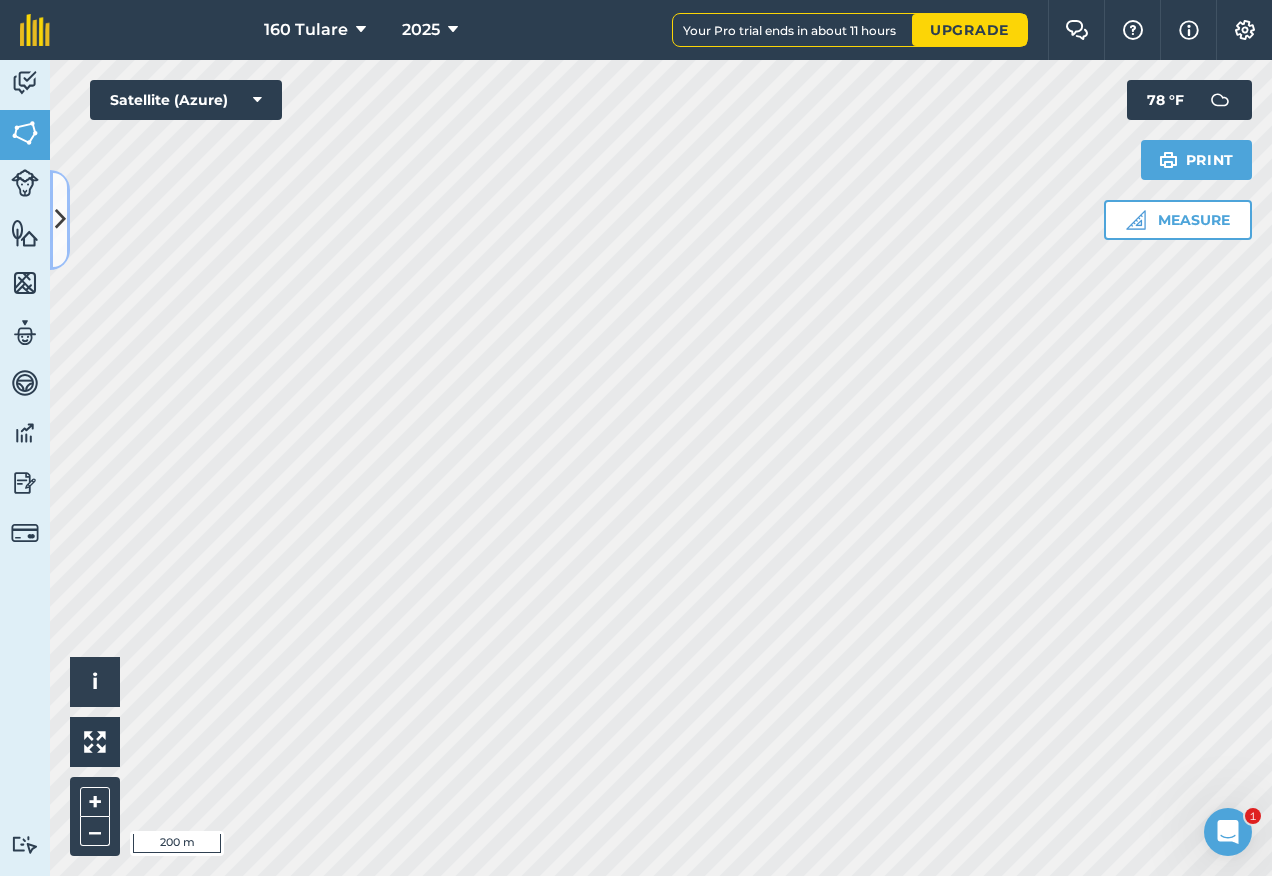 click at bounding box center [60, 219] 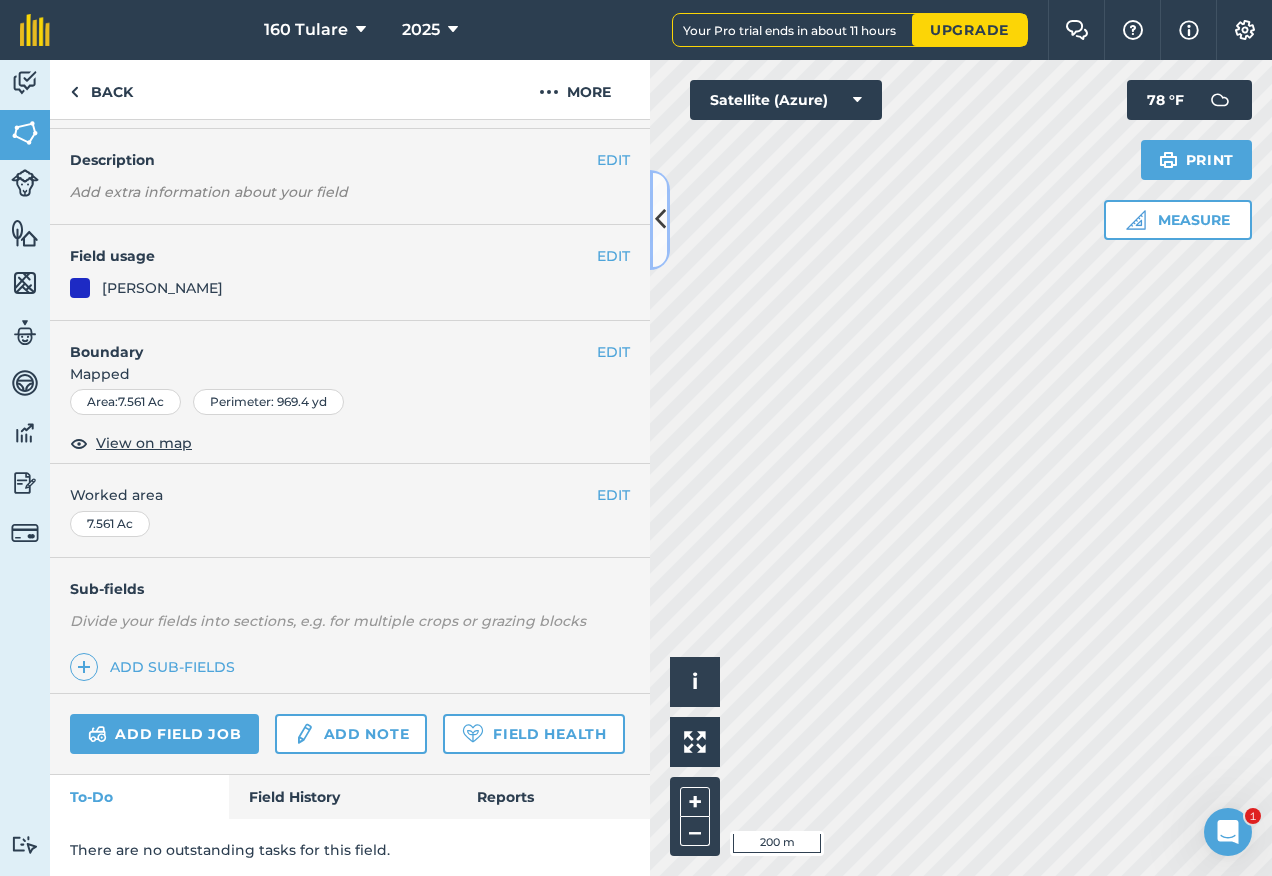 scroll, scrollTop: 121, scrollLeft: 0, axis: vertical 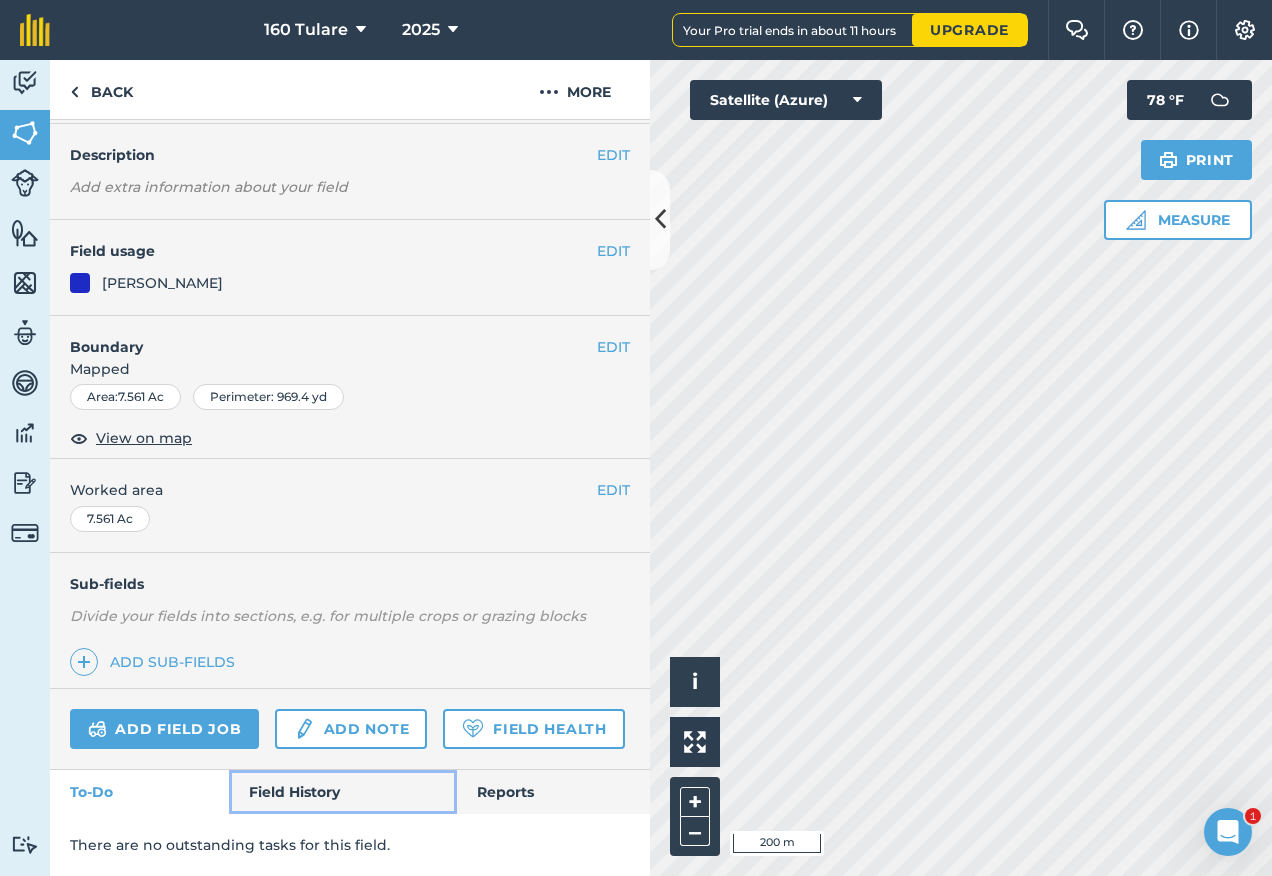 click on "Field History" at bounding box center (342, 792) 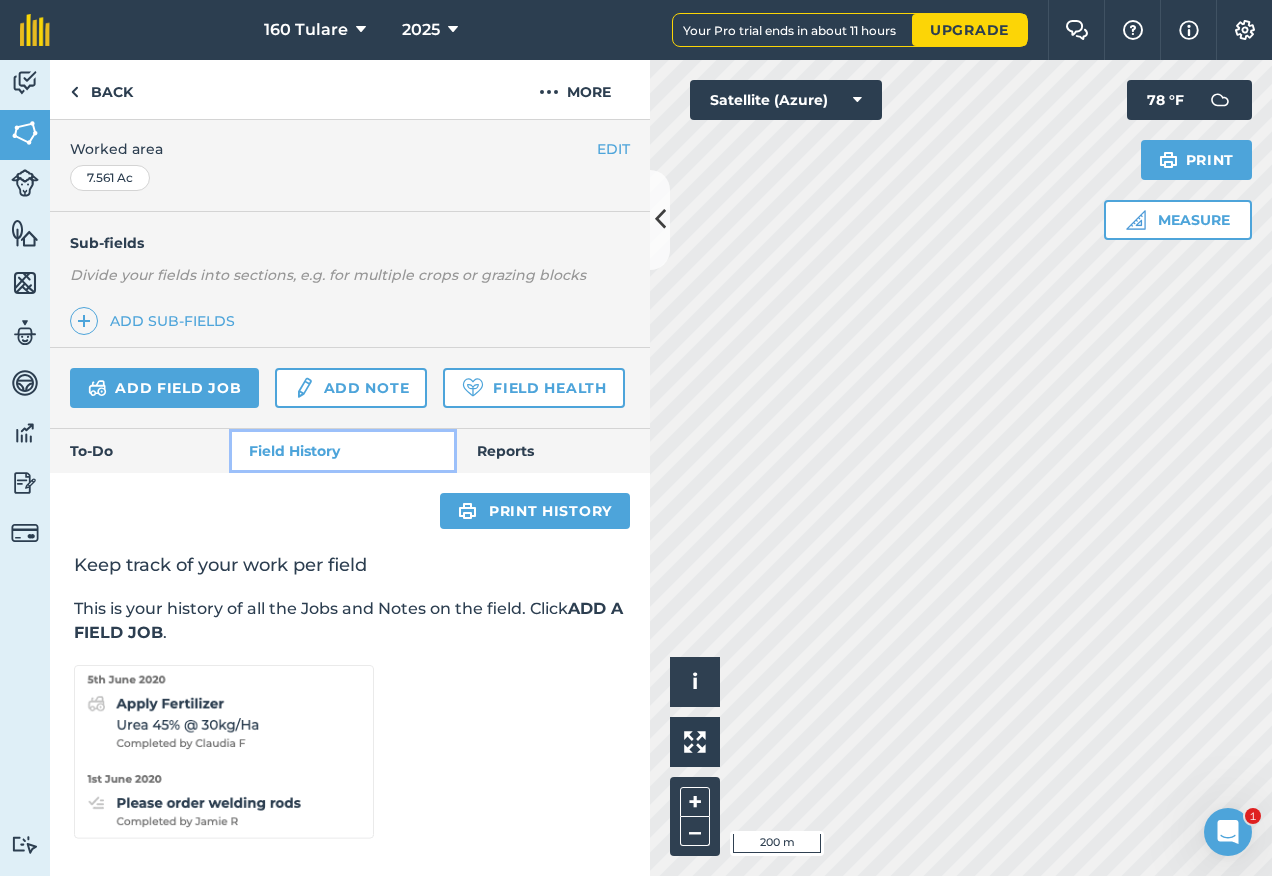 scroll, scrollTop: 469, scrollLeft: 0, axis: vertical 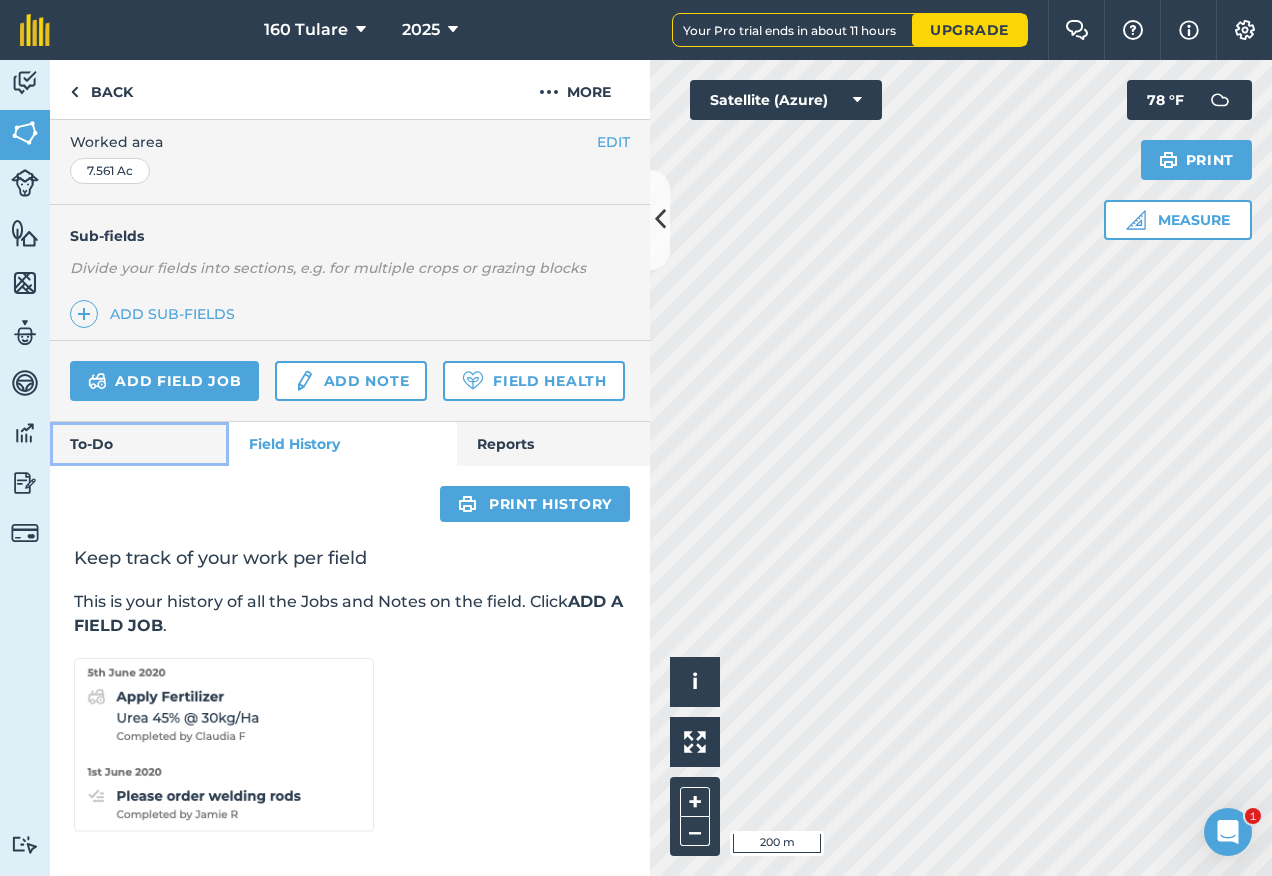 click on "To-Do" at bounding box center (139, 444) 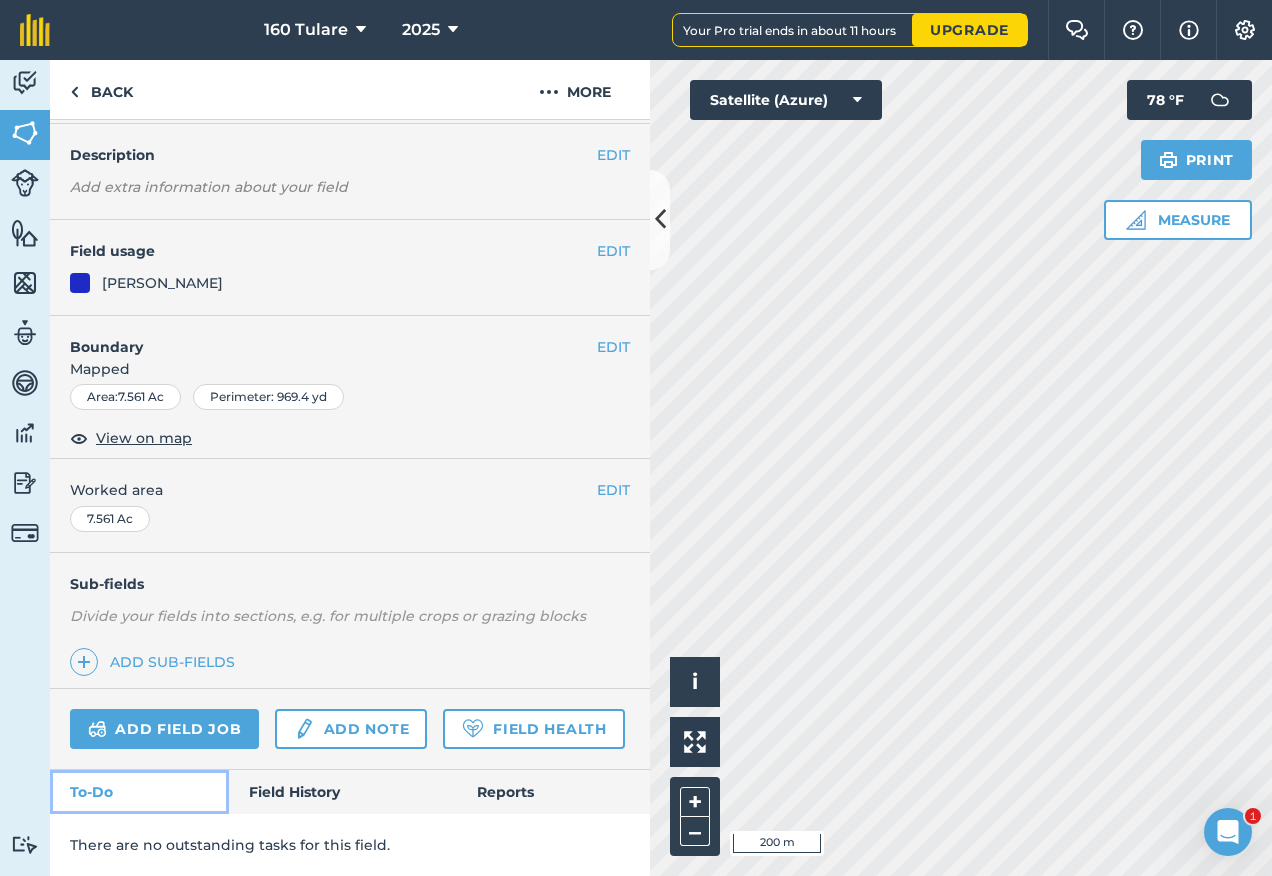 scroll, scrollTop: 0, scrollLeft: 0, axis: both 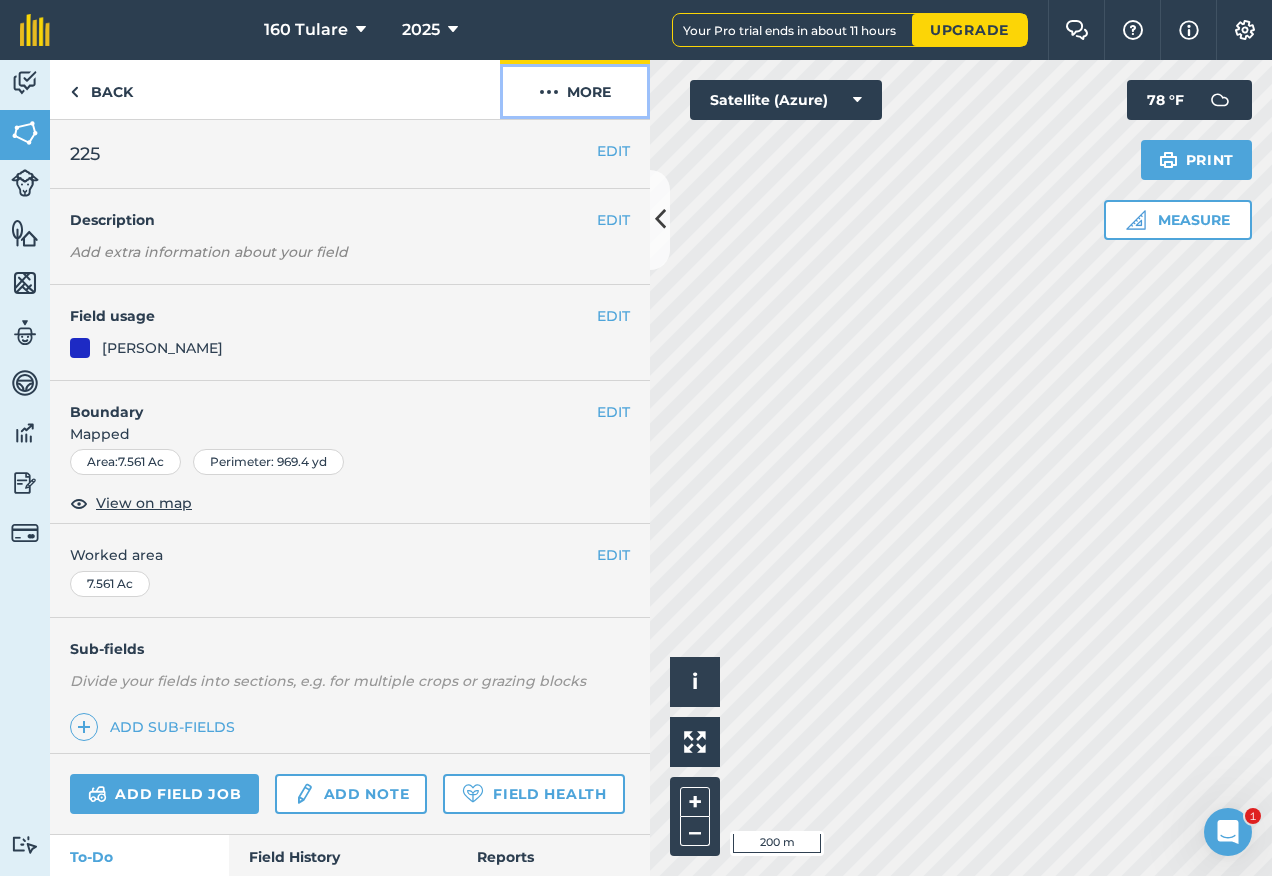 click on "More" at bounding box center [575, 89] 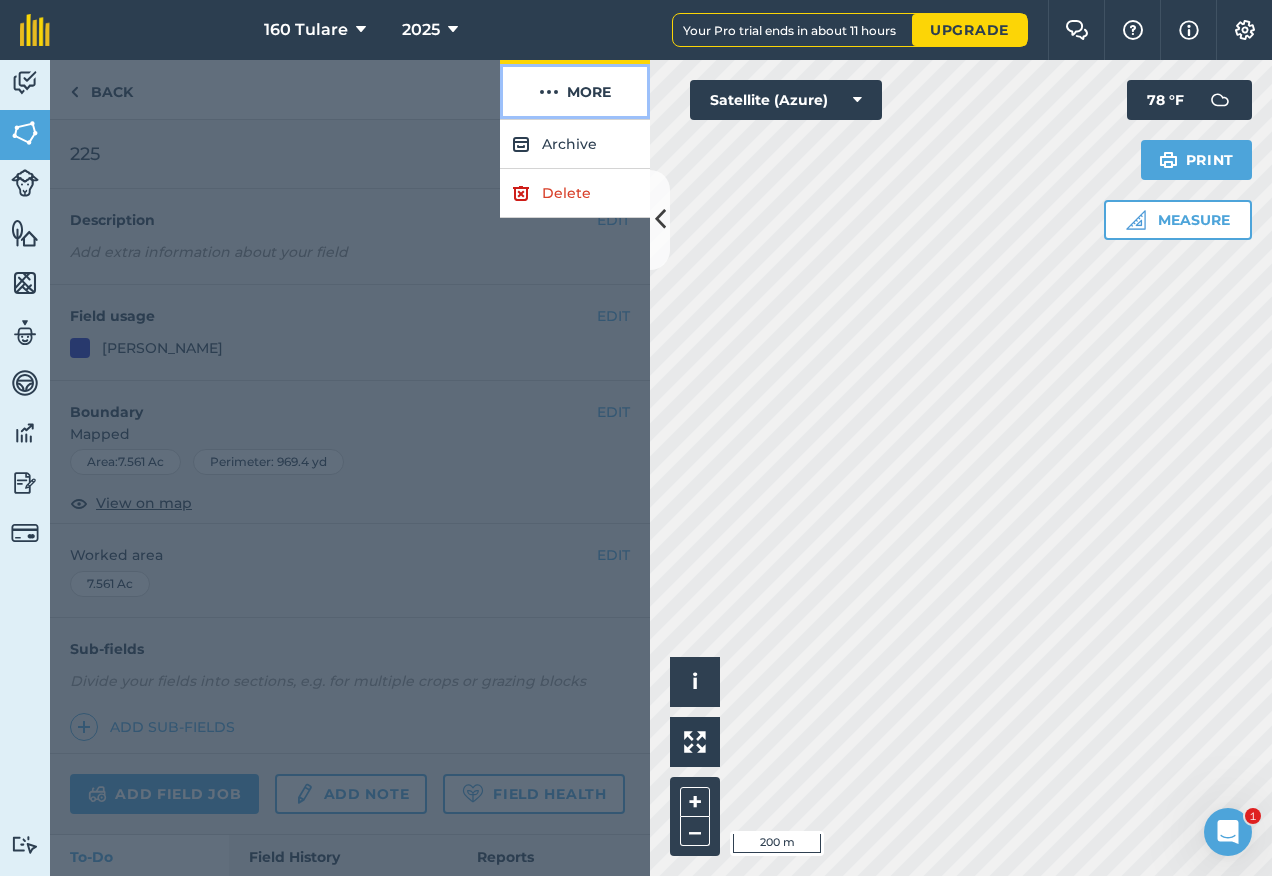 click on "More" at bounding box center (575, 89) 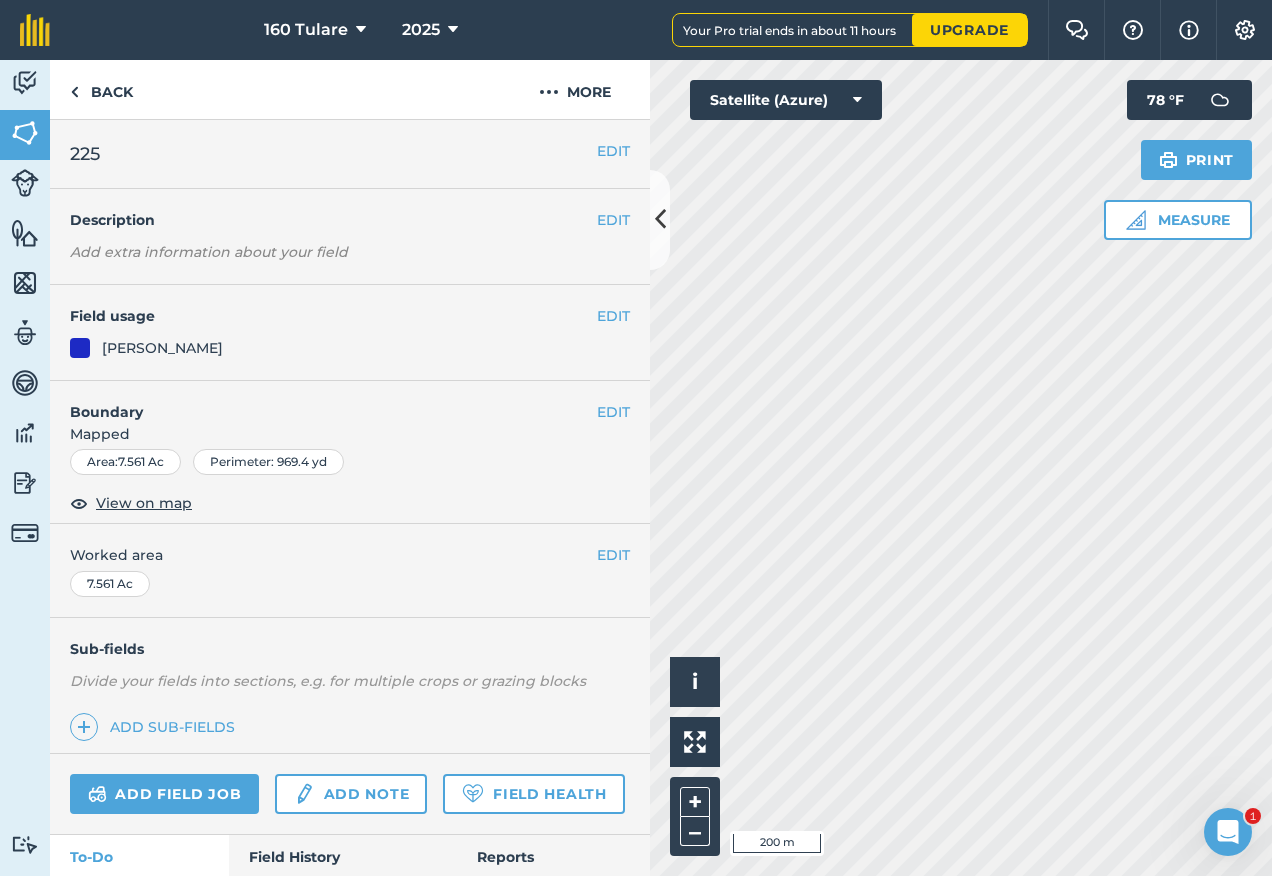 click on "EDIT 225" at bounding box center (350, 154) 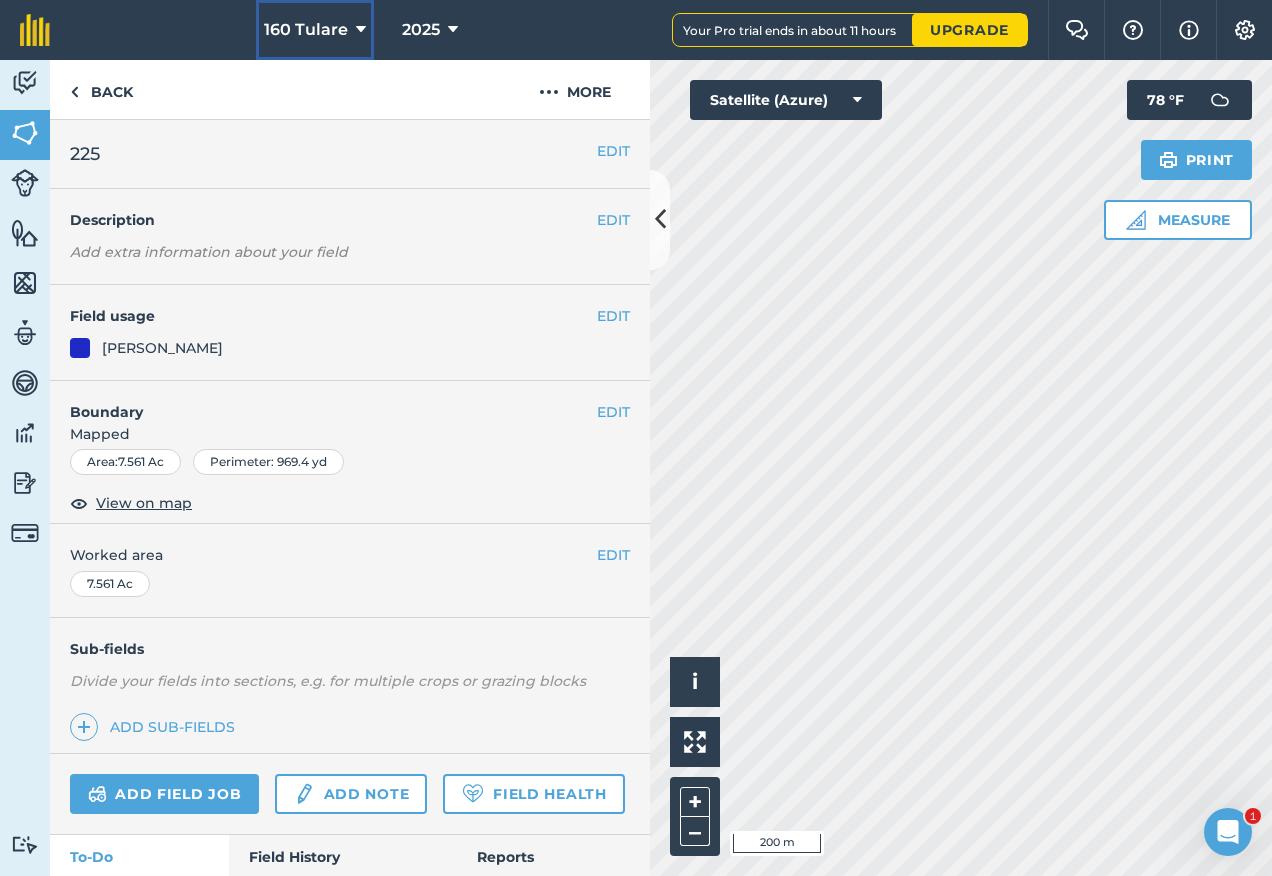 click on "160 Tulare" at bounding box center [306, 30] 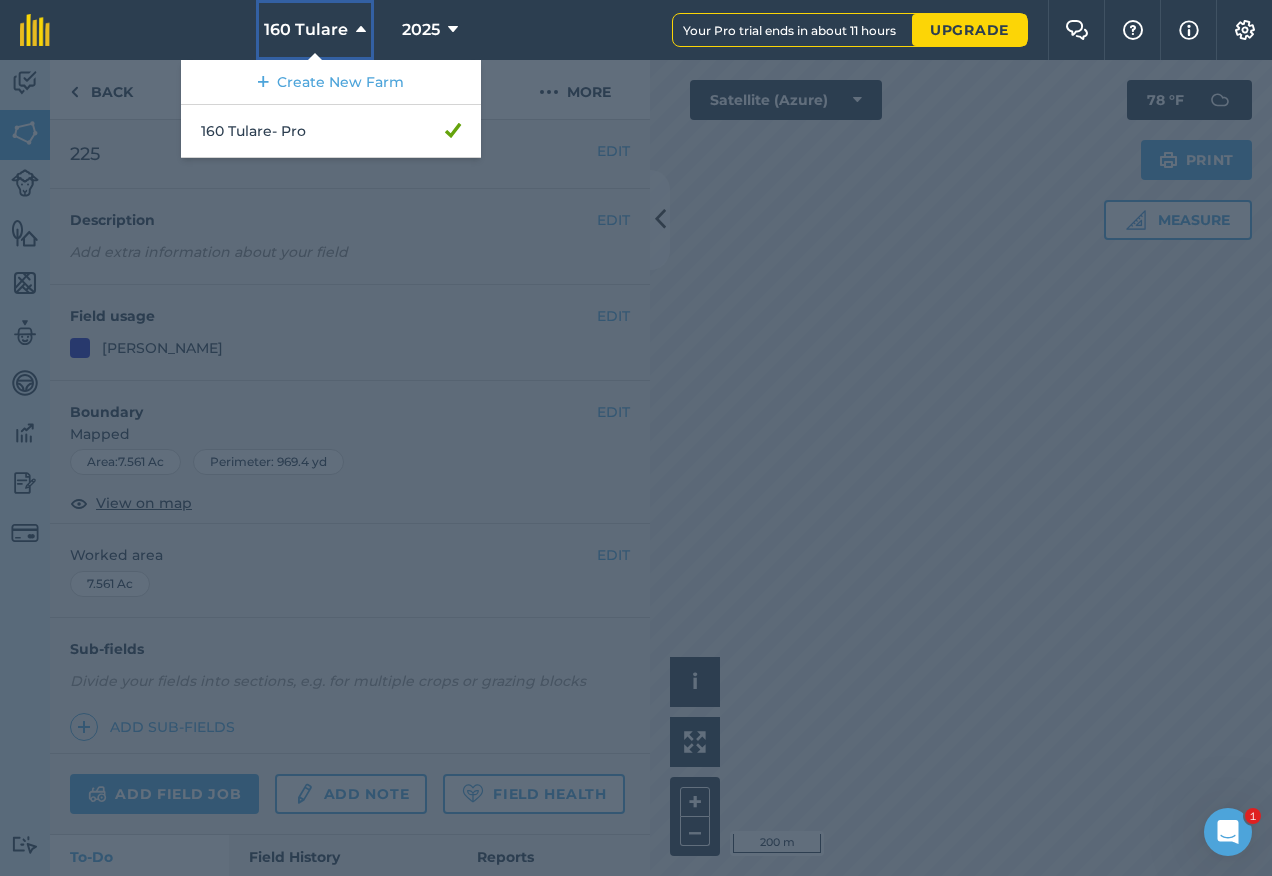 click on "160 Tulare" at bounding box center (306, 30) 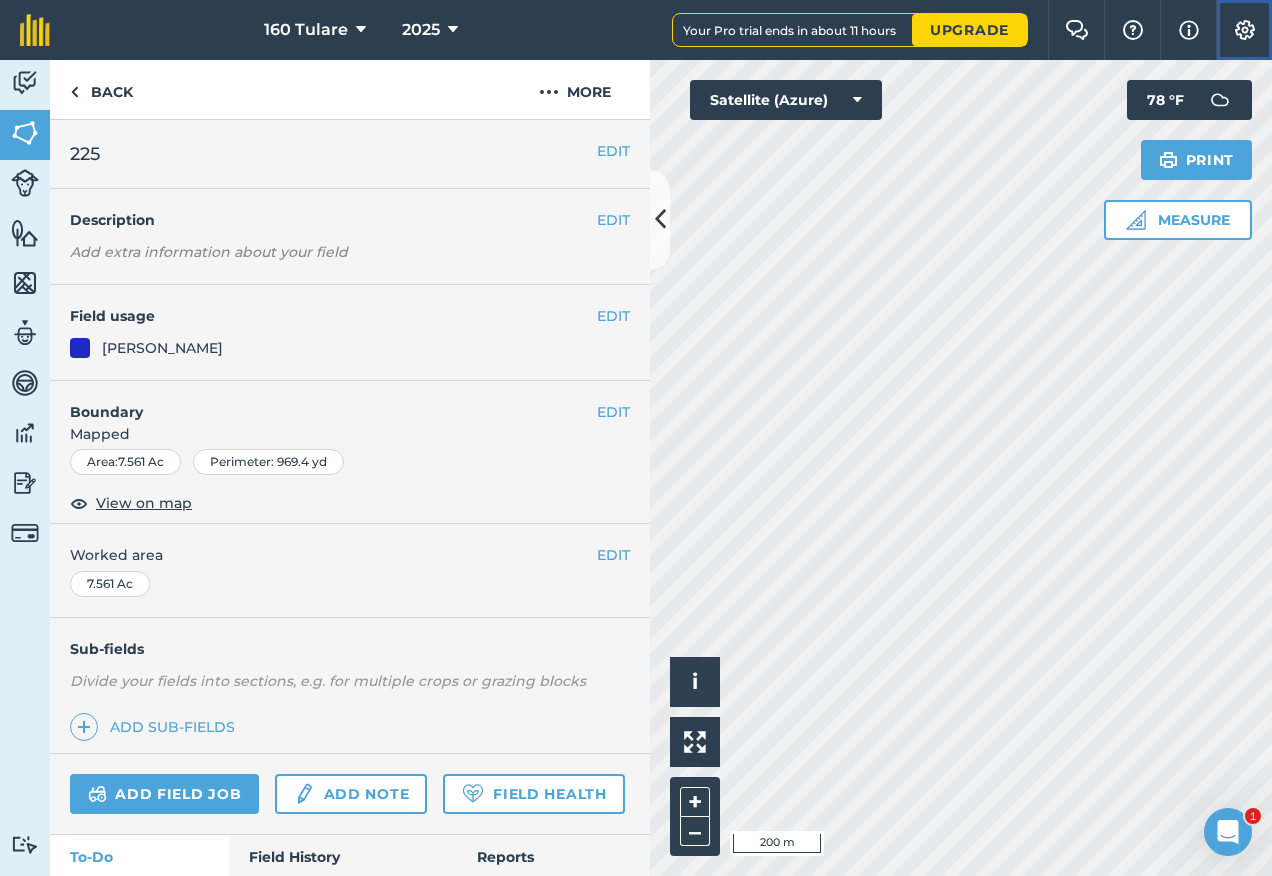 click at bounding box center (1245, 30) 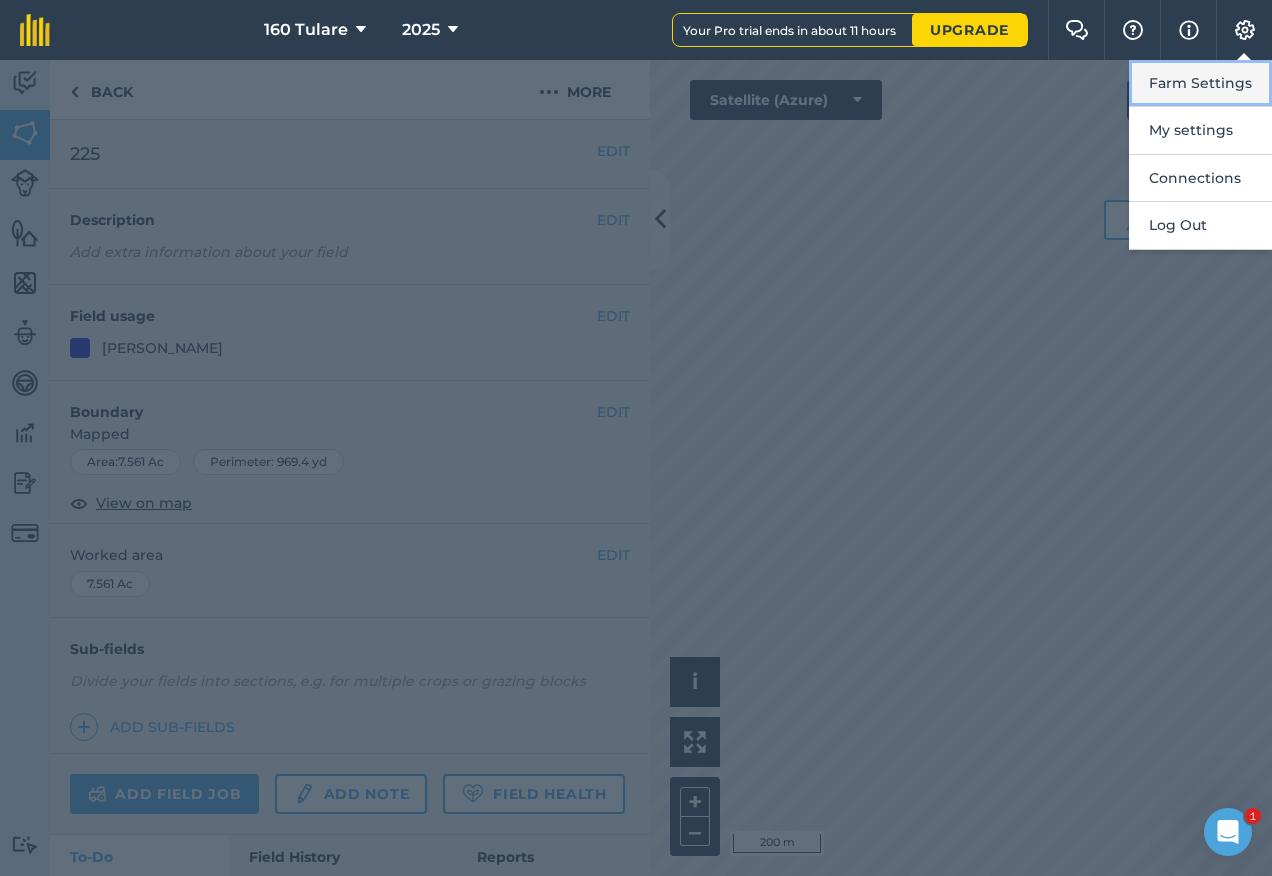 click on "Farm Settings" at bounding box center (1200, 83) 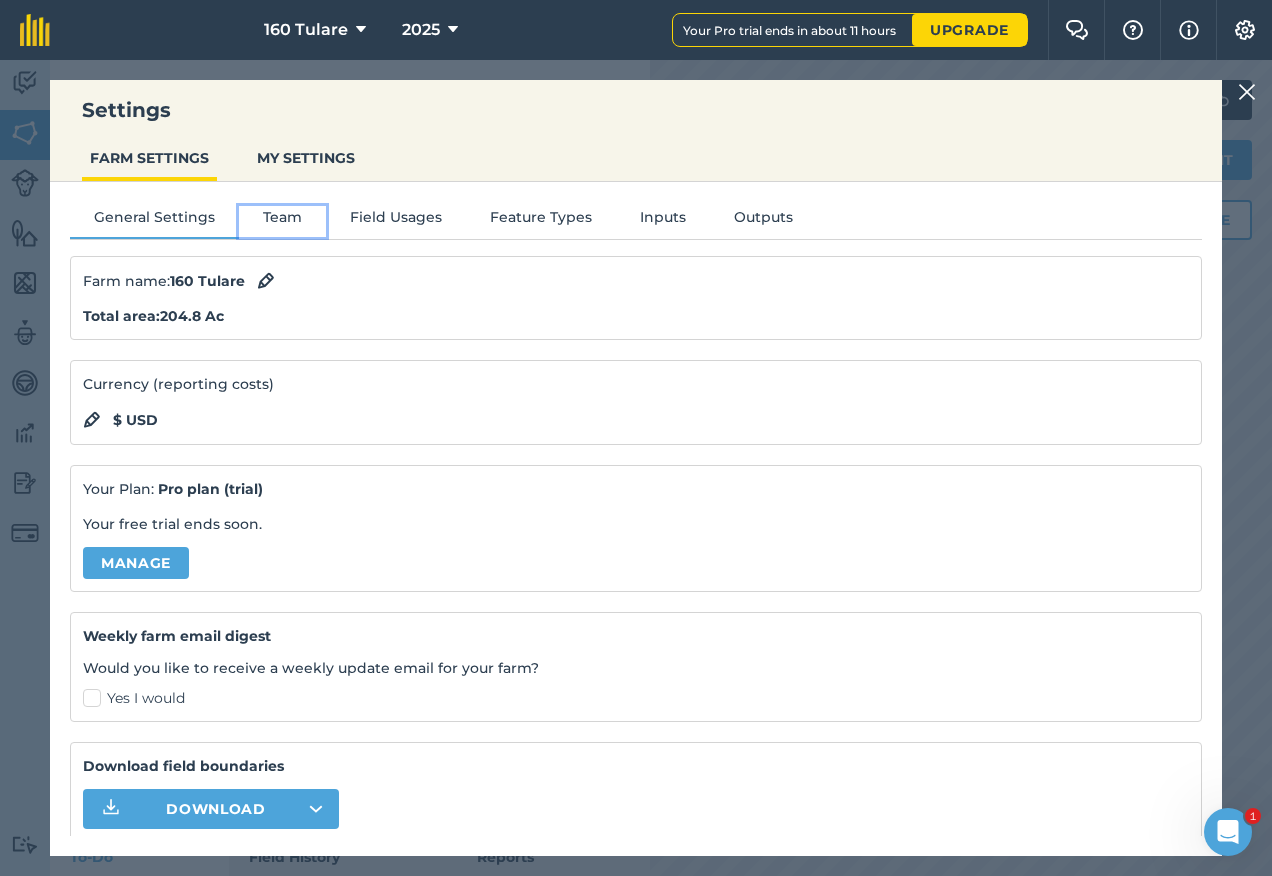 click on "Team" at bounding box center (282, 221) 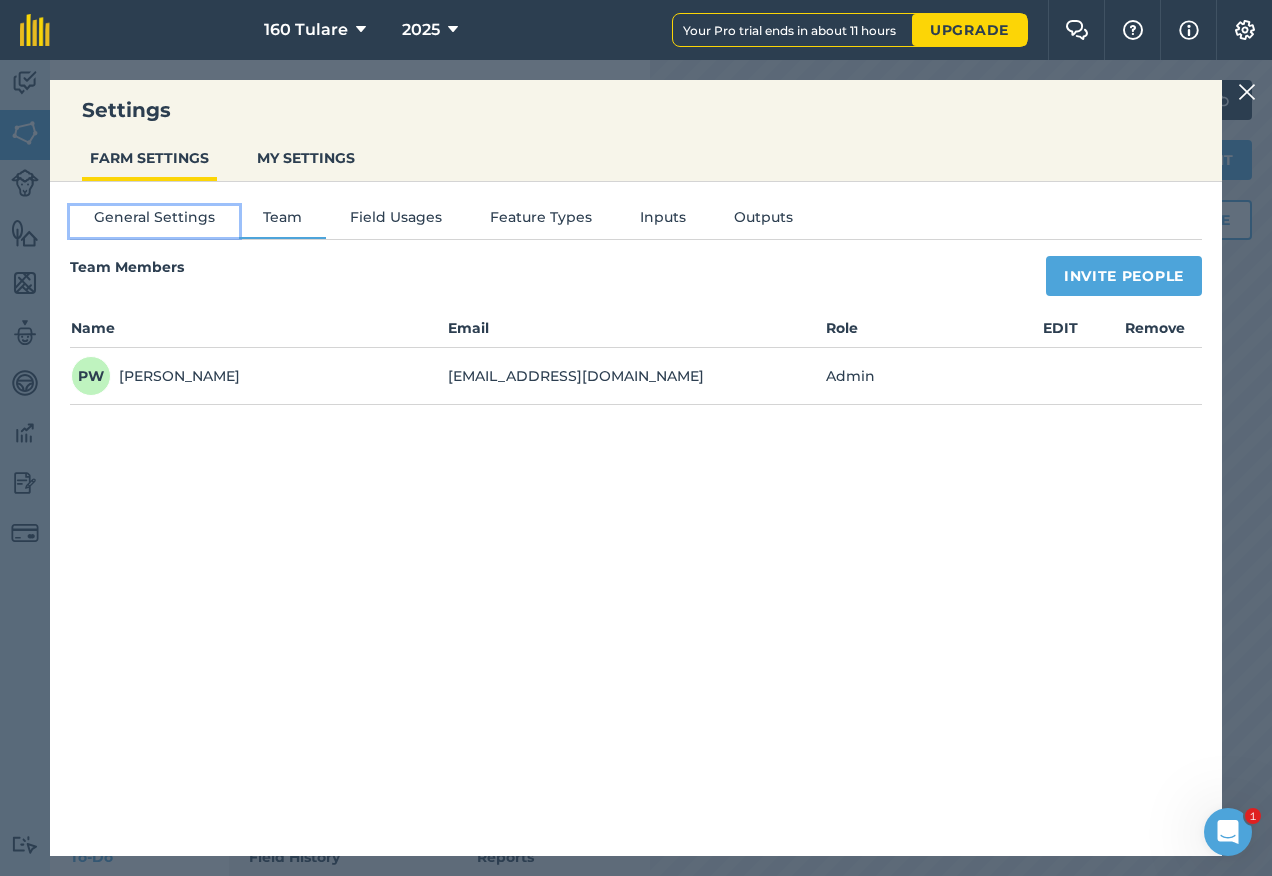 click on "General Settings" at bounding box center (154, 221) 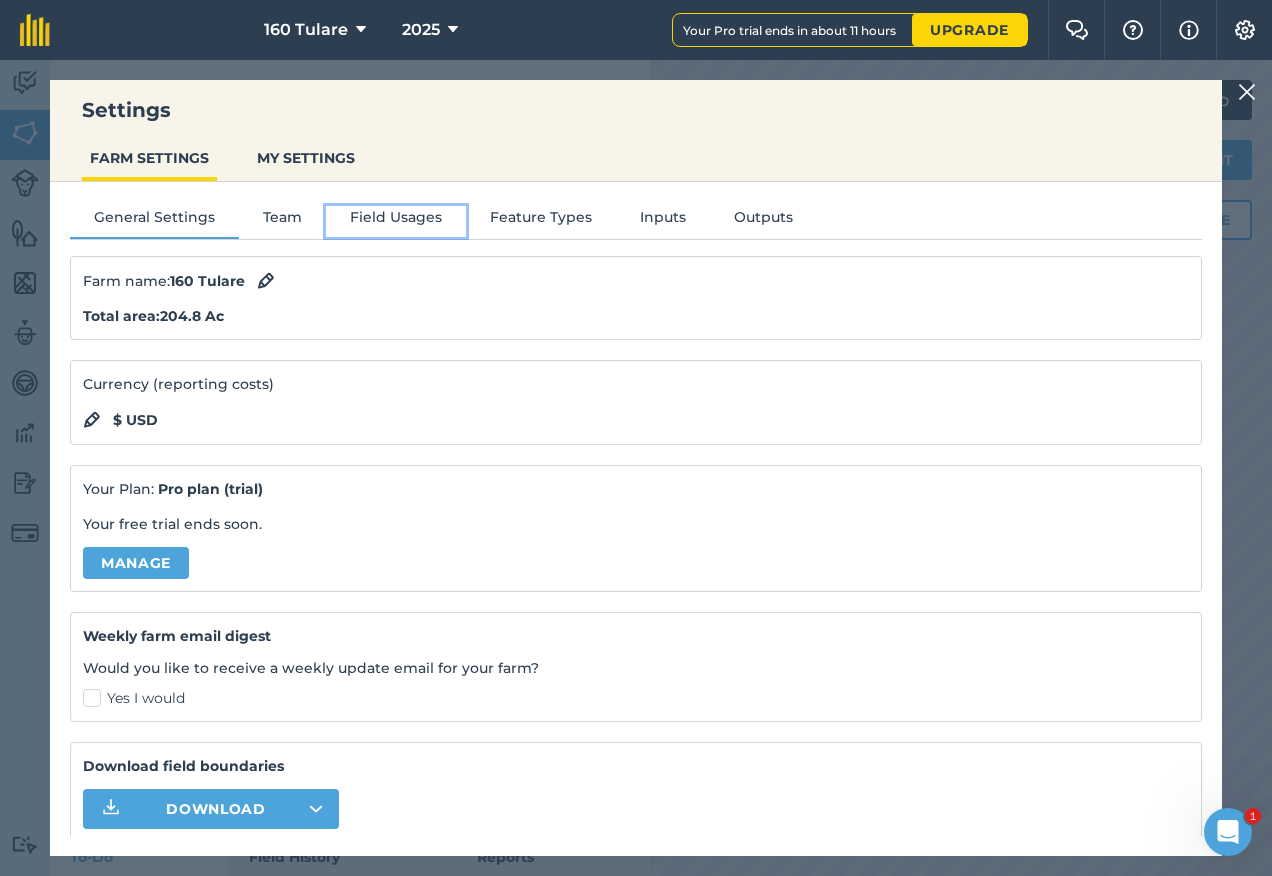 click on "Field Usages" at bounding box center (396, 221) 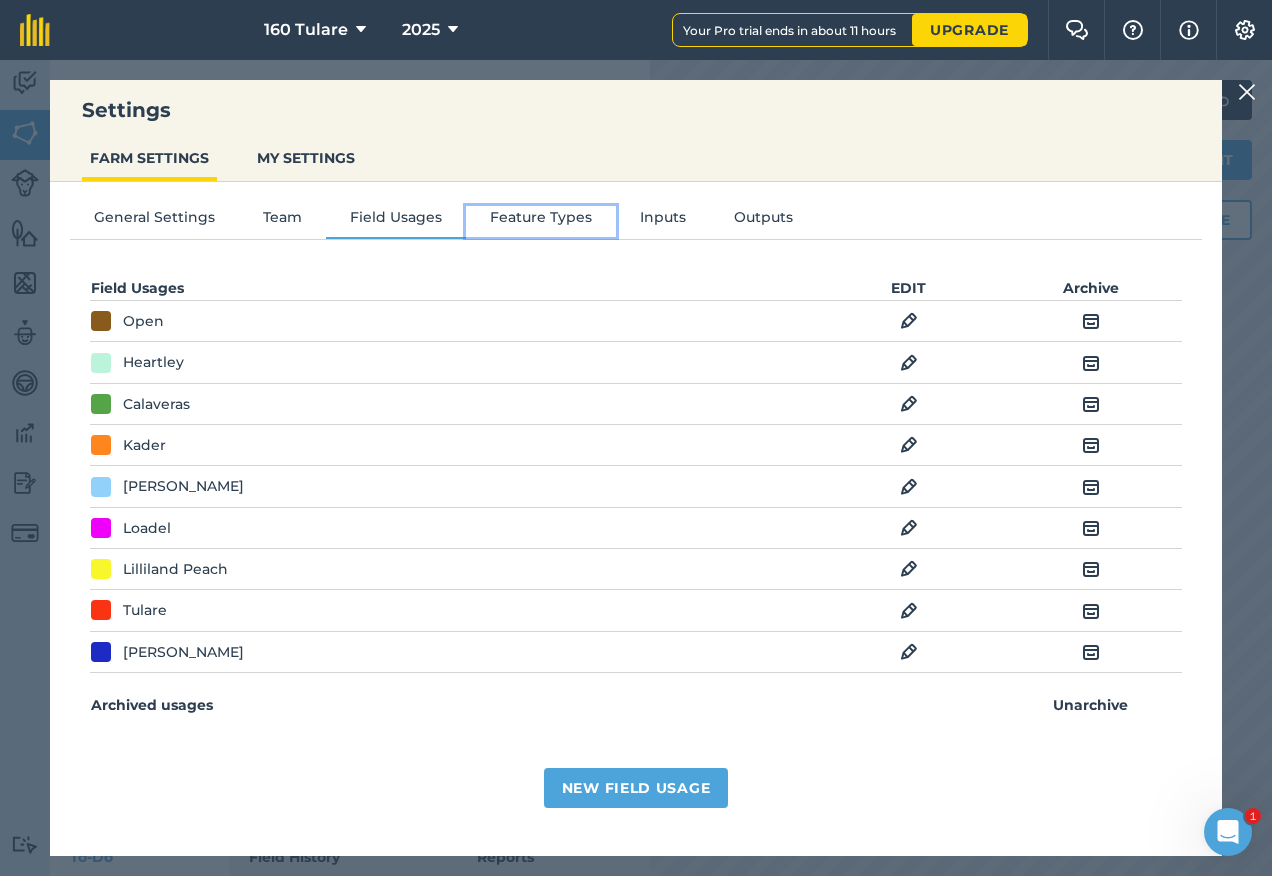 click on "Feature Types" at bounding box center [541, 221] 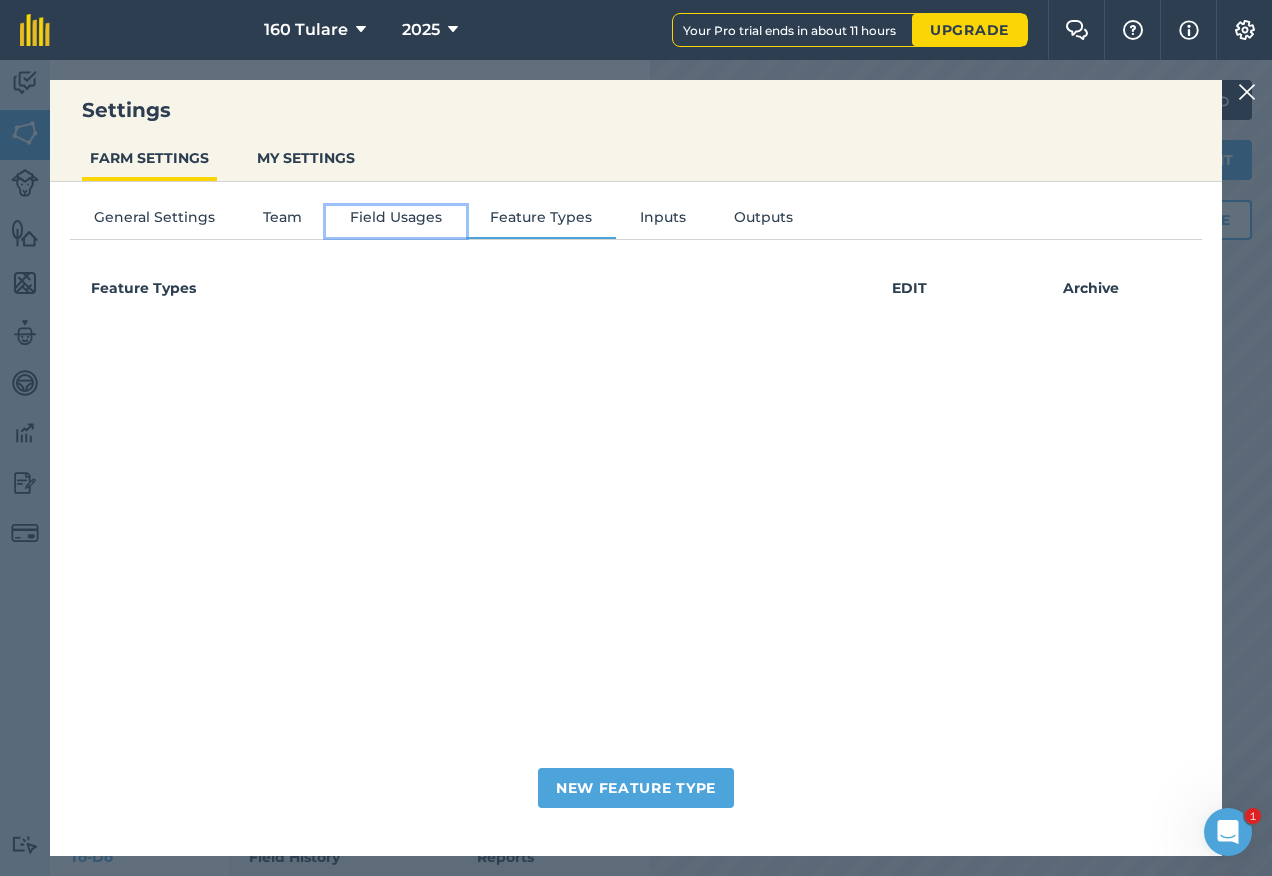 click on "Field Usages" at bounding box center [396, 221] 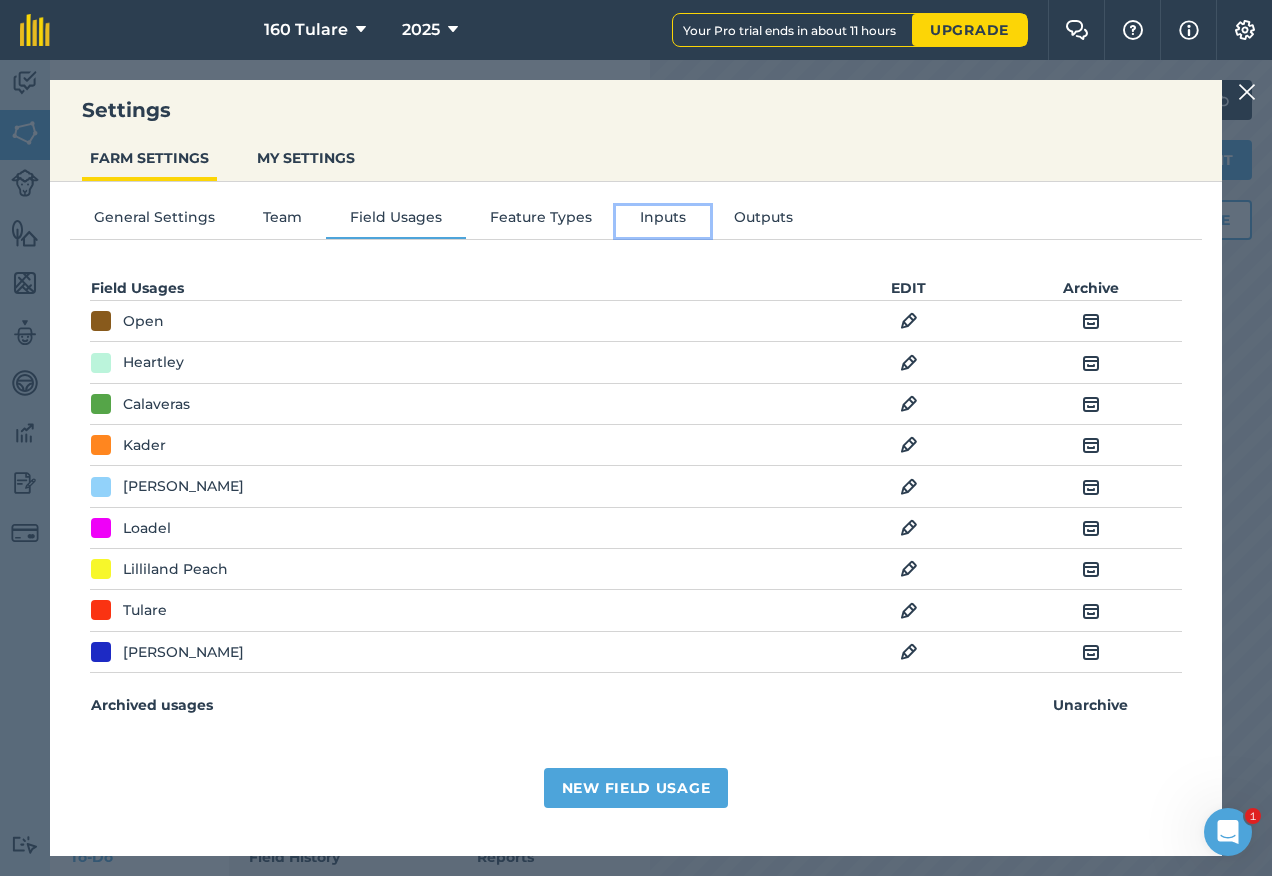 click on "Inputs" at bounding box center (663, 221) 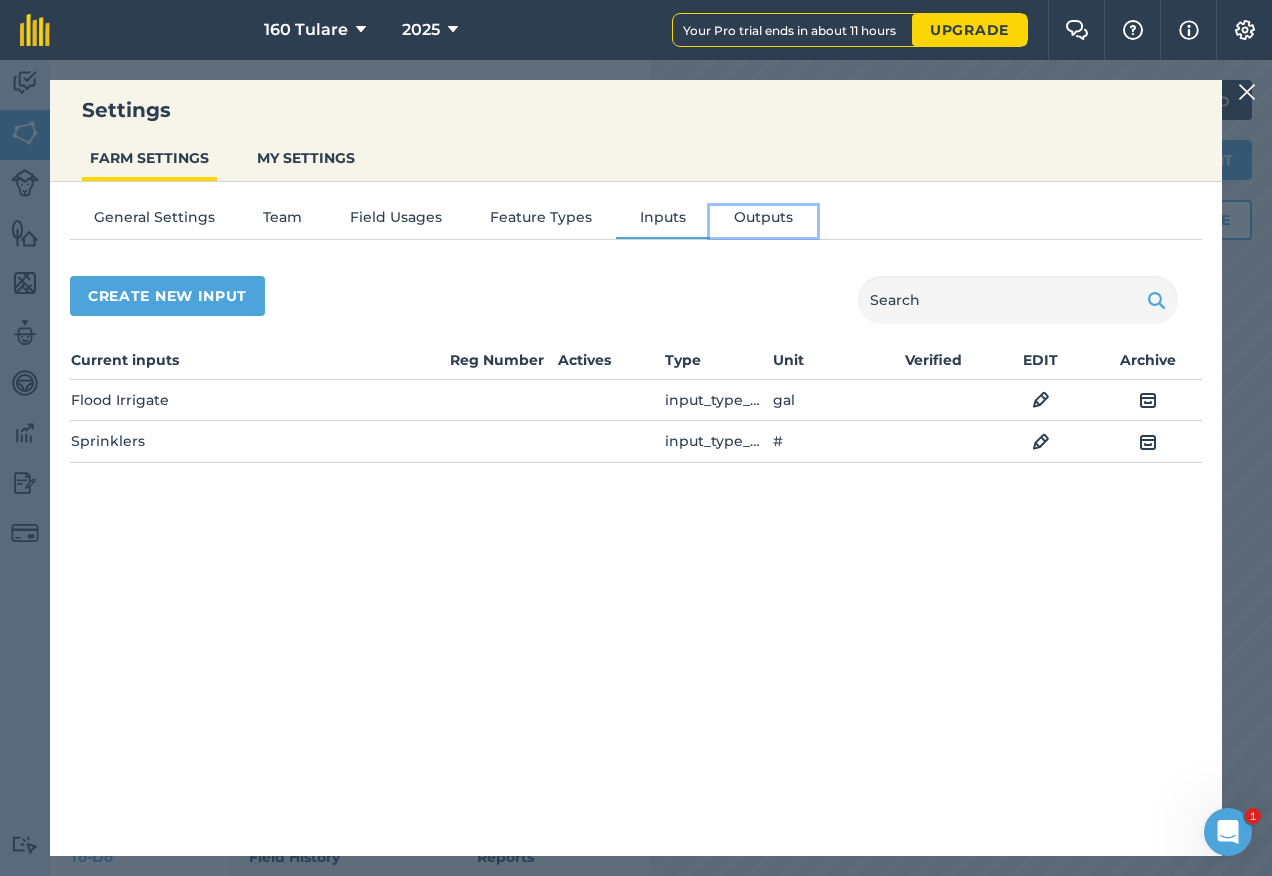 click on "Outputs" at bounding box center (763, 221) 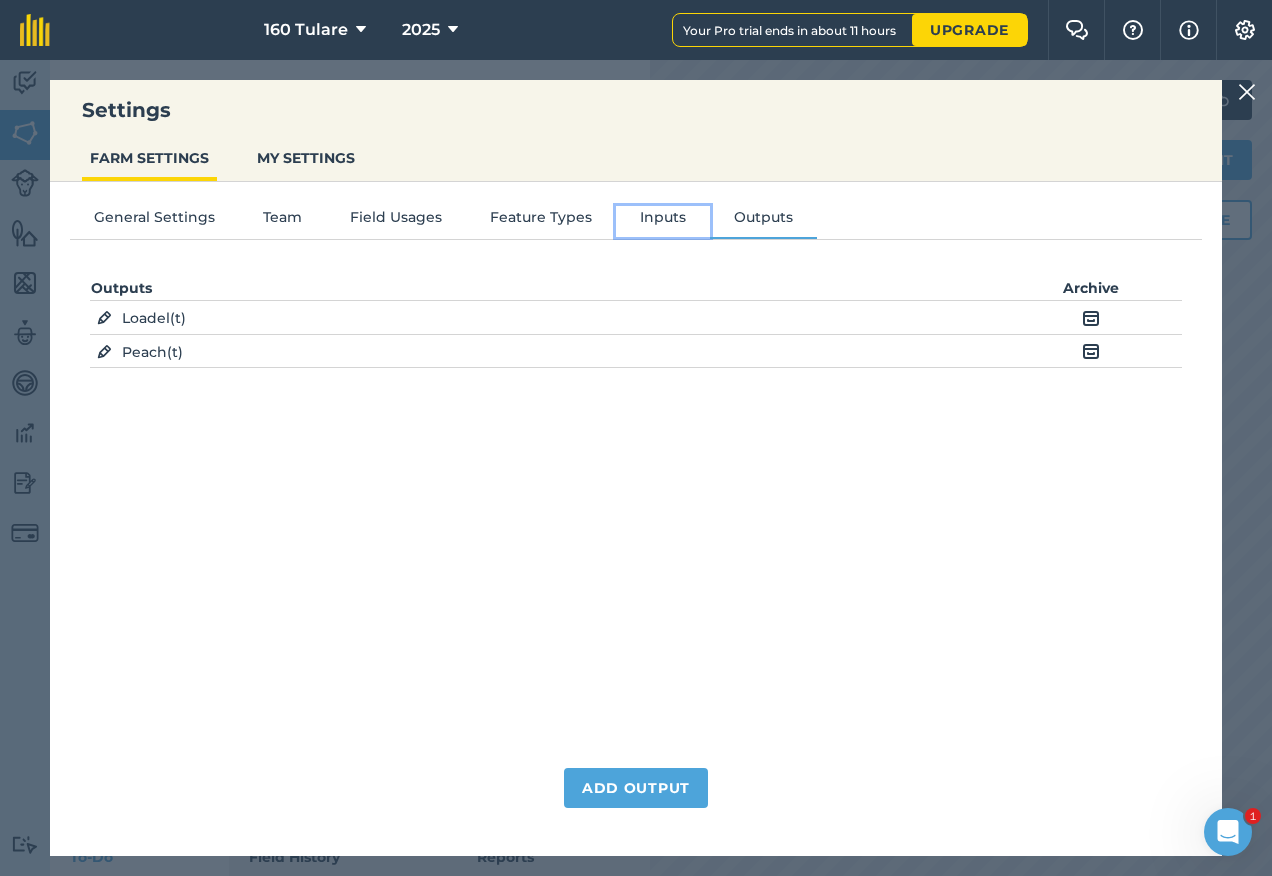 click on "Inputs" at bounding box center [663, 221] 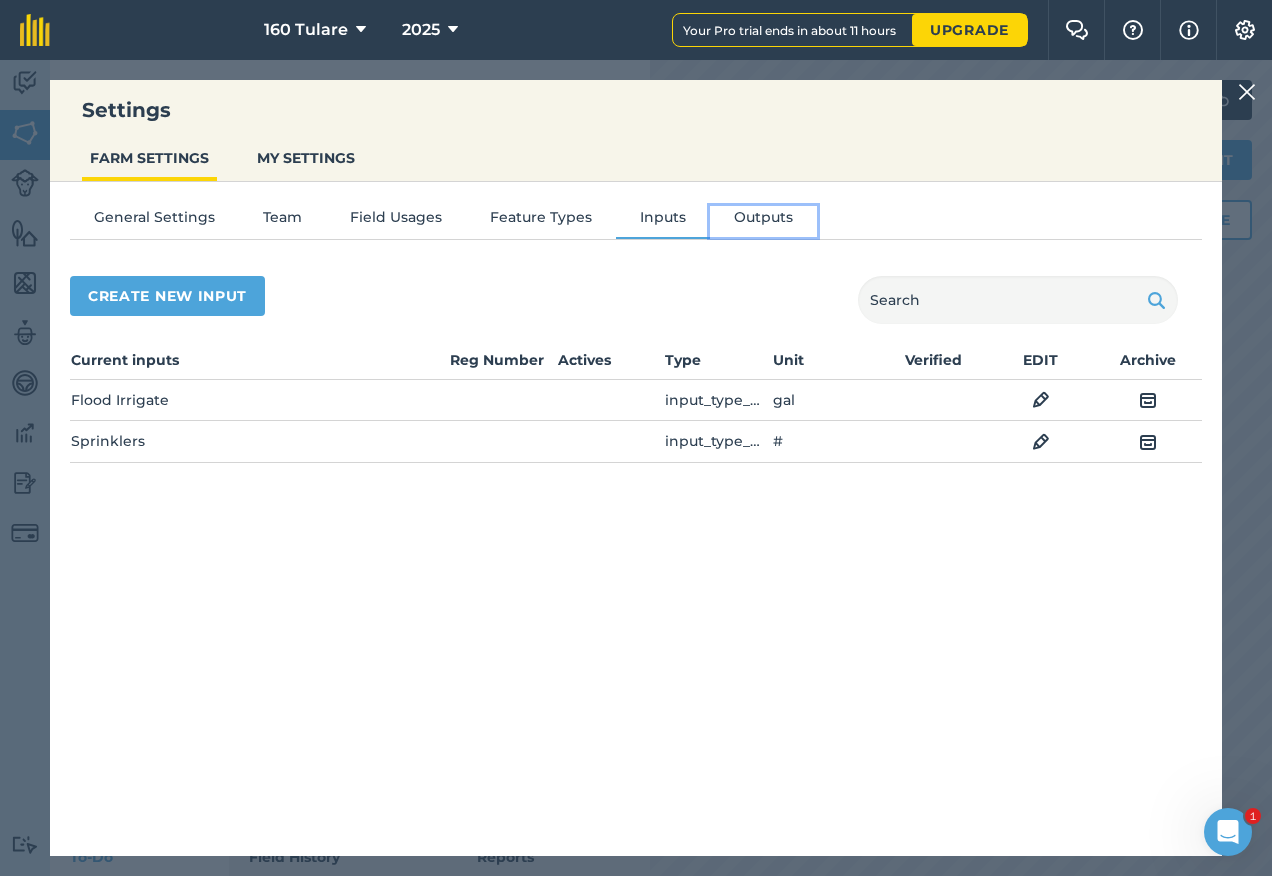 click on "Outputs" at bounding box center (763, 221) 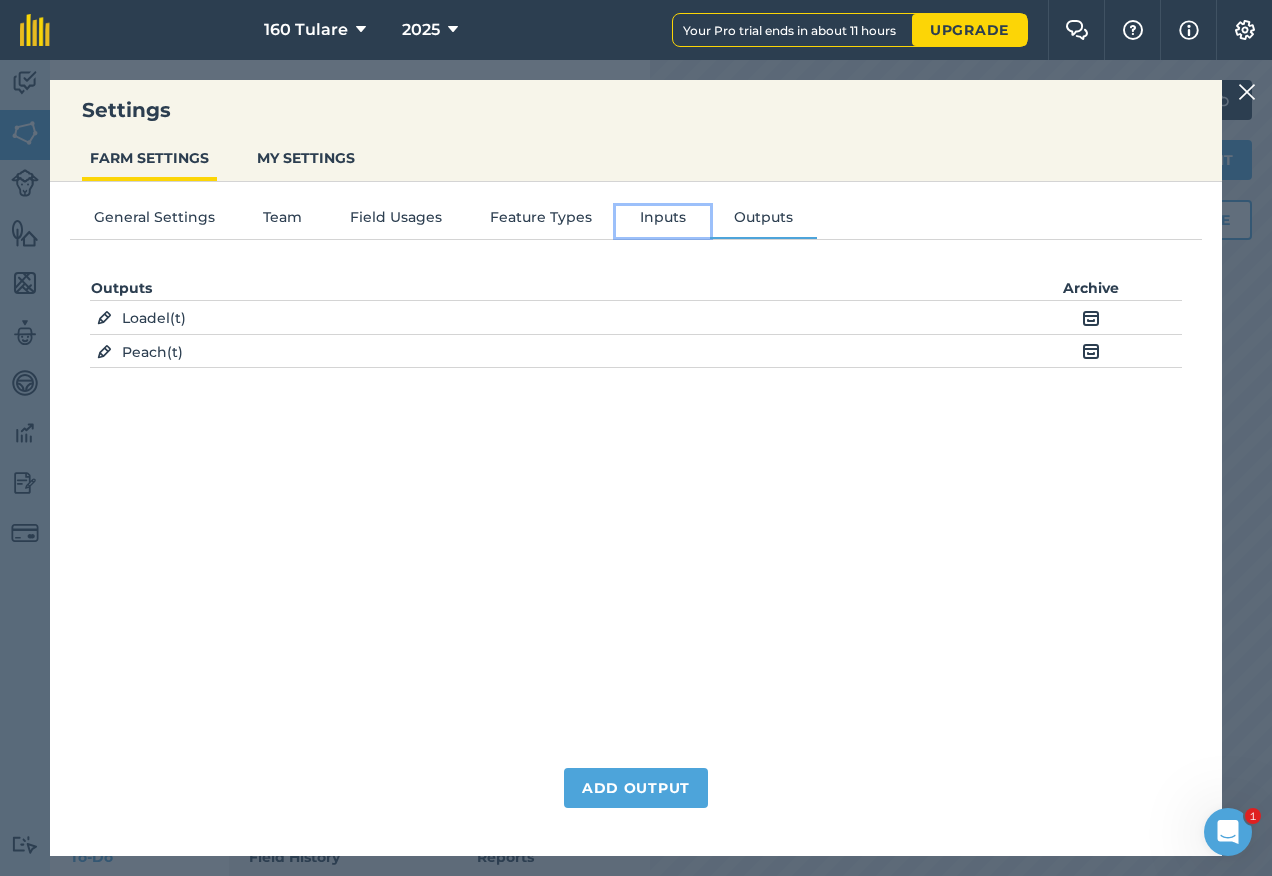click on "Inputs" at bounding box center (663, 221) 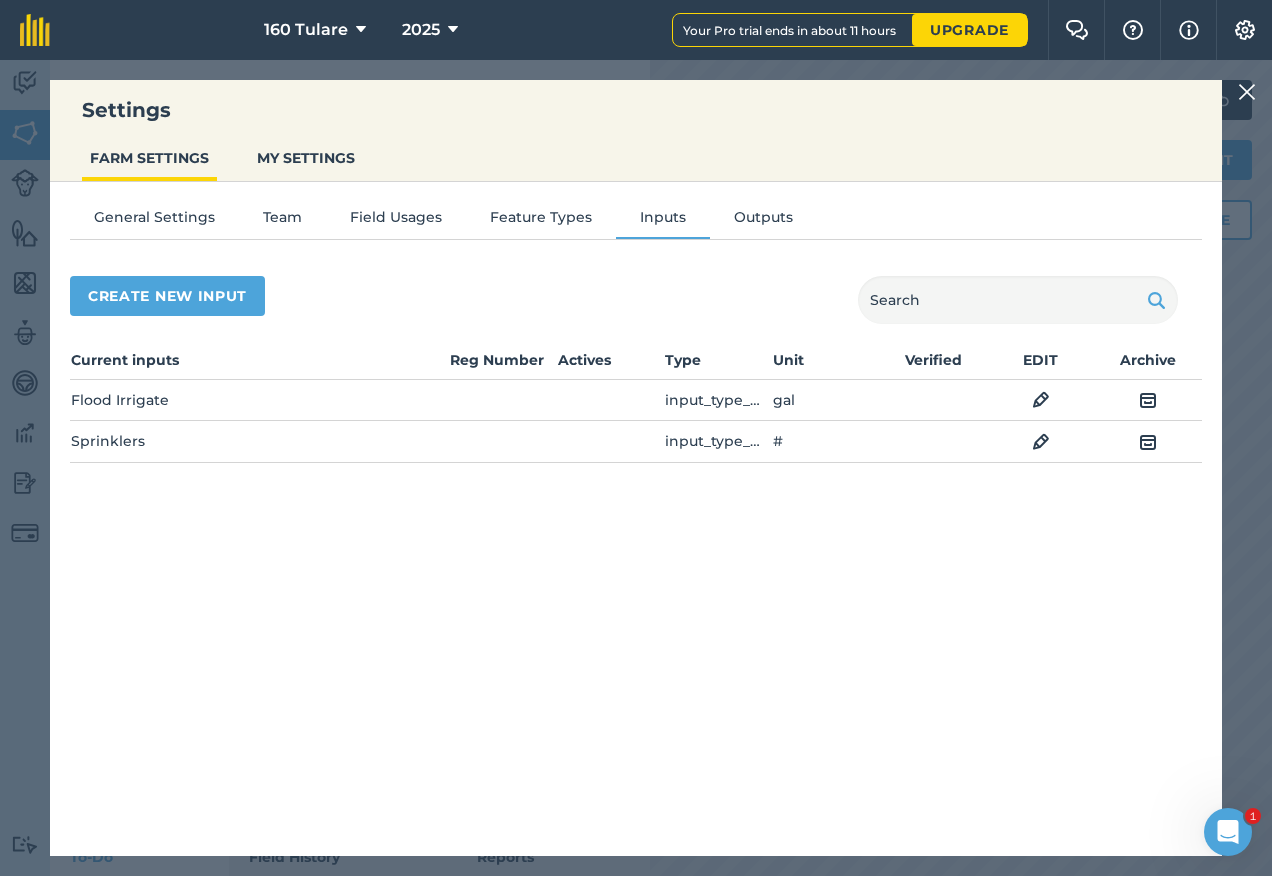 click at bounding box center (1247, 92) 